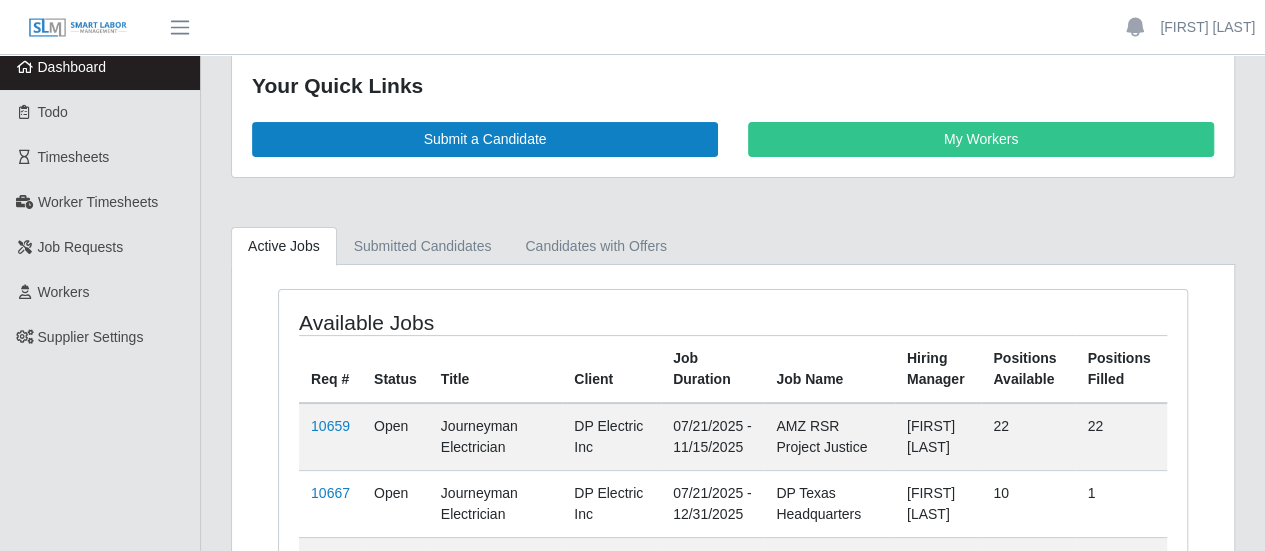 scroll, scrollTop: 0, scrollLeft: 0, axis: both 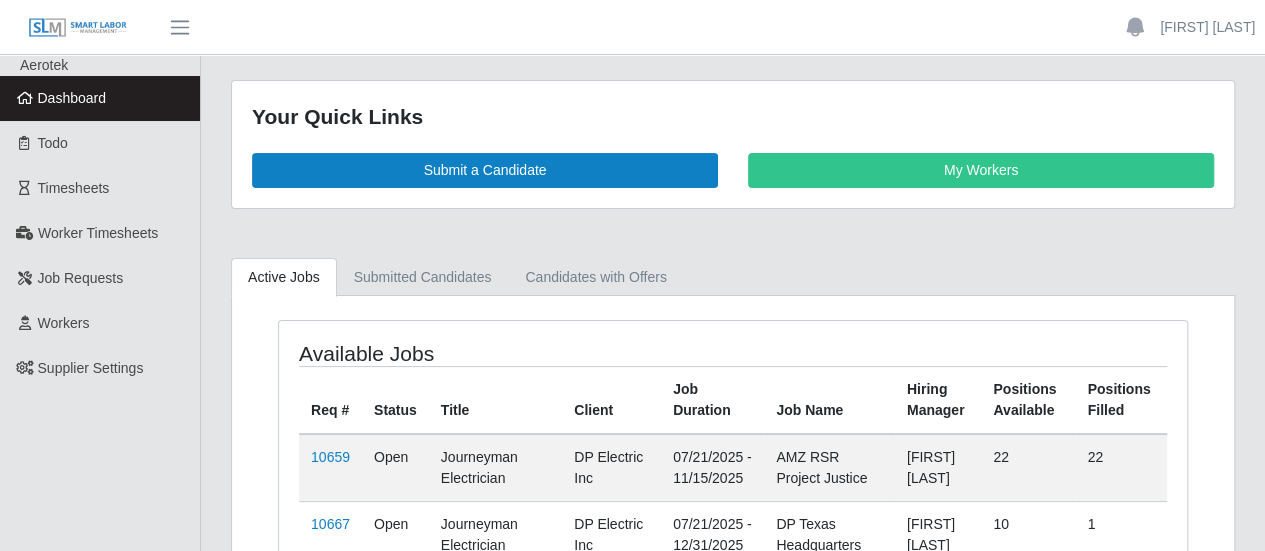 click on "Dashboard" at bounding box center (72, 98) 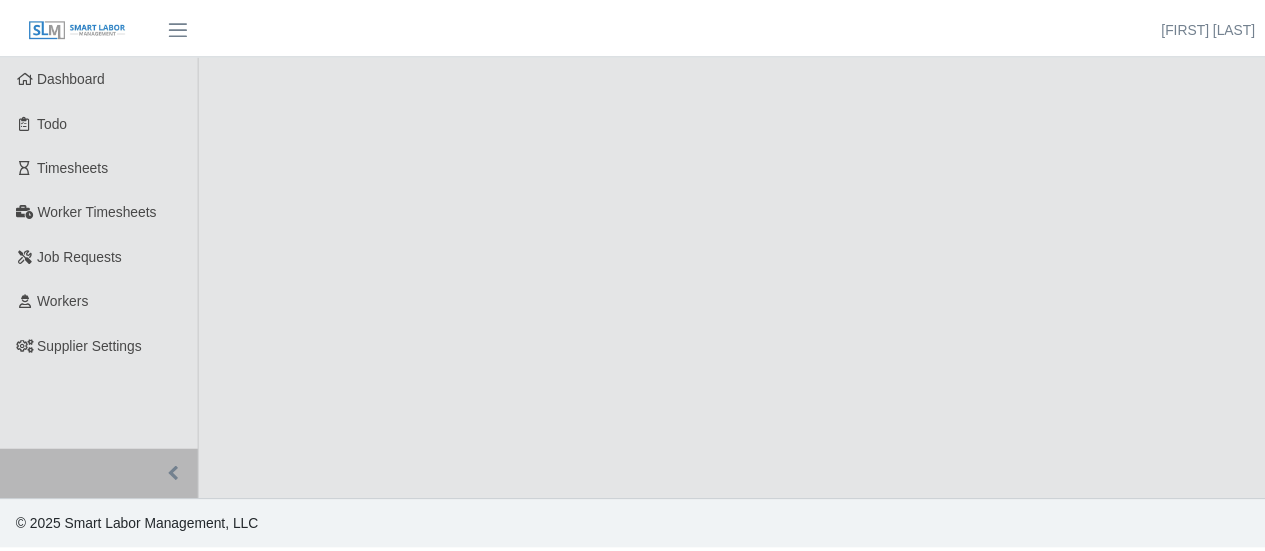 scroll, scrollTop: 0, scrollLeft: 0, axis: both 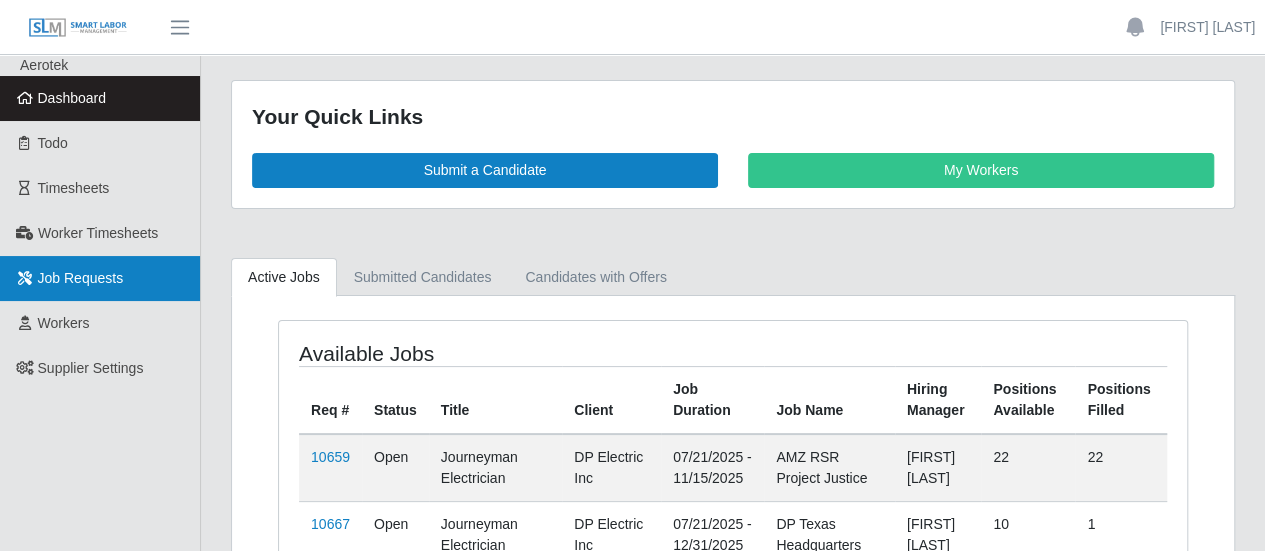 click on "Job Requests" at bounding box center [81, 278] 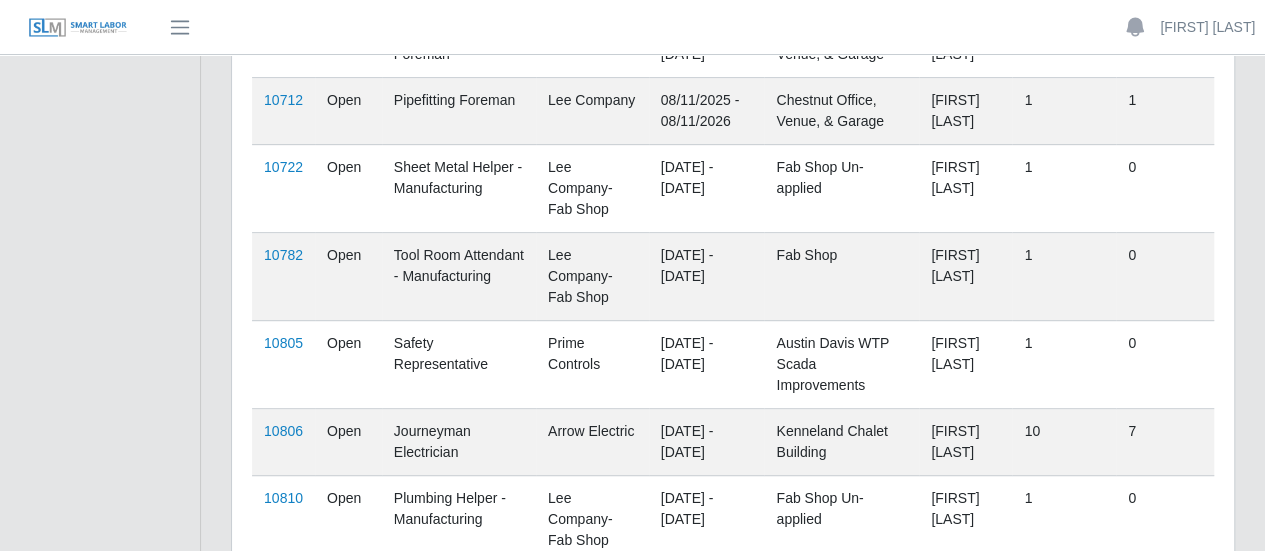scroll, scrollTop: 400, scrollLeft: 0, axis: vertical 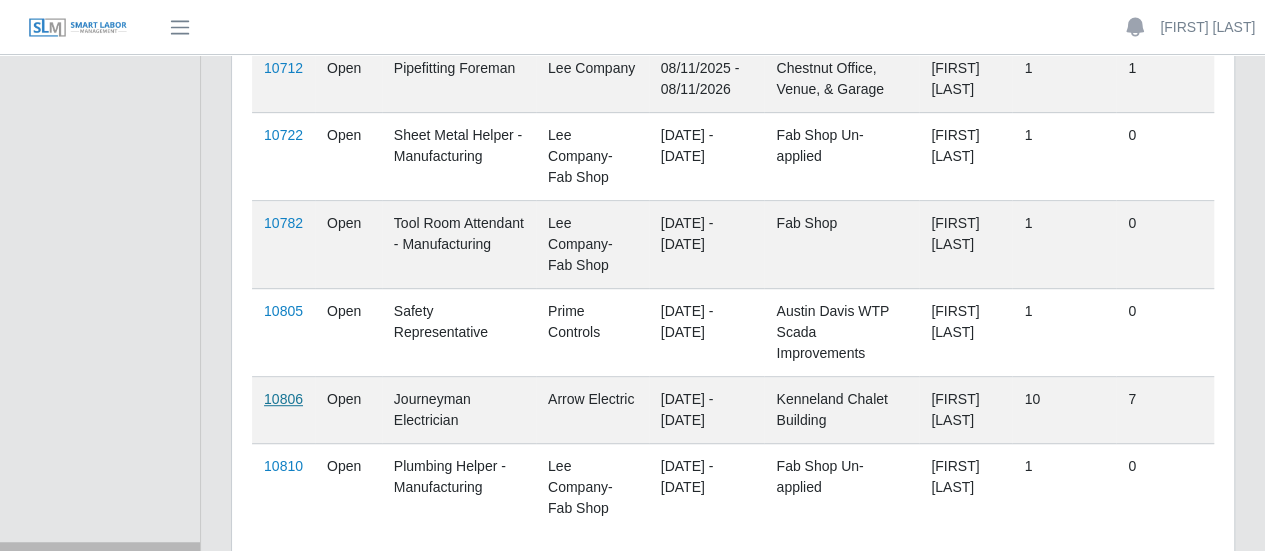 click on "10806" at bounding box center [283, 399] 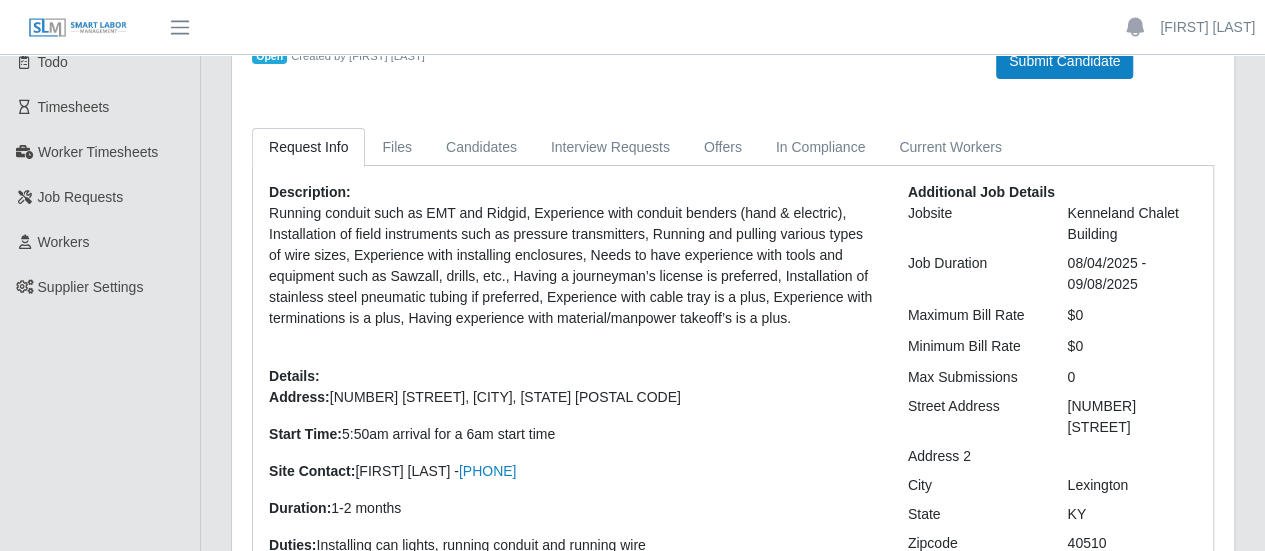 scroll, scrollTop: 200, scrollLeft: 0, axis: vertical 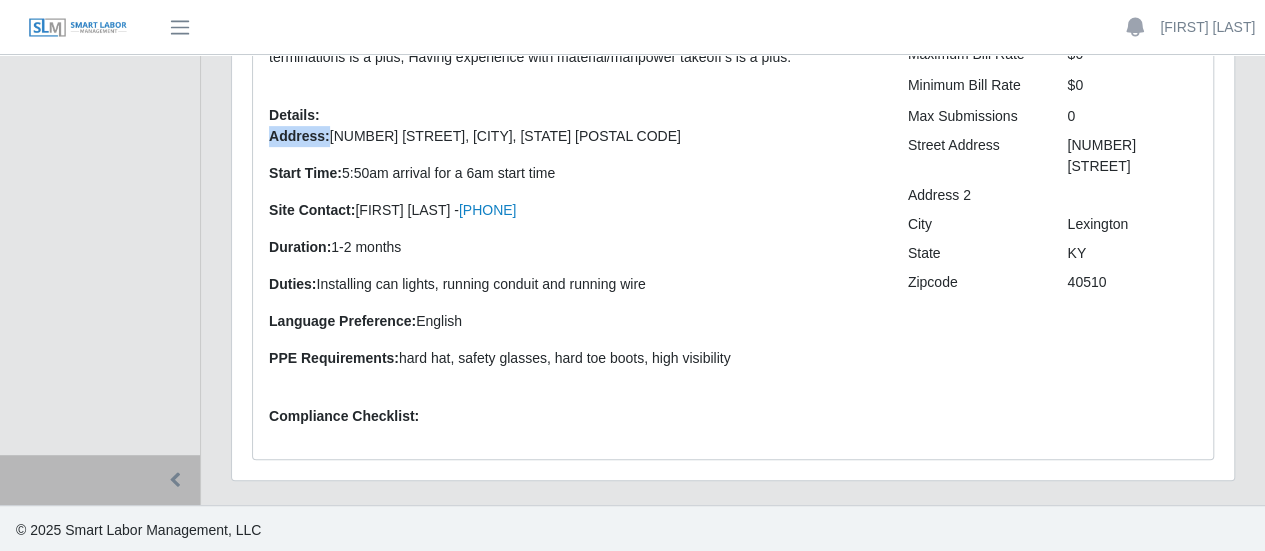 drag, startPoint x: 333, startPoint y: 272, endPoint x: 617, endPoint y: 375, distance: 302.10098 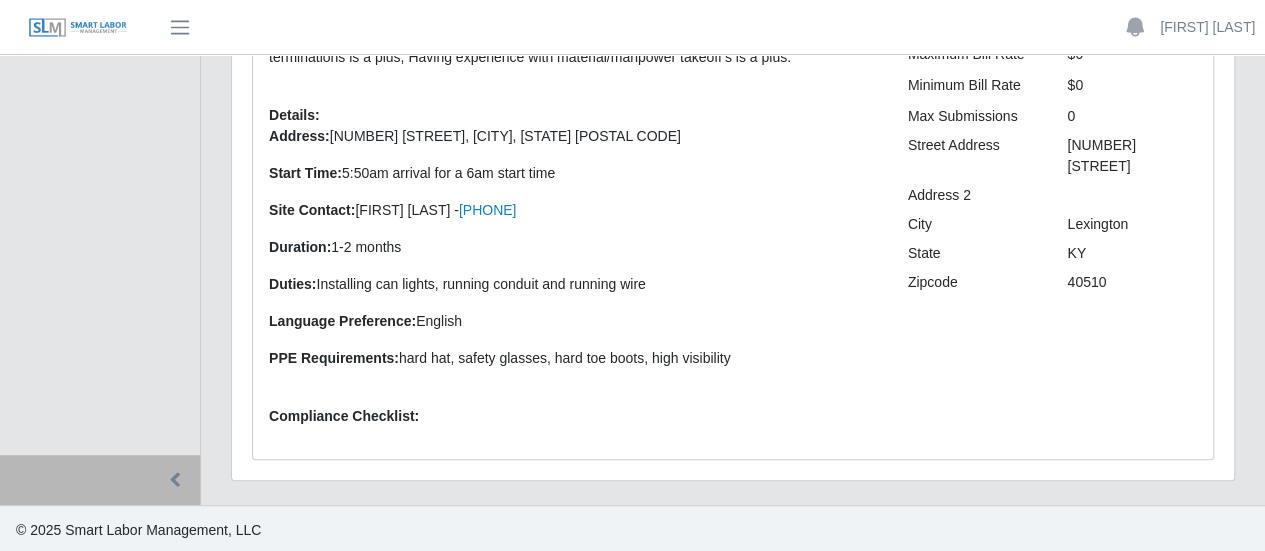 click on "Description:   Running conduit such as EMT and Ridgid, Experience with conduit benders (hand & electric), Installation of field instruments such as pressure transmitters, Running and pulling various types of wire sizes, Experience with installing enclosures, Needs to have experience with tools and equipment such as Sawzall, drills, etc., Having a journeyman’s license is preferred, Installation of stainless steel pneumatic tubing if preferred, Experience with cable tray is a plus, Experience with terminations is a plus, Having experience with material/manpower takeoff’s is a plus.   Details:   Address:   [NUMBER] [STREET], [CITY], [STATE] [POSTAL_CODE]
Start Time:  5:50am arrival for a 6am start time
Site Contact:  [FIRST] [LAST] -  [PHONE]
Duration:  1-2 months
Duties:  Installing can lights, running conduit and running wire
Language Preference:  English
PPE Requirements:  hard hat, safety glasses, hard toe boots, high visibility   Compliance Checklist:" at bounding box center (573, 182) 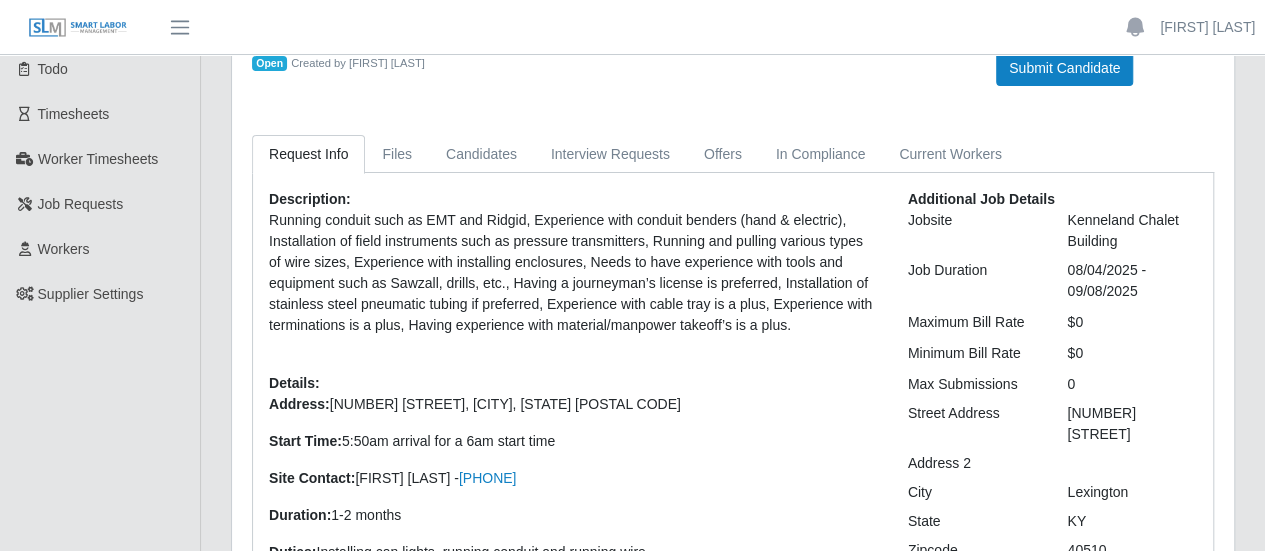 scroll, scrollTop: 42, scrollLeft: 0, axis: vertical 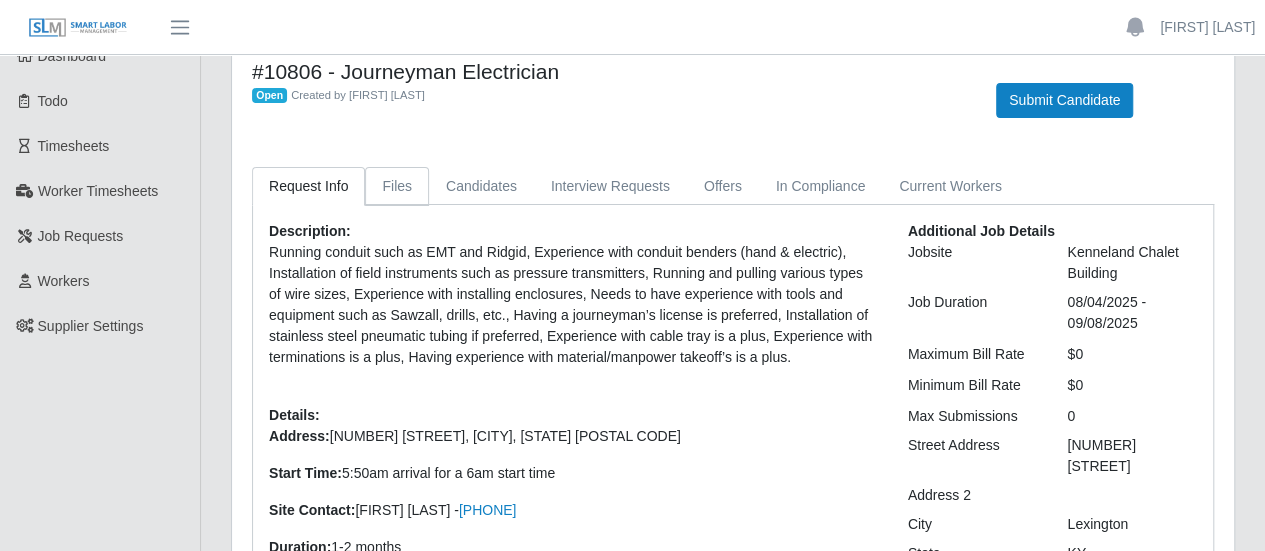 click on "Files" at bounding box center [397, 186] 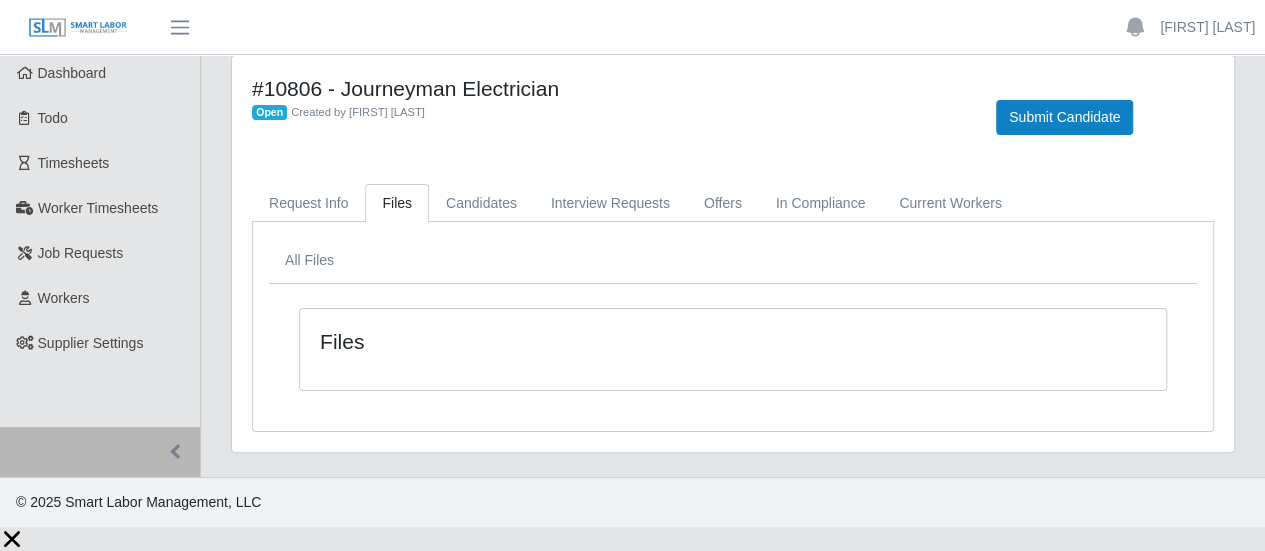scroll, scrollTop: 0, scrollLeft: 0, axis: both 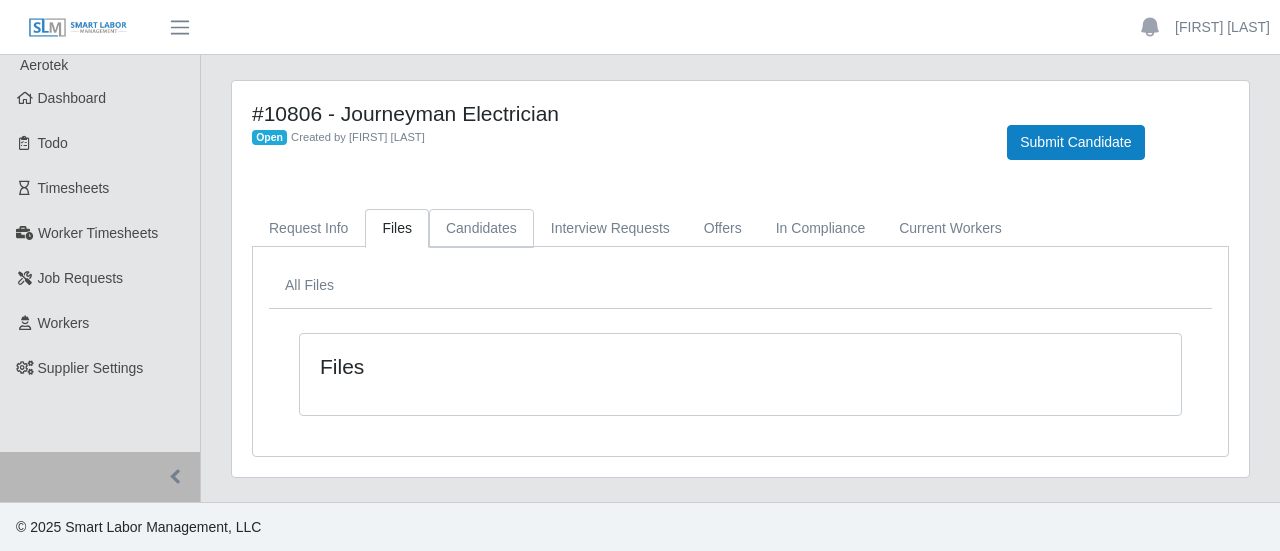 click on "Candidates" at bounding box center [481, 228] 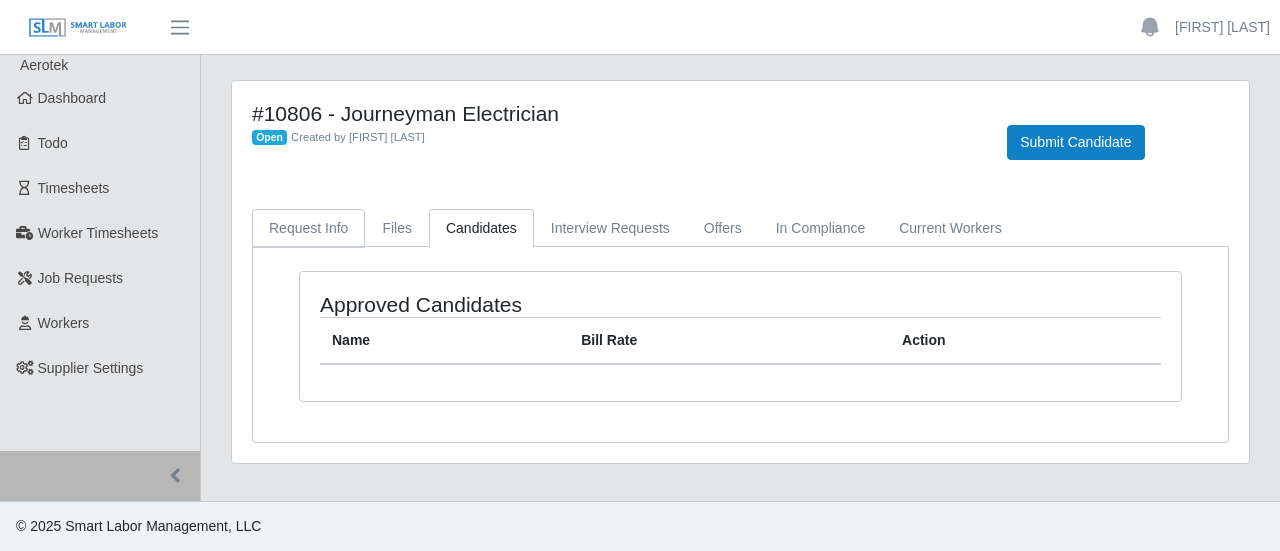click on "Request Info" at bounding box center [308, 228] 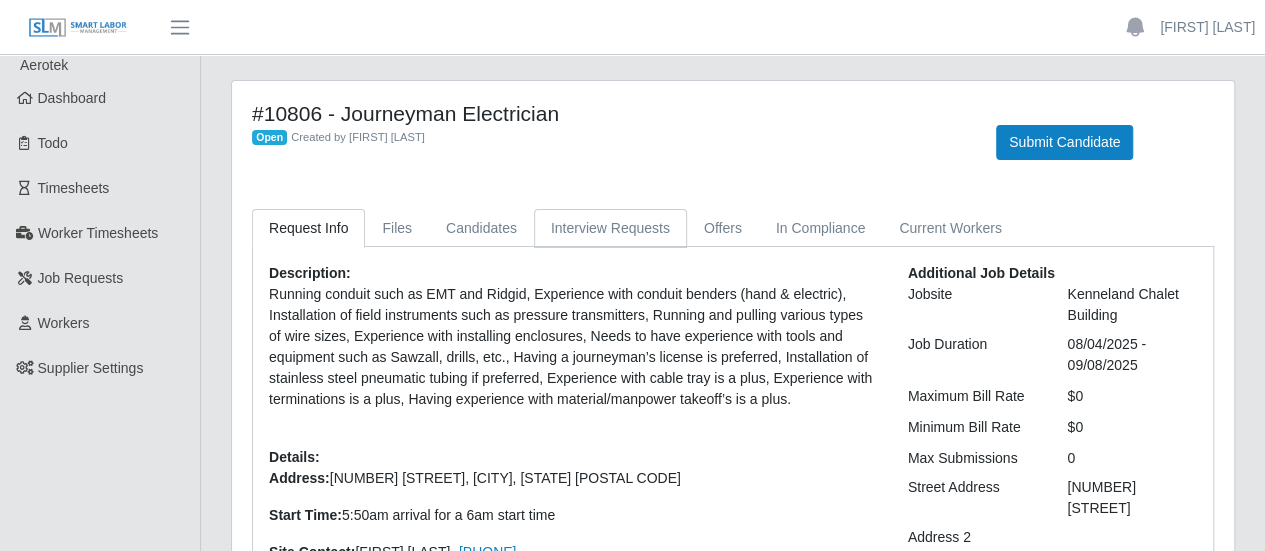 click on "Interview Requests" at bounding box center [610, 228] 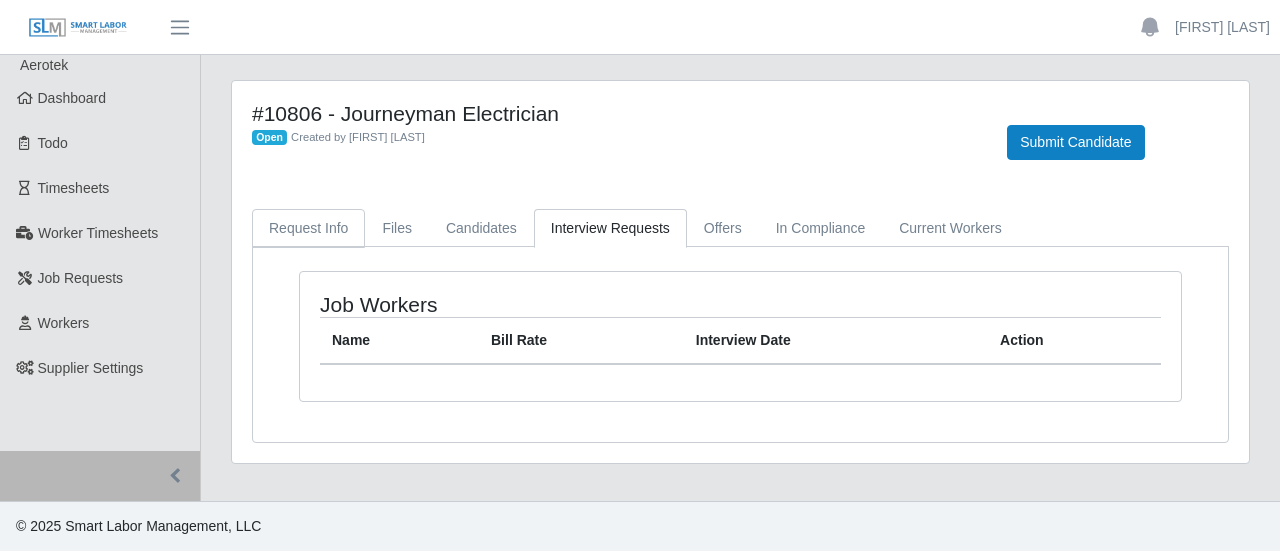click on "Request Info" at bounding box center (308, 228) 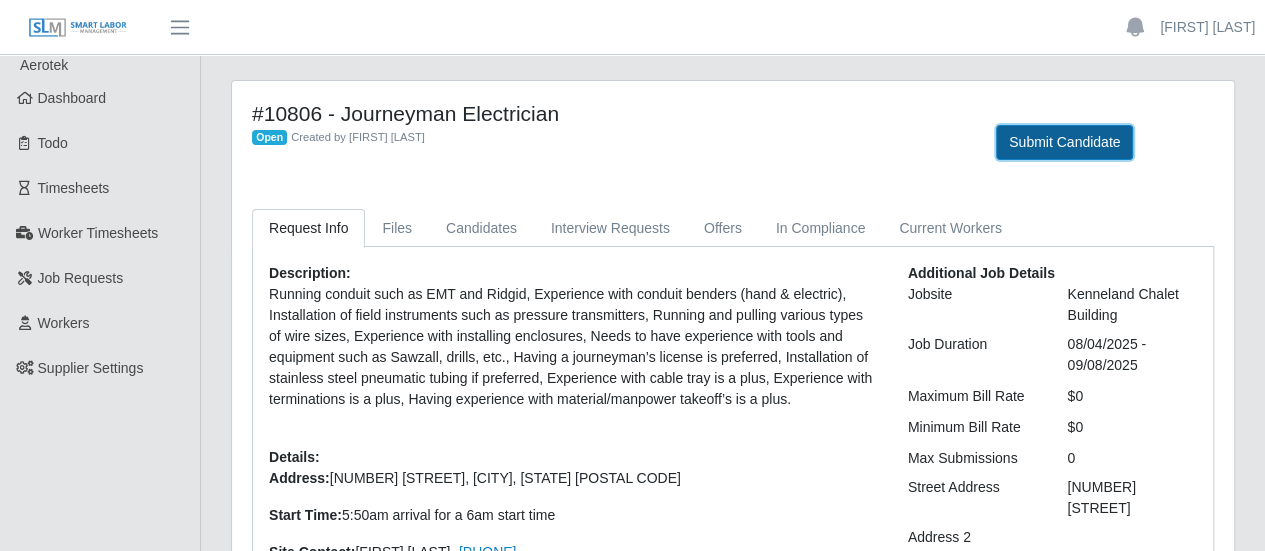 click on "Submit Candidate" at bounding box center [1064, 142] 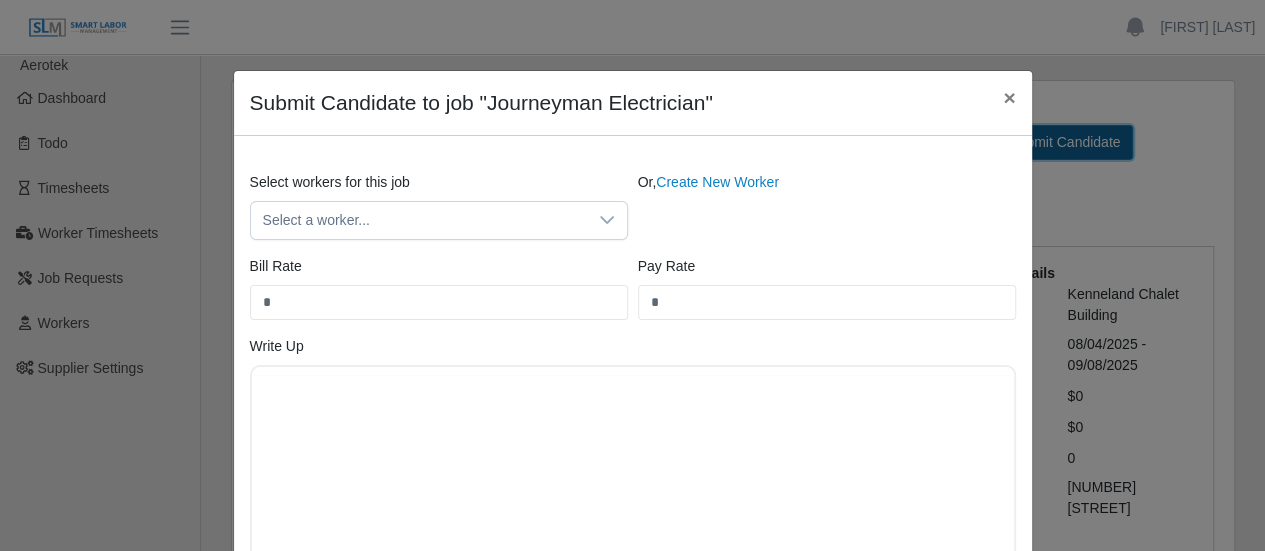 scroll, scrollTop: 0, scrollLeft: 0, axis: both 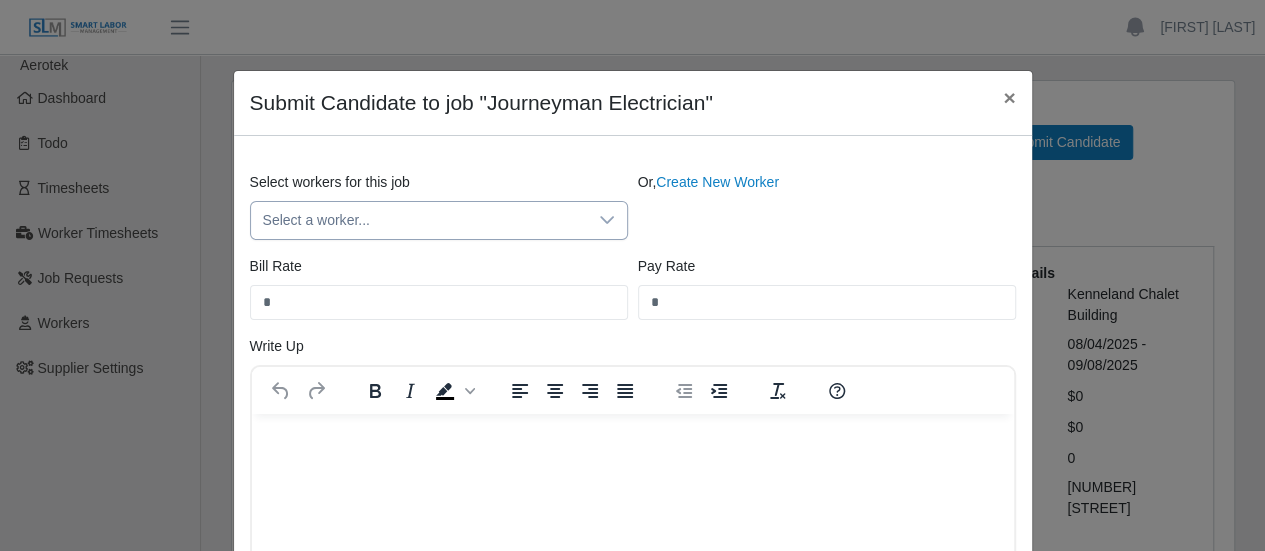 click on "Select a worker..." at bounding box center (419, 220) 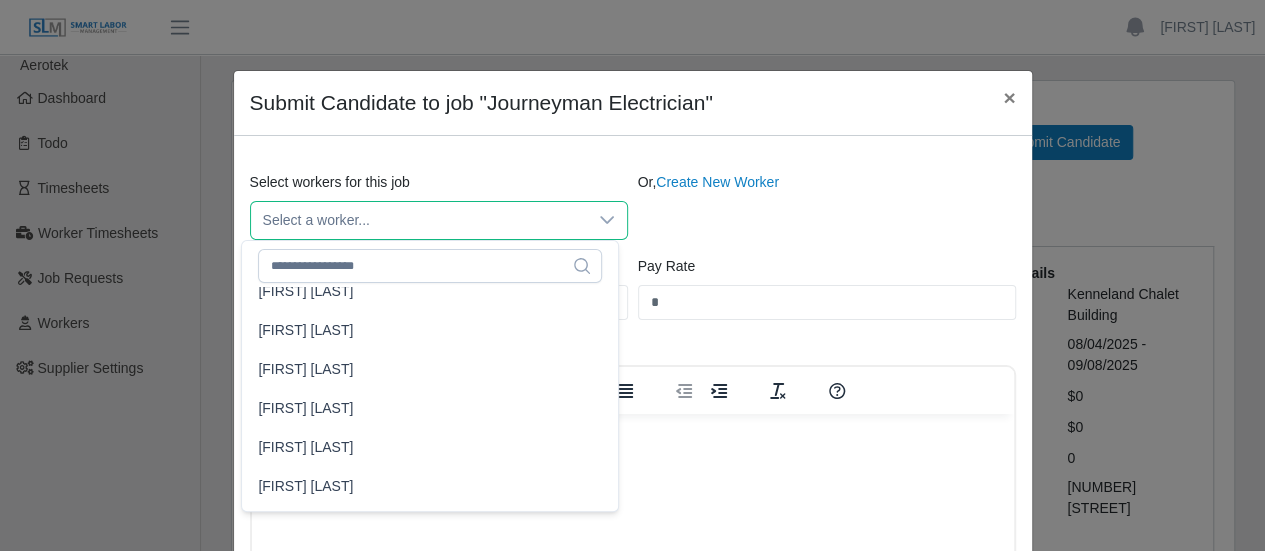 scroll, scrollTop: 2100, scrollLeft: 0, axis: vertical 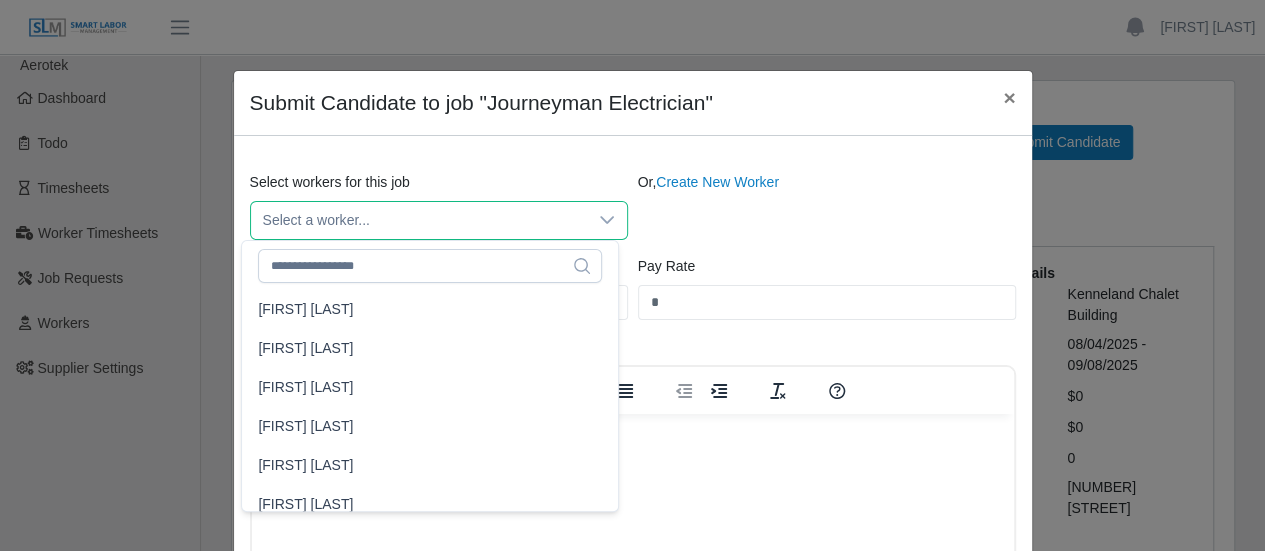 click on "Or,
Create New Worker" at bounding box center (827, 206) 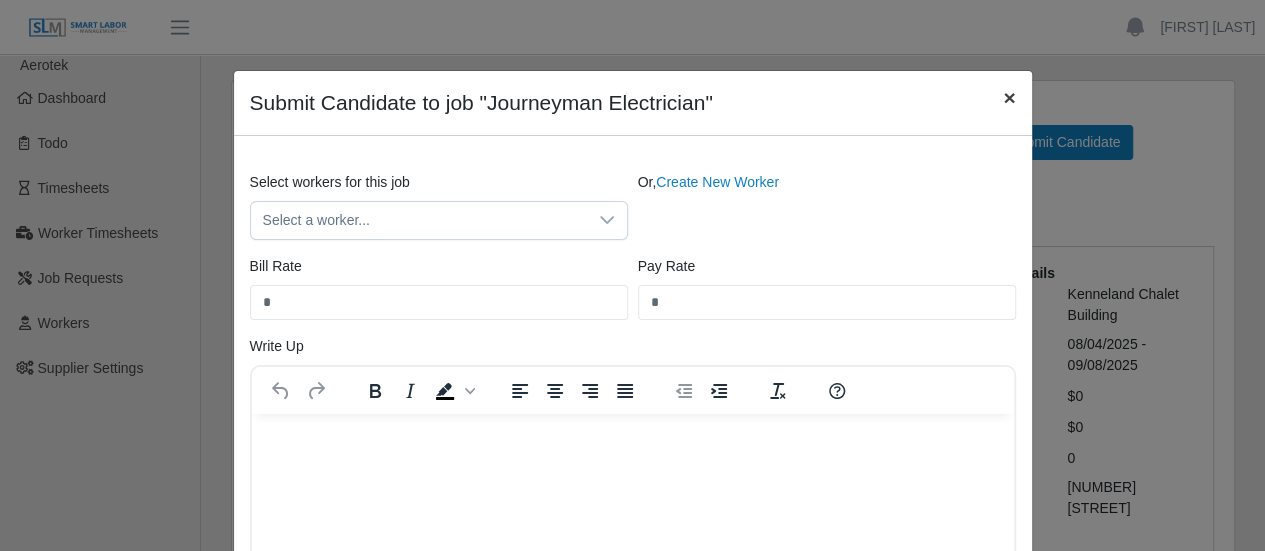 click on "×" at bounding box center (1009, 97) 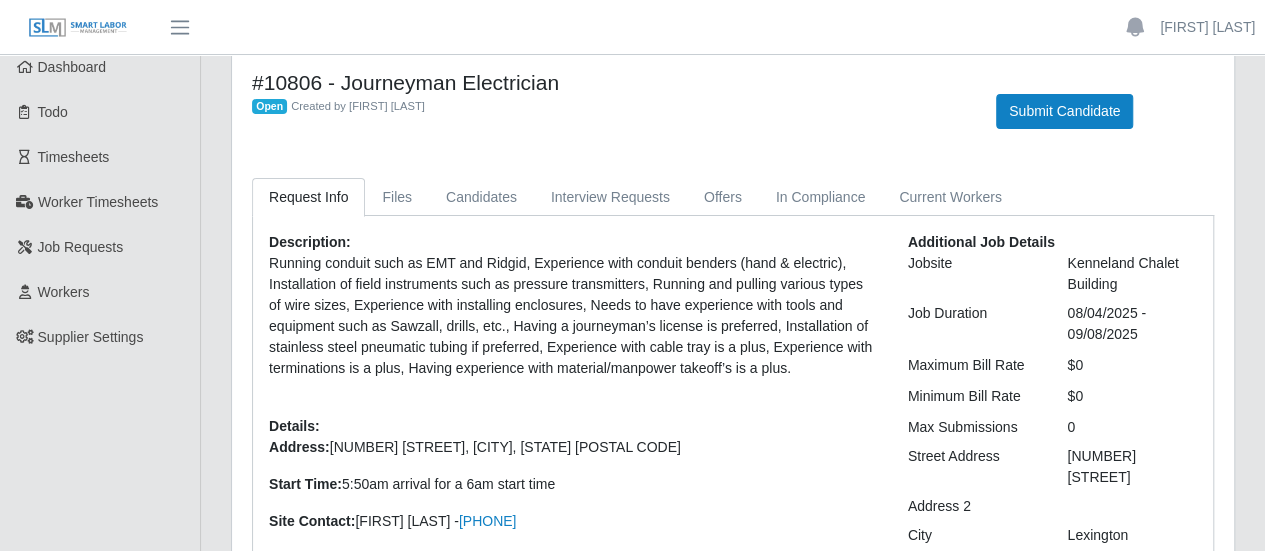 scroll, scrollTop: 0, scrollLeft: 0, axis: both 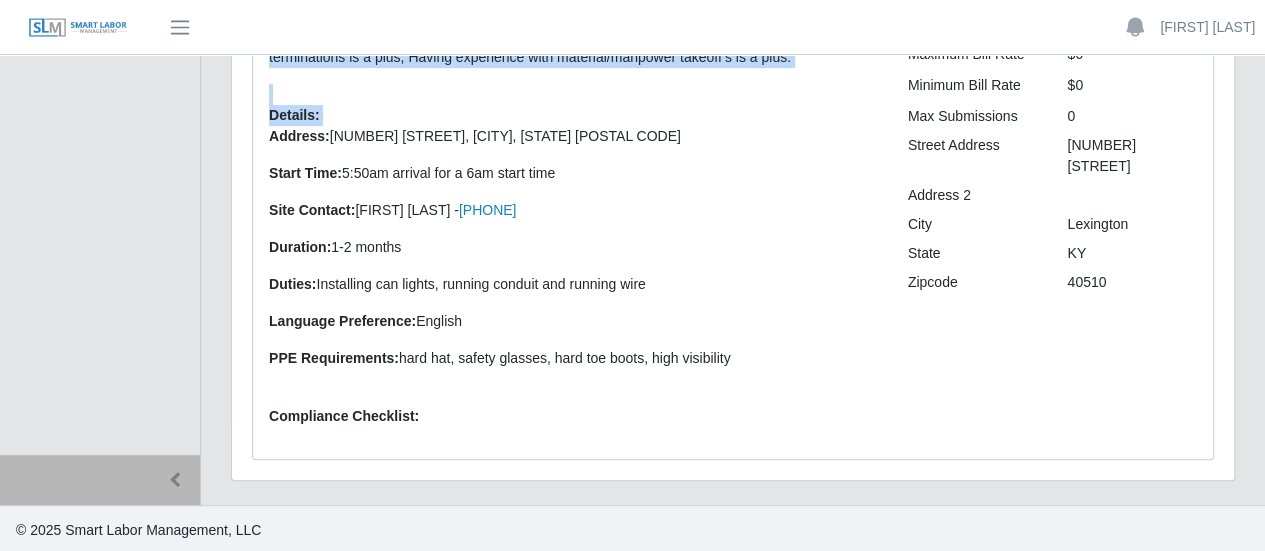 drag, startPoint x: 276, startPoint y: 274, endPoint x: 614, endPoint y: 390, distance: 357.35138 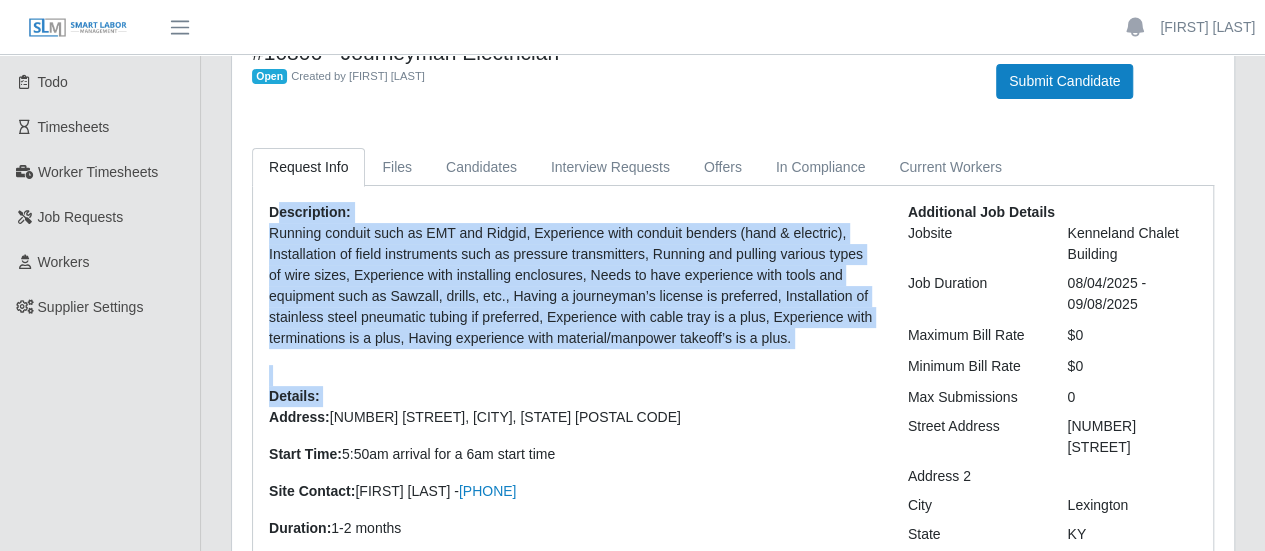 scroll, scrollTop: 0, scrollLeft: 0, axis: both 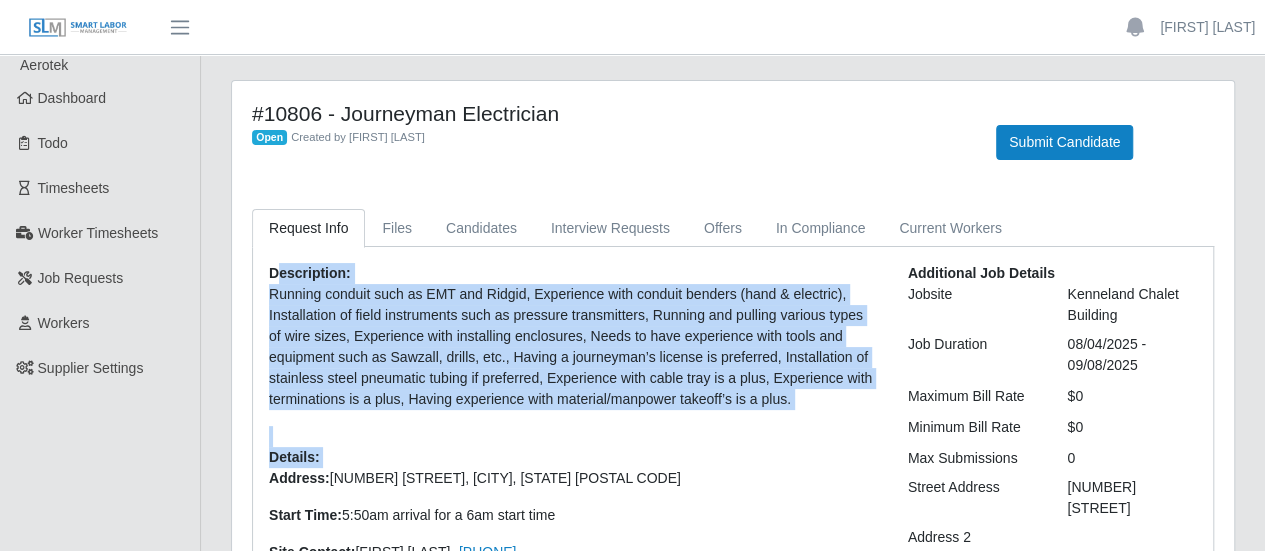 click on "Description:   Running conduit such as EMT and Ridgid, Experience with conduit benders (hand & electric), Installation of field instruments such as pressure transmitters, Running and pulling various types of wire sizes, Experience with installing enclosures, Needs to have experience with tools and equipment such as Sawzall, drills, etc., Having a journeyman’s license is preferred, Installation of stainless steel pneumatic tubing if preferred, Experience with cable tray is a plus, Experience with terminations is a plus, Having experience with material/manpower takeoff’s is a plus.   Details:   Address:   3850 Old Clubhouse Lane, Lexington, KY 40510
Start Time:  5:50am arrival for a 6am start time
Site Contact:  Brandon Smith -  502-443-2641
Duration:  1-2 months
Duties:  Installing can lights, running conduit and running wire
Language Preference:  English
PPE Requirements:  hard hat, safety glasses, hard toe boots, high visibility   Compliance Checklist:" at bounding box center (573, 524) 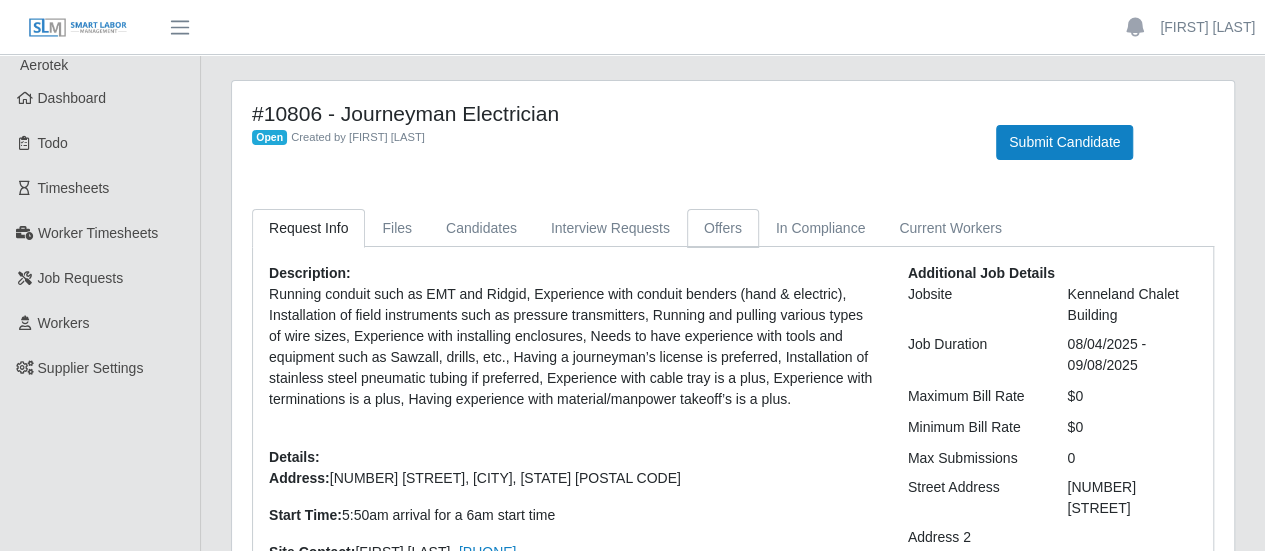 click on "Offers" at bounding box center [723, 228] 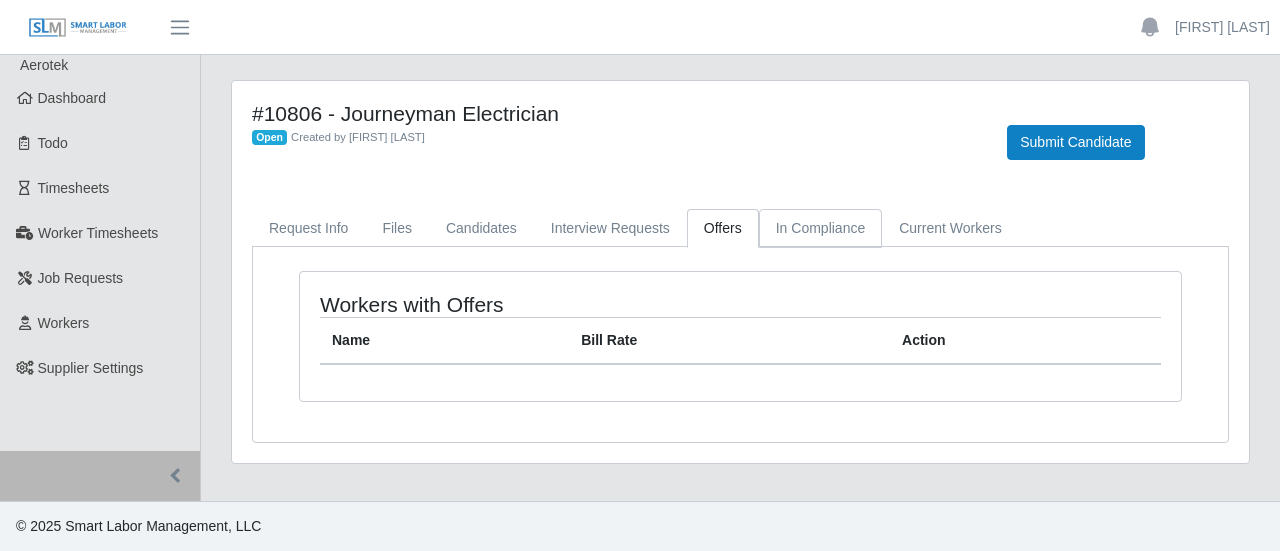 click on "In Compliance" at bounding box center (821, 228) 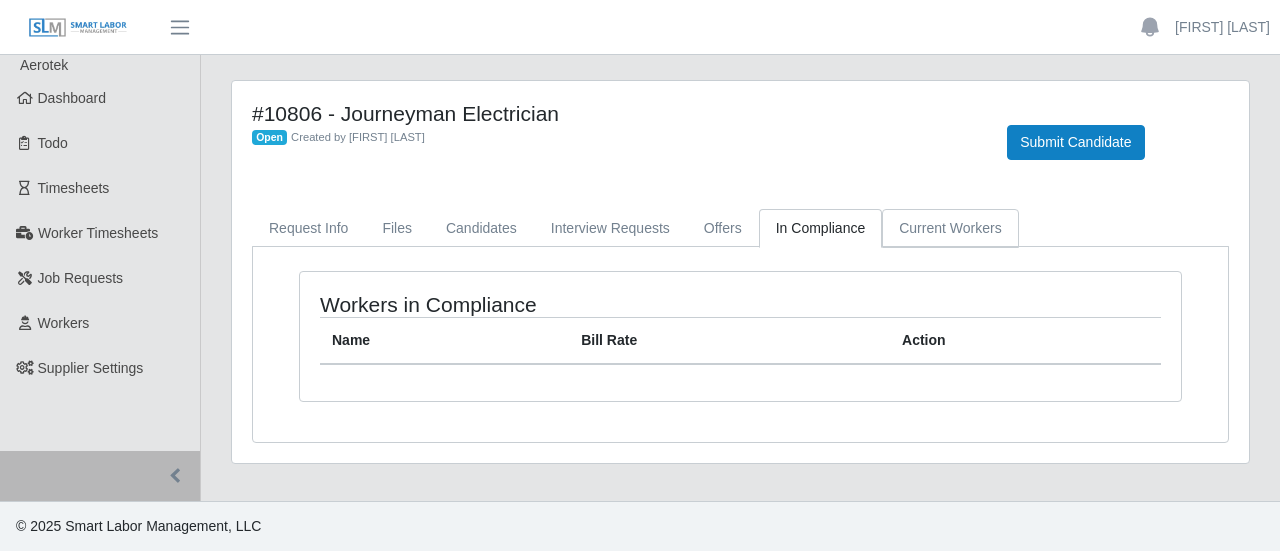 click on "Current Workers" at bounding box center [950, 228] 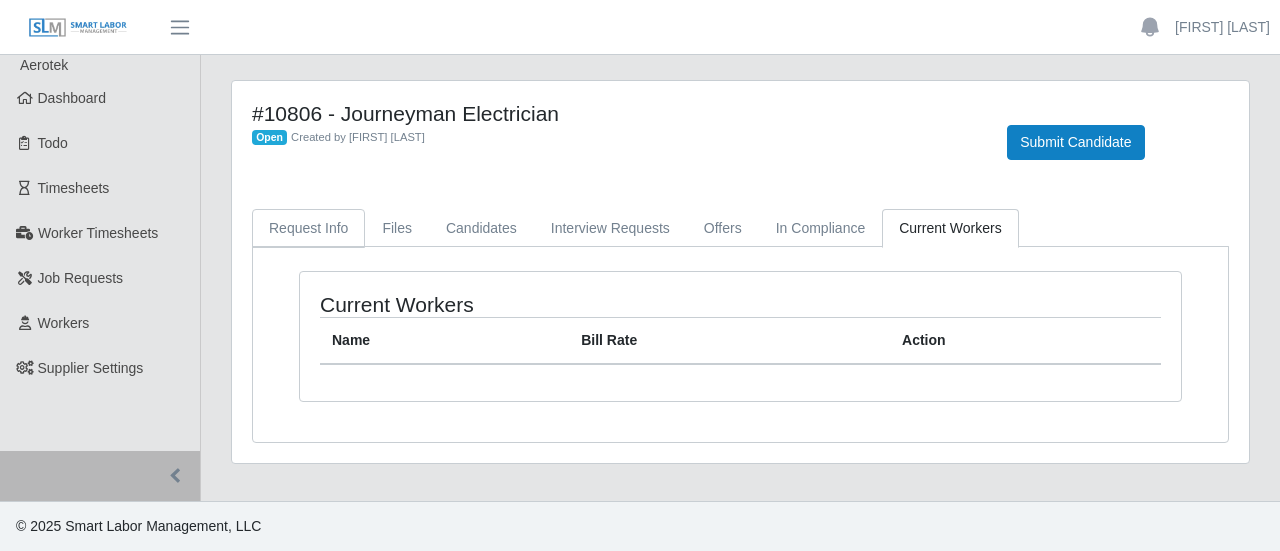 click on "Request Info" at bounding box center [308, 228] 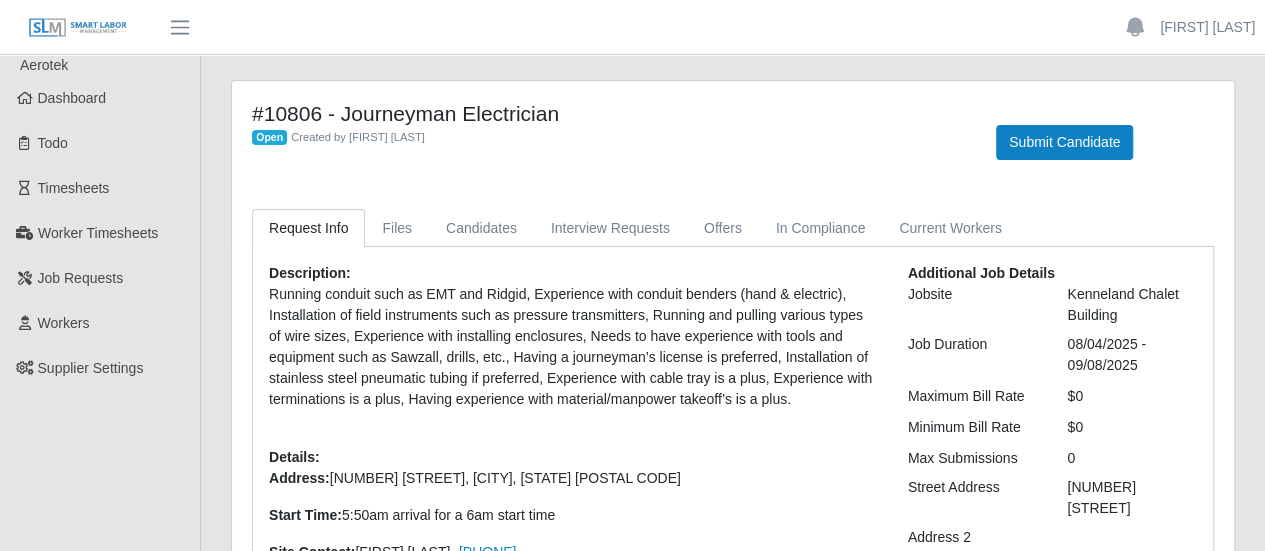 scroll, scrollTop: 0, scrollLeft: 0, axis: both 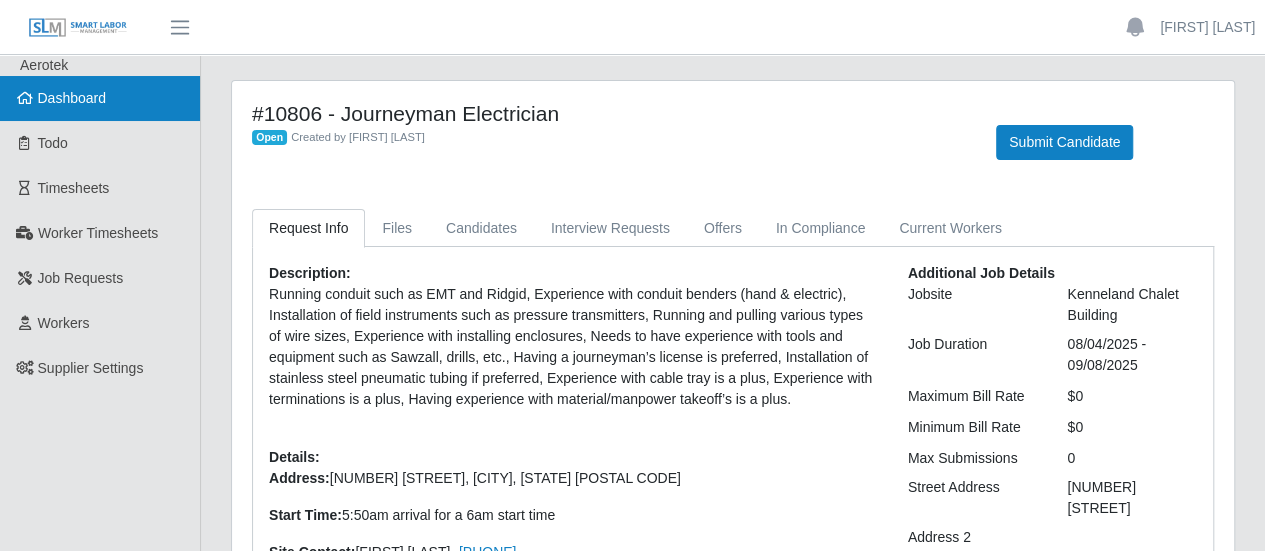 click on "Dashboard" at bounding box center (100, 98) 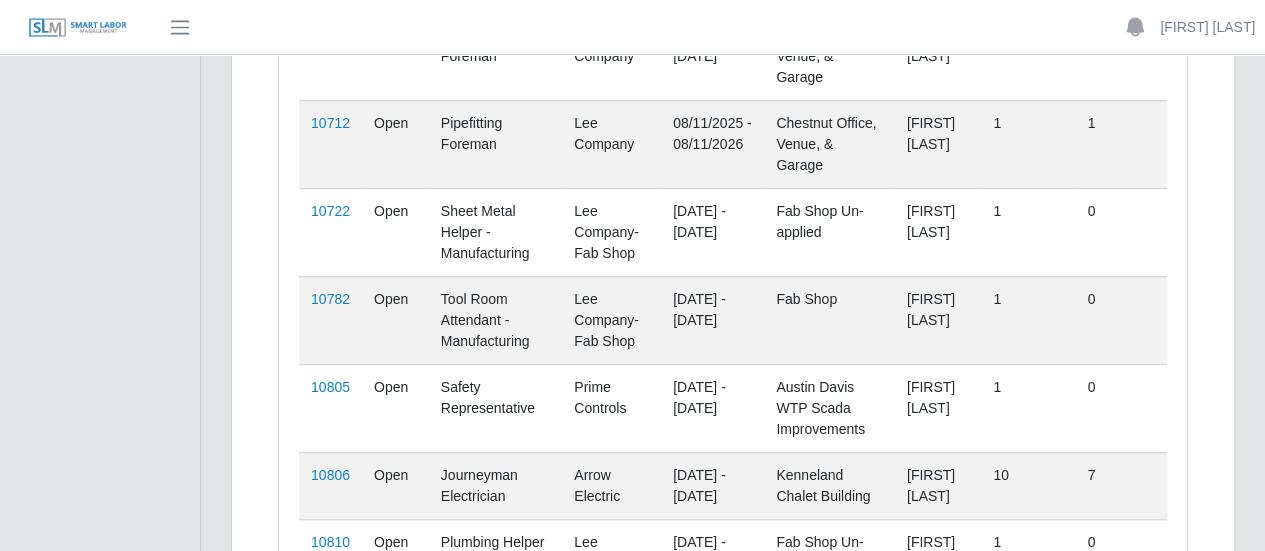 scroll, scrollTop: 757, scrollLeft: 0, axis: vertical 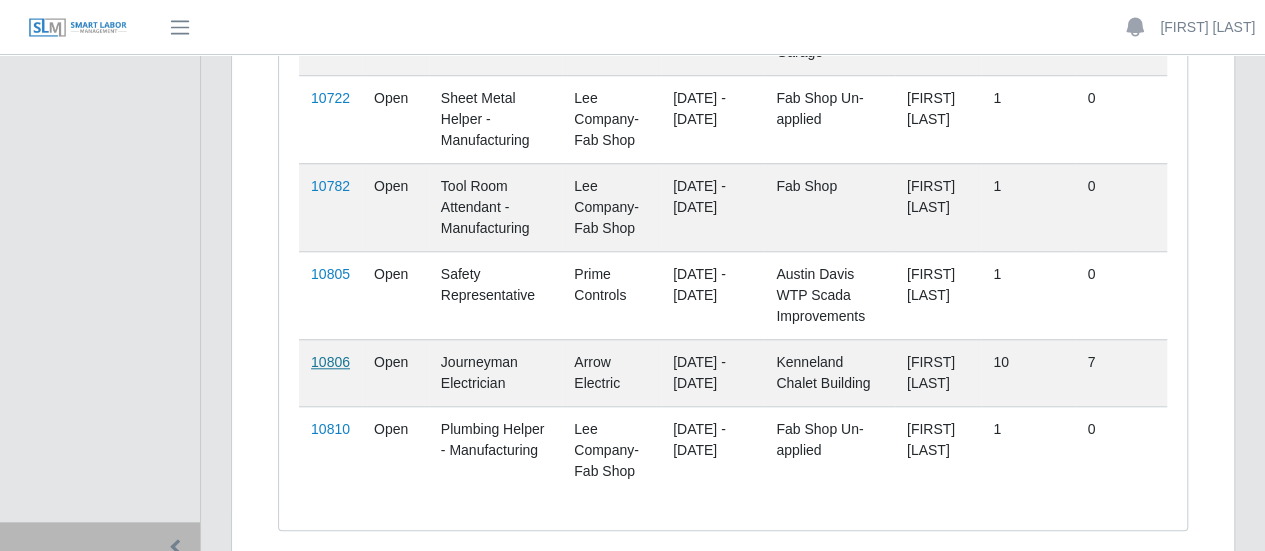 click on "10806" at bounding box center [330, 362] 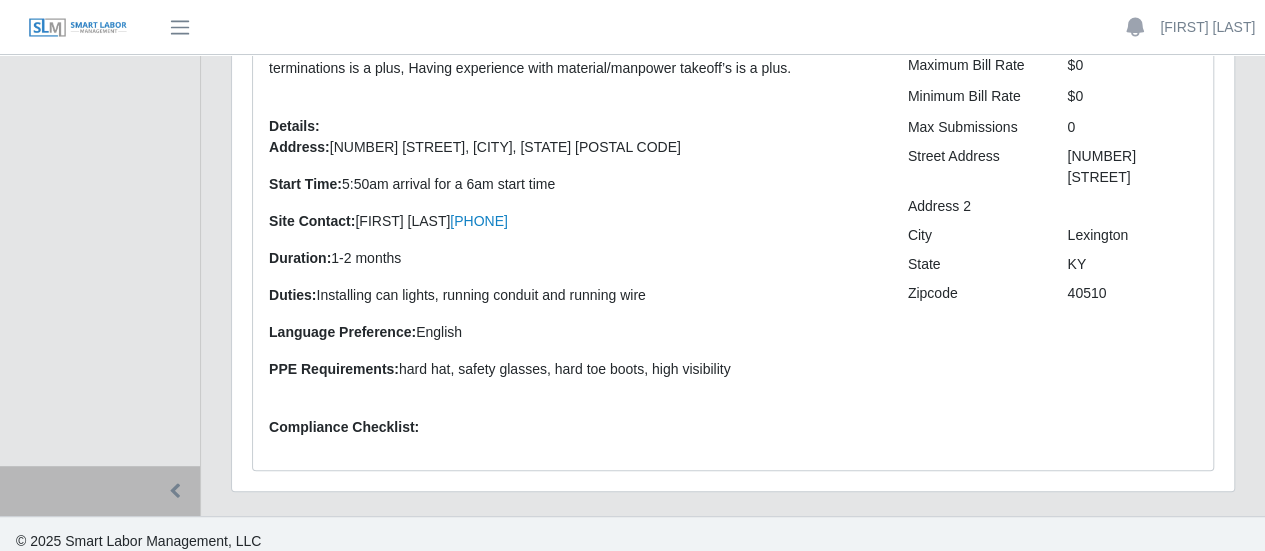 scroll, scrollTop: 342, scrollLeft: 0, axis: vertical 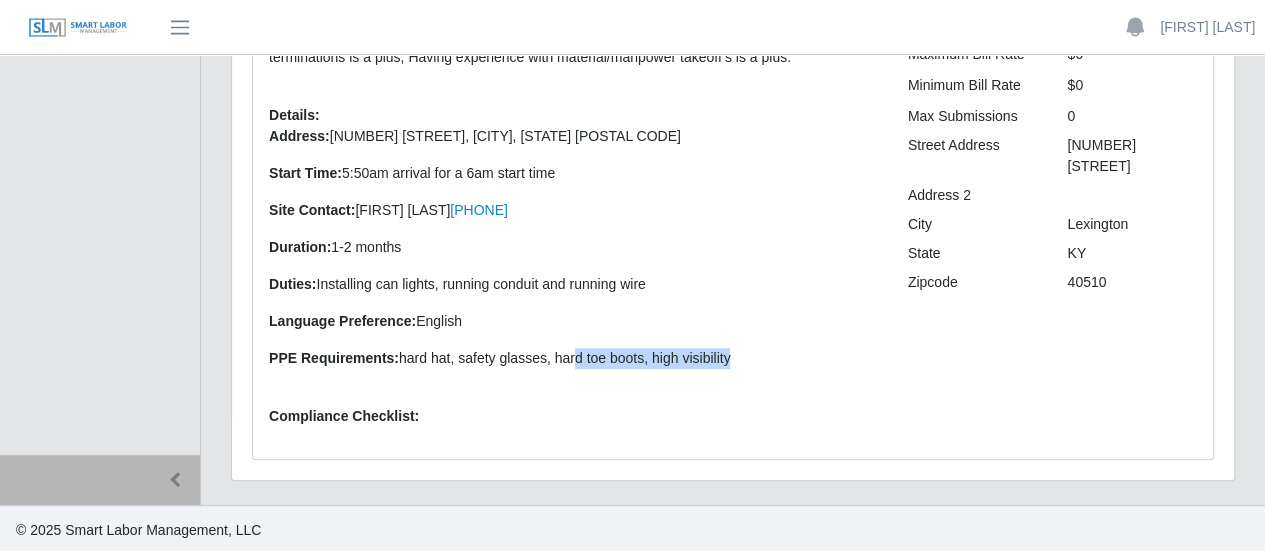drag, startPoint x: 775, startPoint y: 356, endPoint x: 567, endPoint y: 345, distance: 208.29066 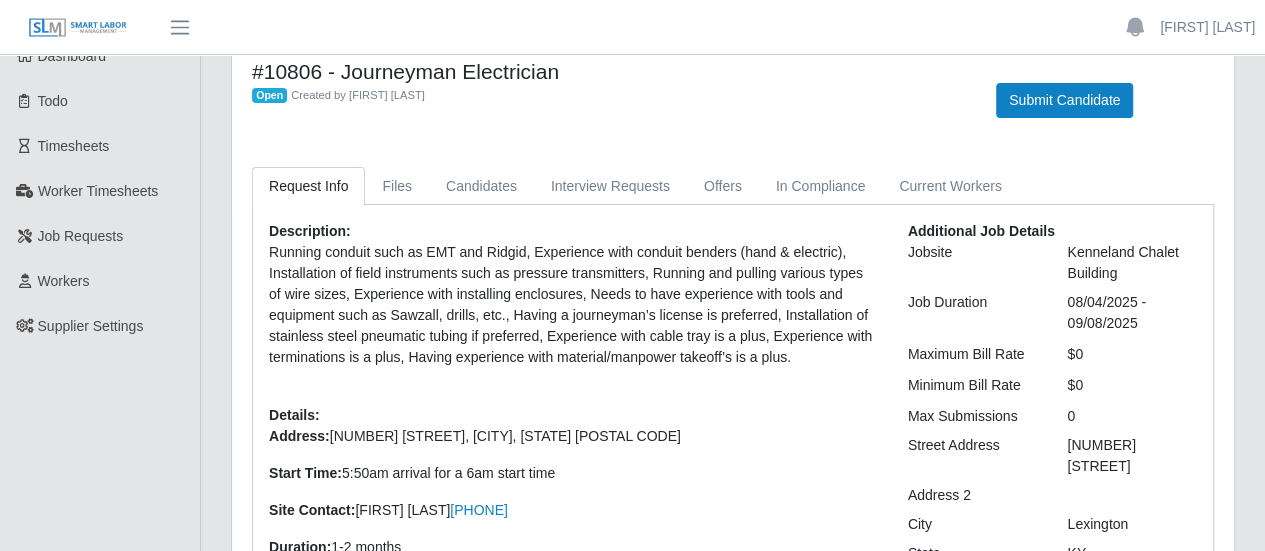 scroll, scrollTop: 0, scrollLeft: 0, axis: both 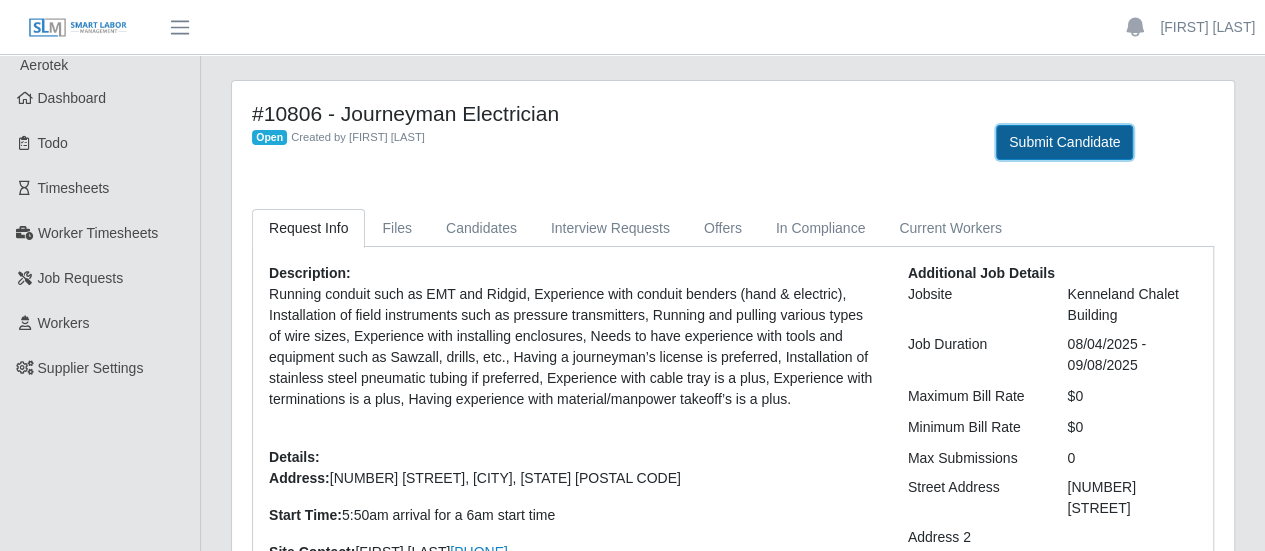click on "Submit Candidate" at bounding box center (1064, 142) 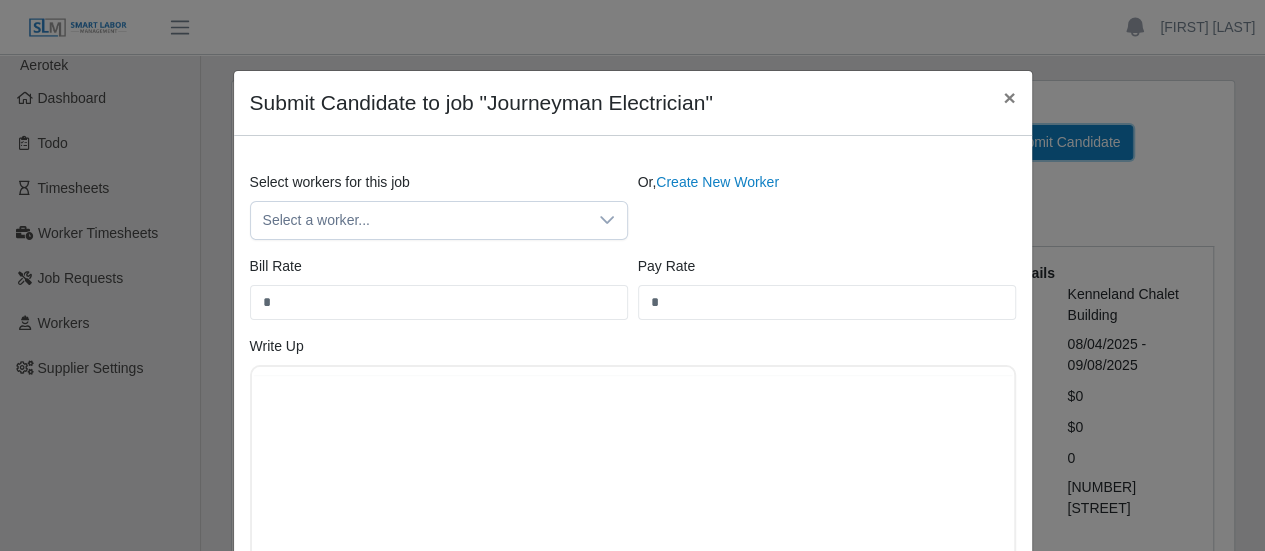 scroll, scrollTop: 0, scrollLeft: 0, axis: both 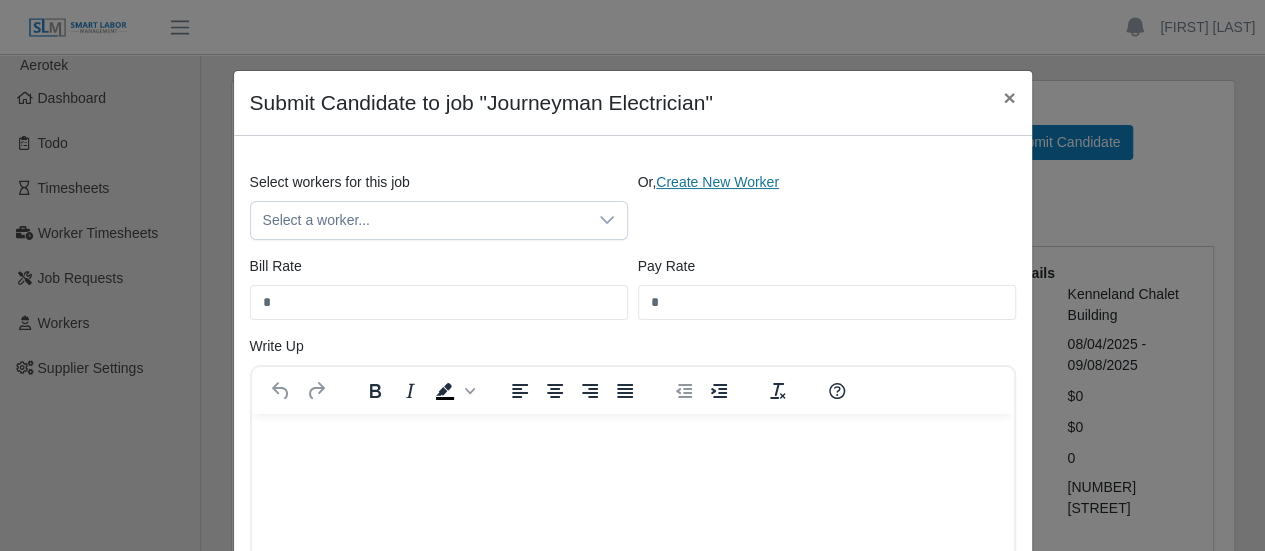 click on "Create New Worker" at bounding box center (717, 182) 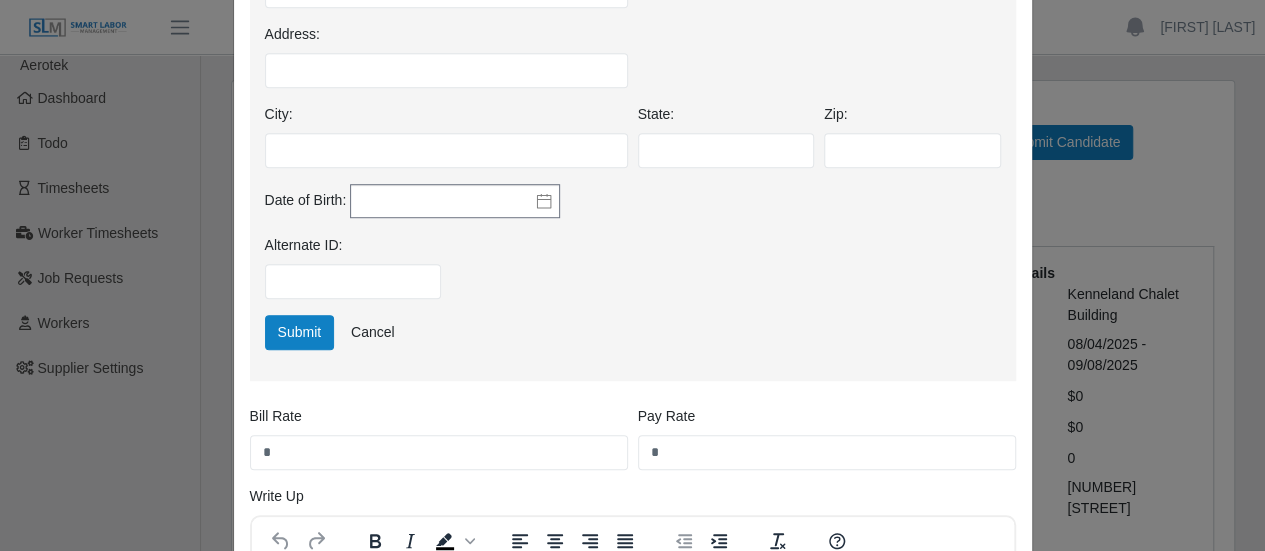 scroll, scrollTop: 700, scrollLeft: 0, axis: vertical 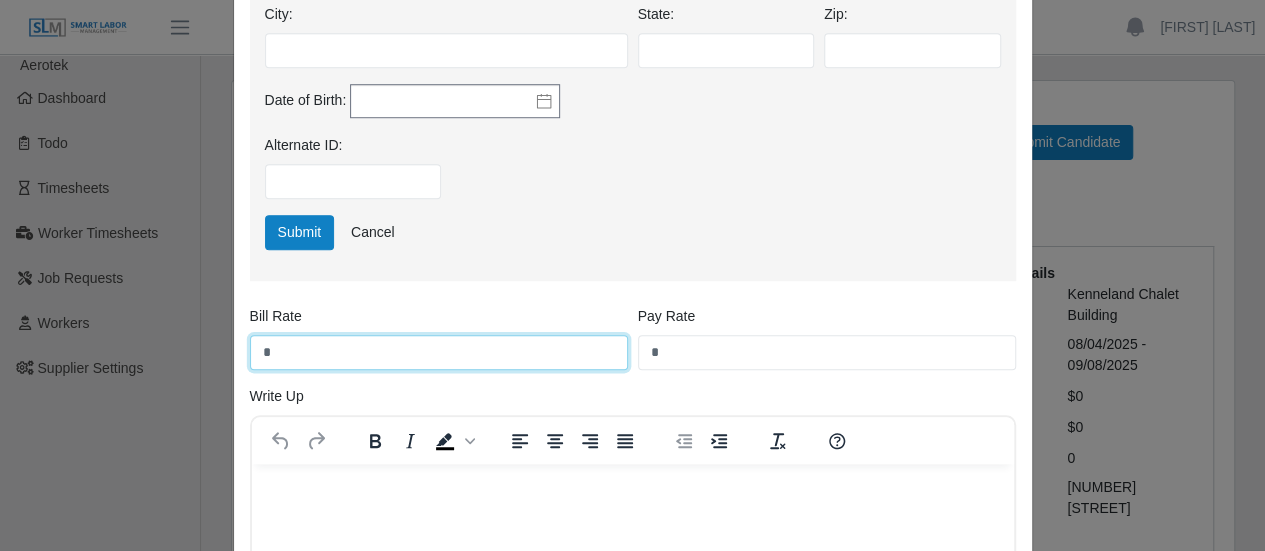 click on "*" at bounding box center [439, 352] 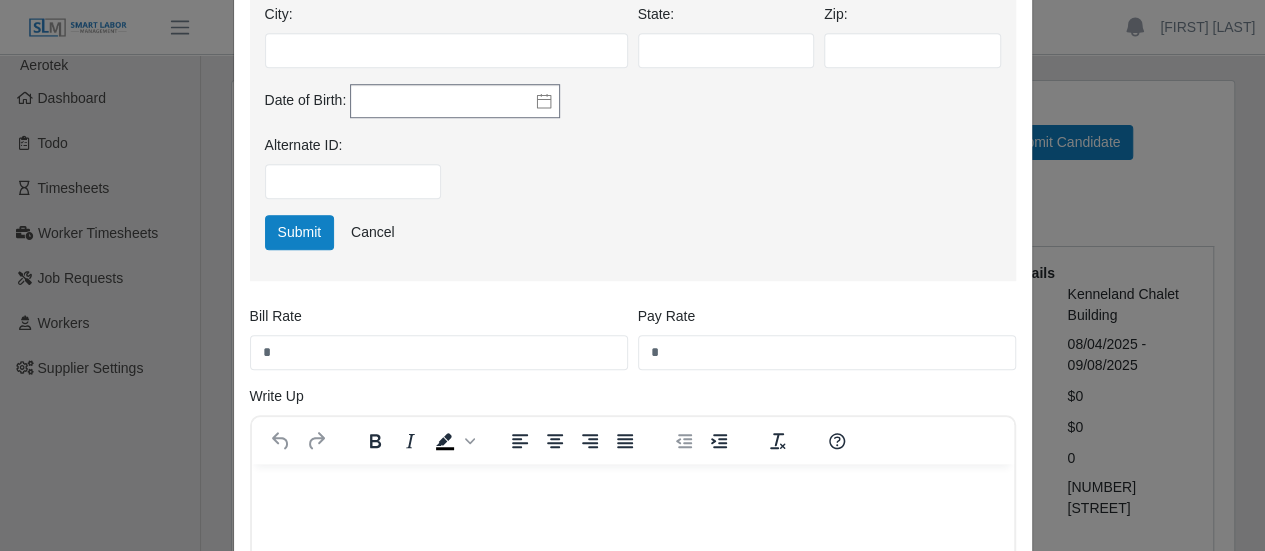 click on "Select workers for this job   Select a worker...
Or,
Create New Worker   Quick Create New Worker   First Name:      Middle Name:      Last Name:      Work Email:      Personal Email:      Phone Number:      Address:      City:      State:      Zip:      Date of Birth:     Alternate ID:
Submit    Cancel   Bill Rate   *   Pay Rate   *     Write Up   To open the popup, press Shift+Enter p" at bounding box center [633, 127] 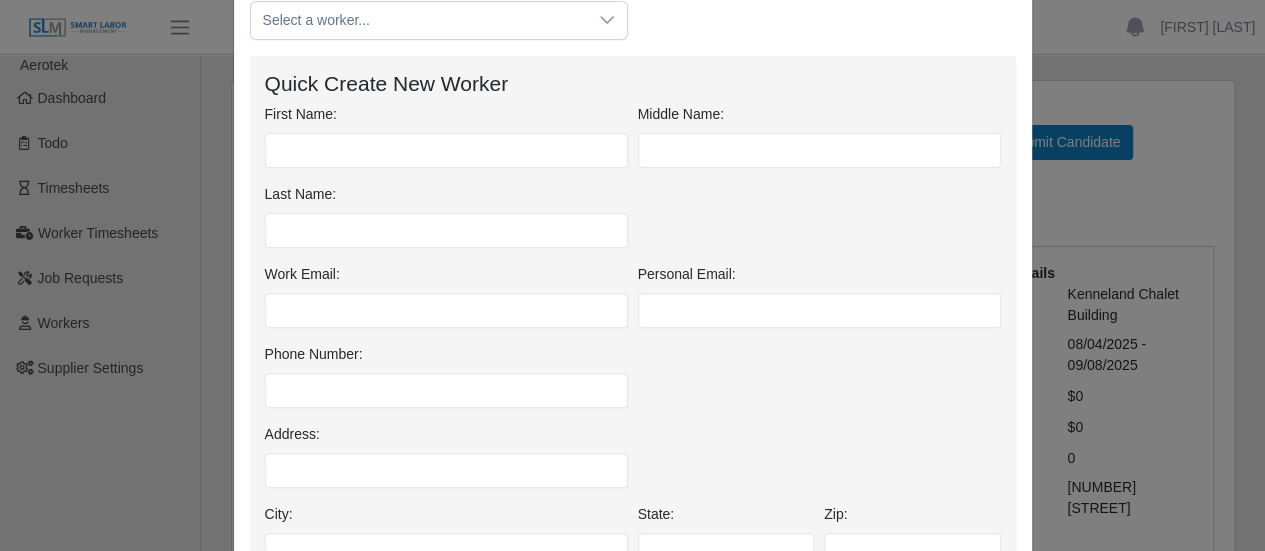 scroll, scrollTop: 0, scrollLeft: 0, axis: both 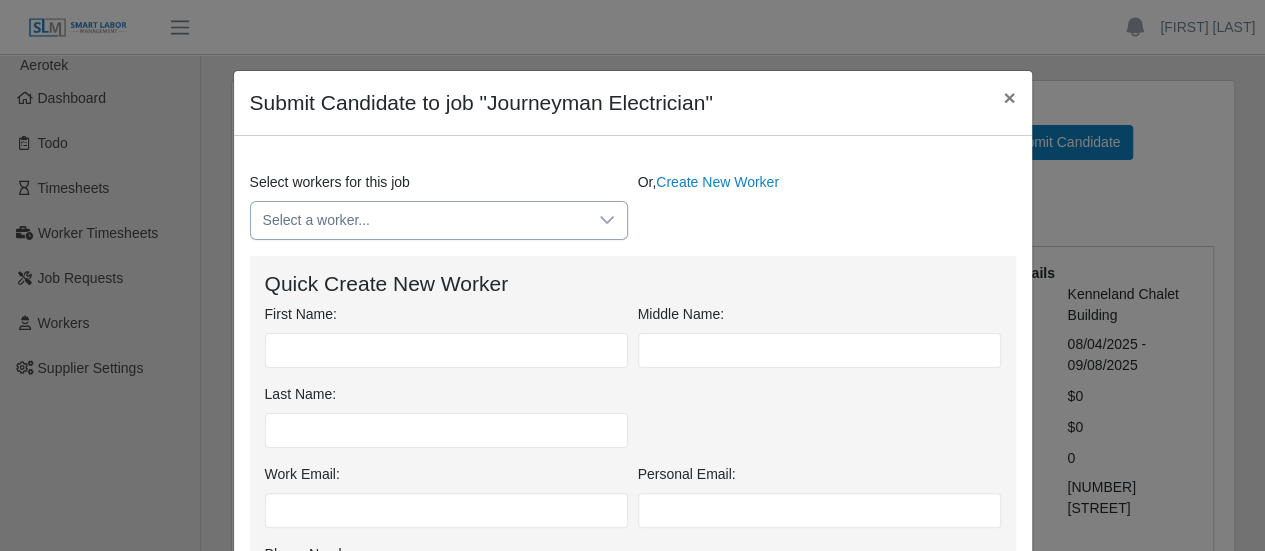 click on "Select a worker..." at bounding box center [419, 220] 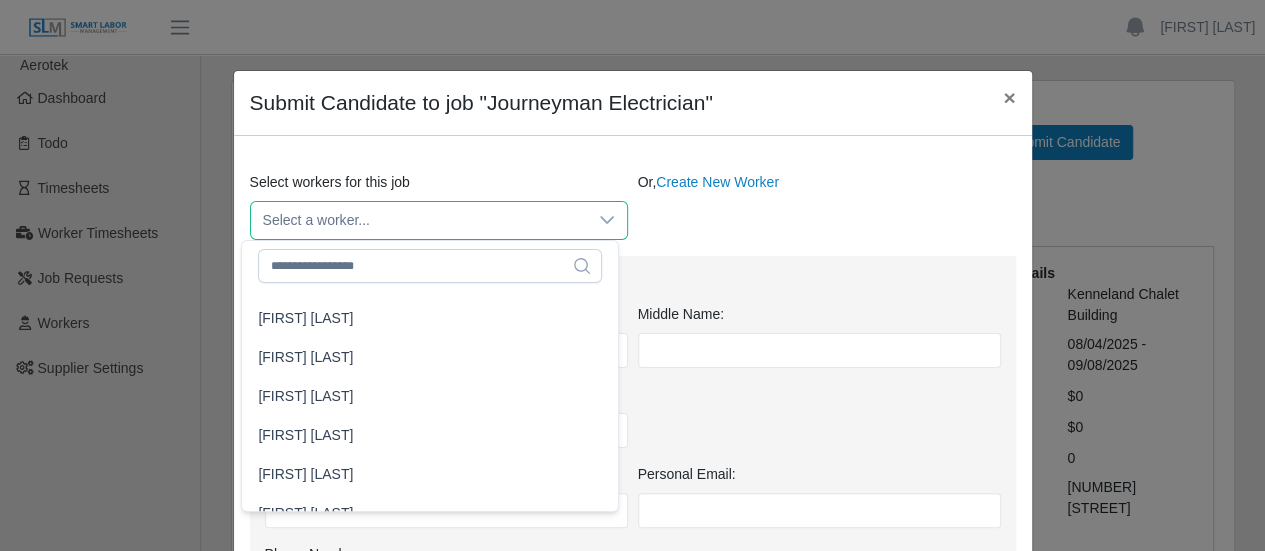scroll, scrollTop: 500, scrollLeft: 0, axis: vertical 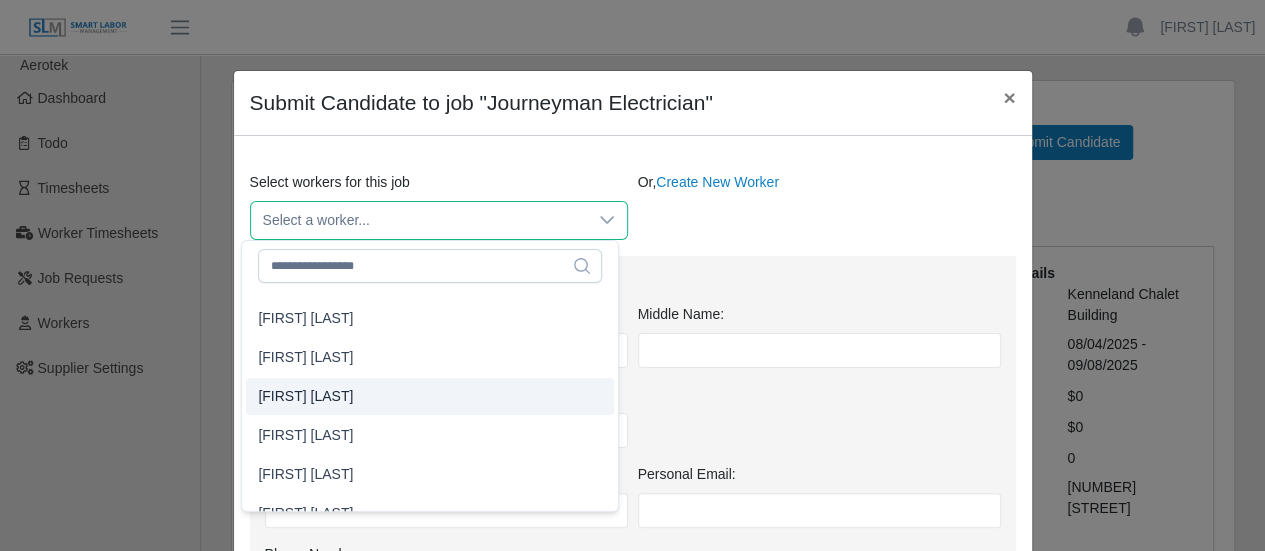 click on "Select a worker..." at bounding box center (419, 220) 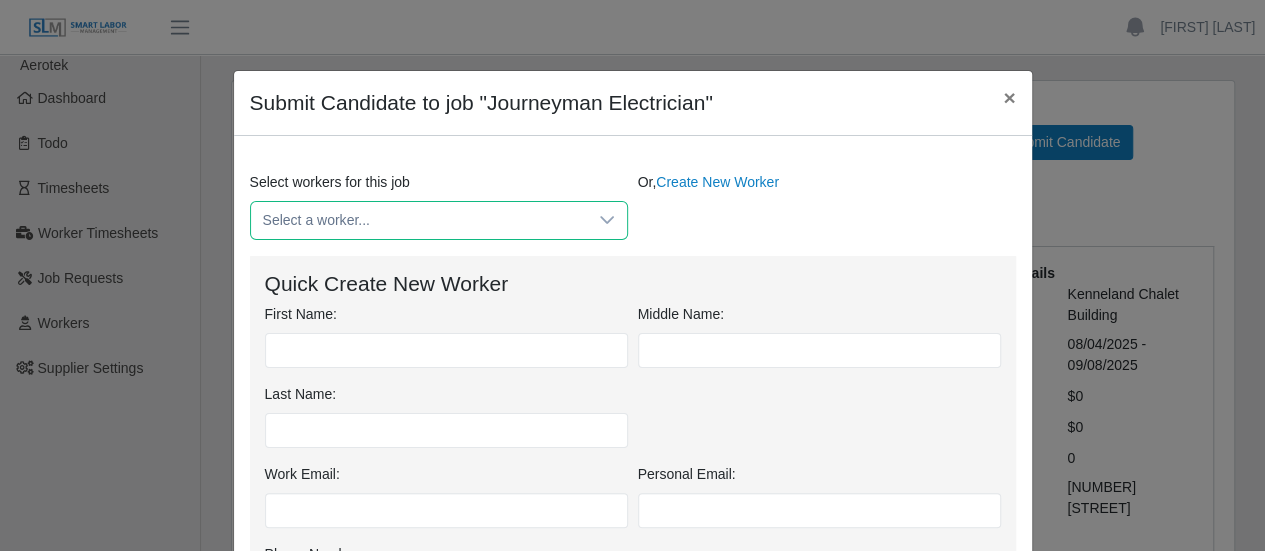 click on "Select a worker..." at bounding box center (419, 220) 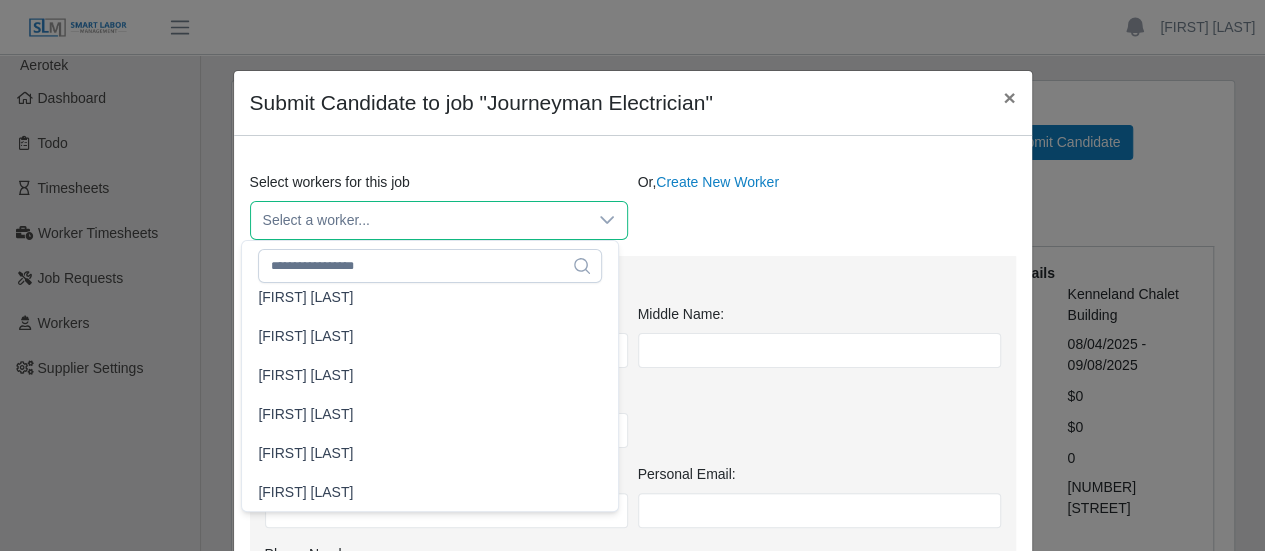 scroll, scrollTop: 8631, scrollLeft: 0, axis: vertical 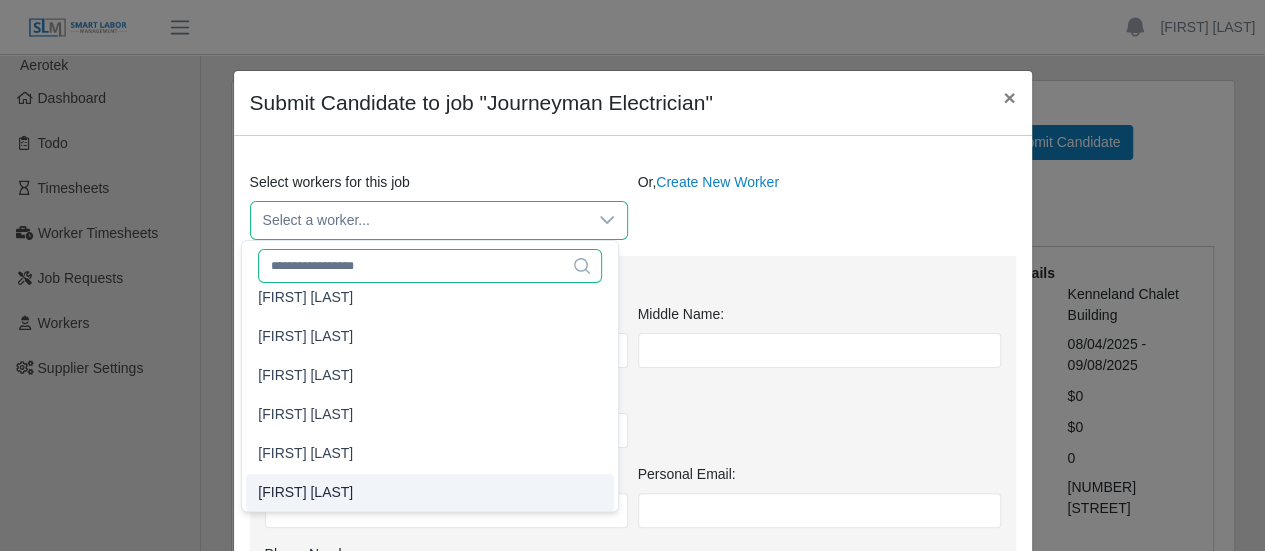 click 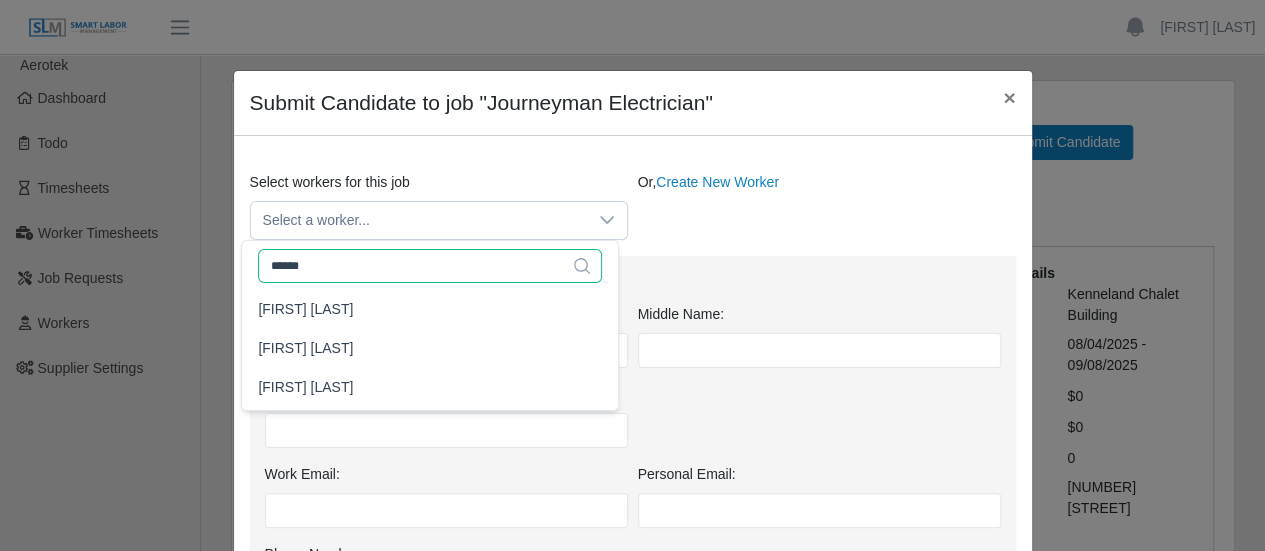 scroll, scrollTop: 0, scrollLeft: 0, axis: both 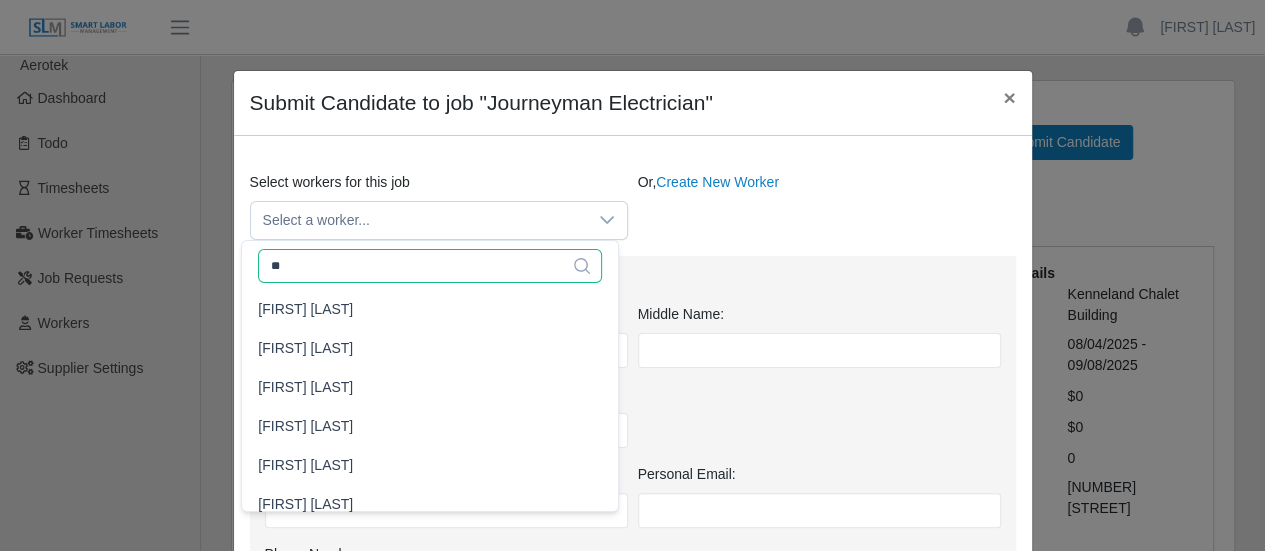 type on "*" 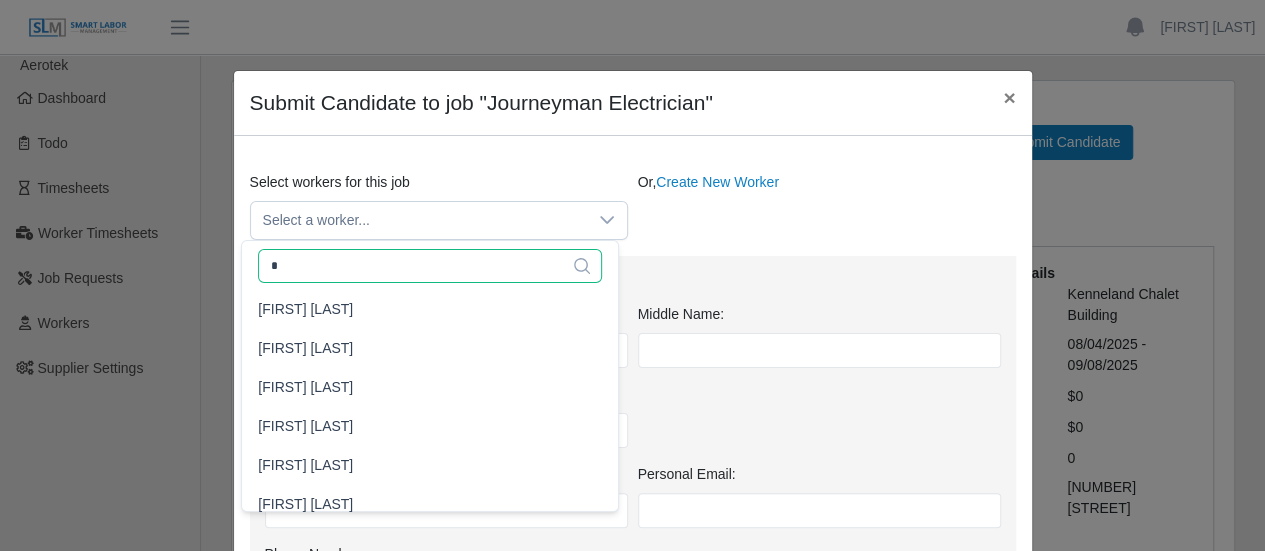type 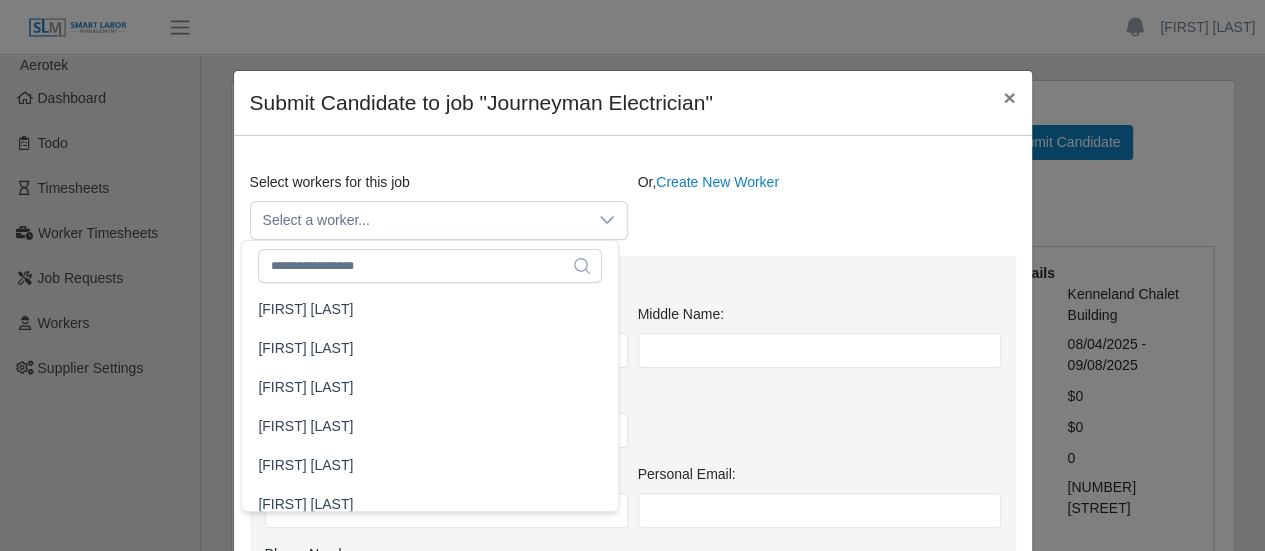 click on "Or,
Create New Worker" at bounding box center (827, 206) 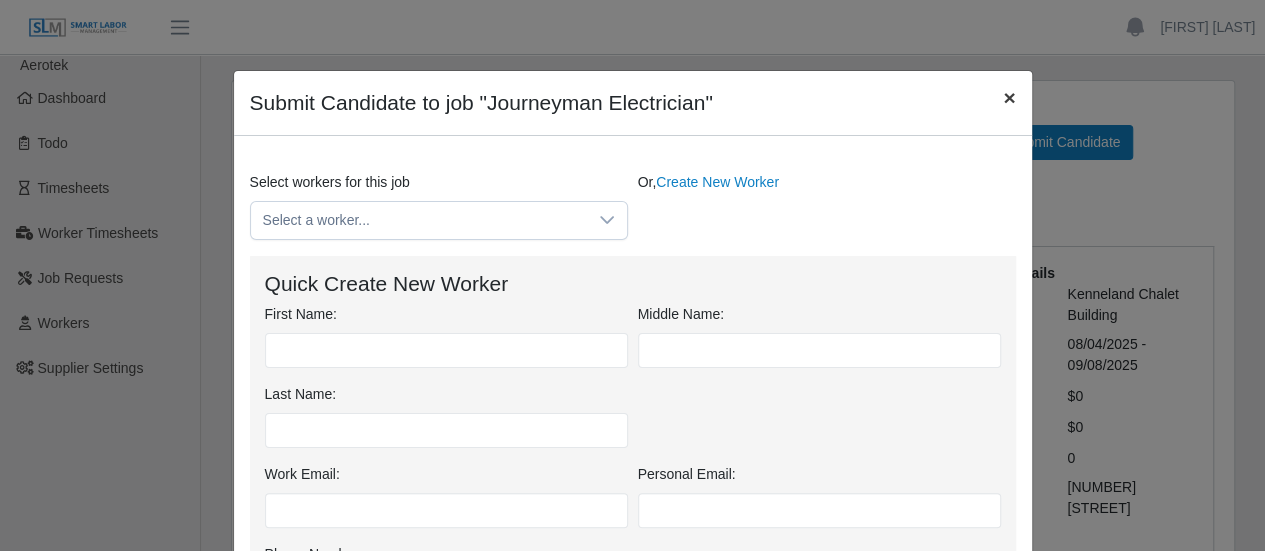 click on "×" 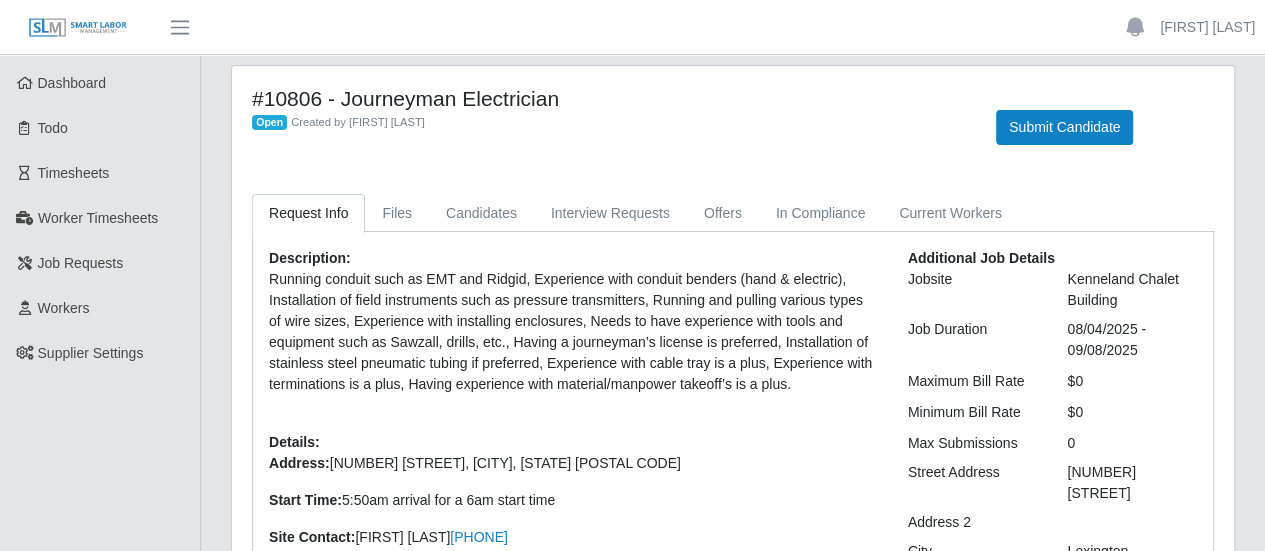 scroll, scrollTop: 0, scrollLeft: 0, axis: both 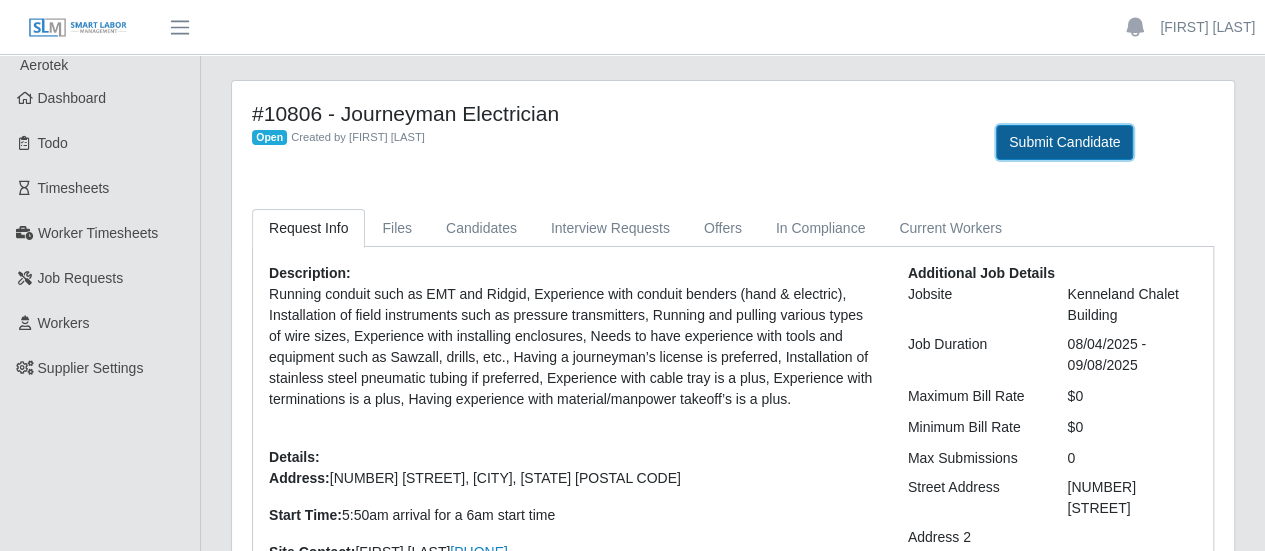 click on "Submit Candidate" at bounding box center [1064, 142] 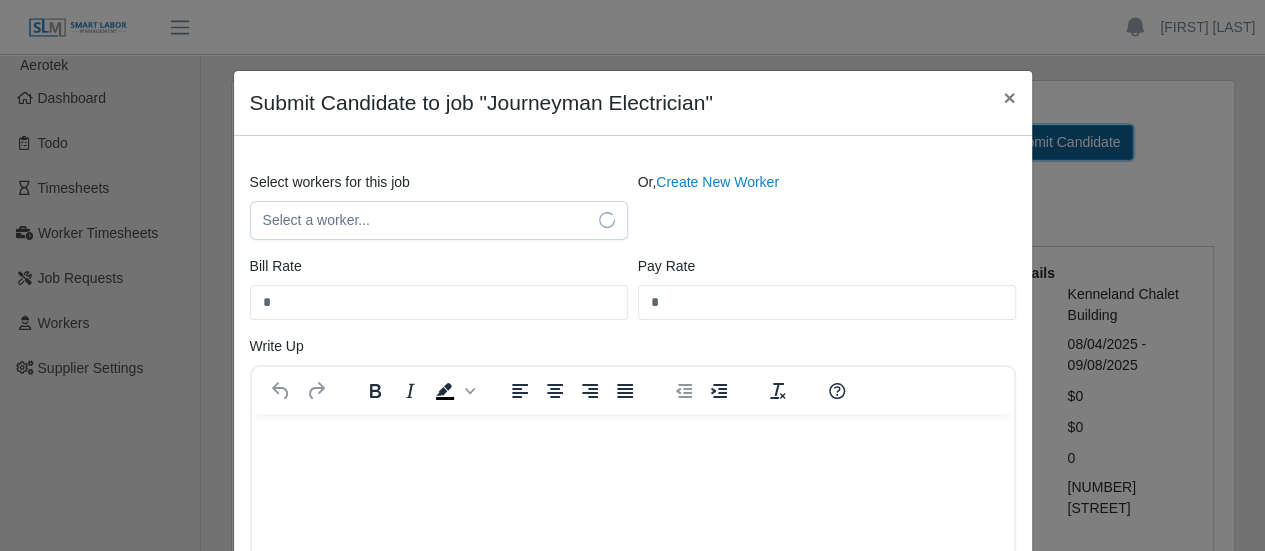 scroll, scrollTop: 0, scrollLeft: 0, axis: both 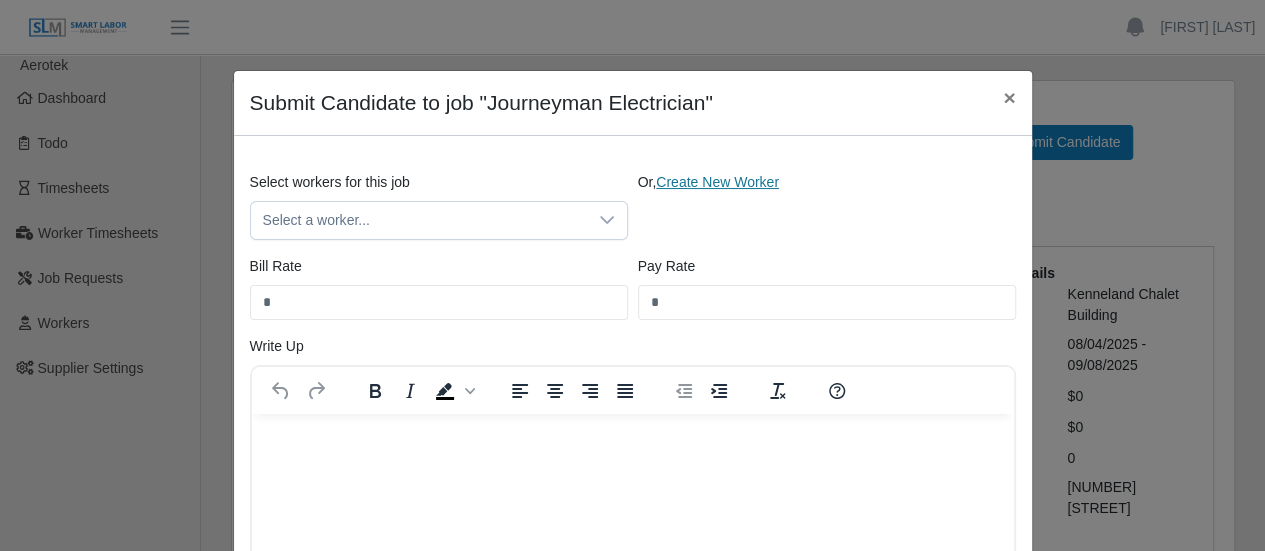 click on "Create New Worker" at bounding box center (717, 182) 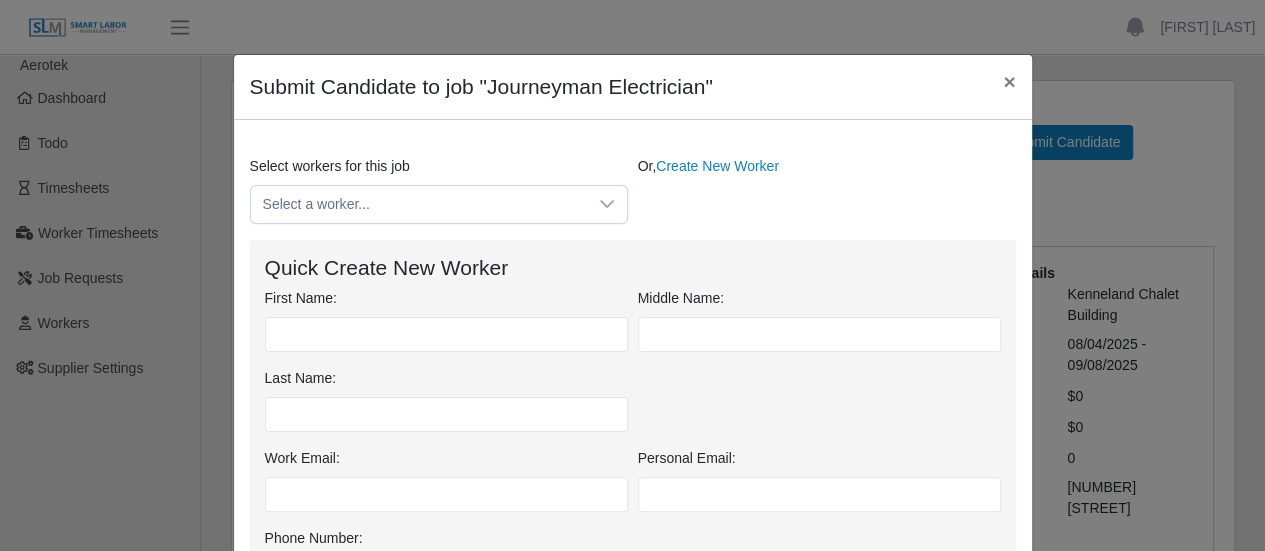 scroll, scrollTop: 0, scrollLeft: 0, axis: both 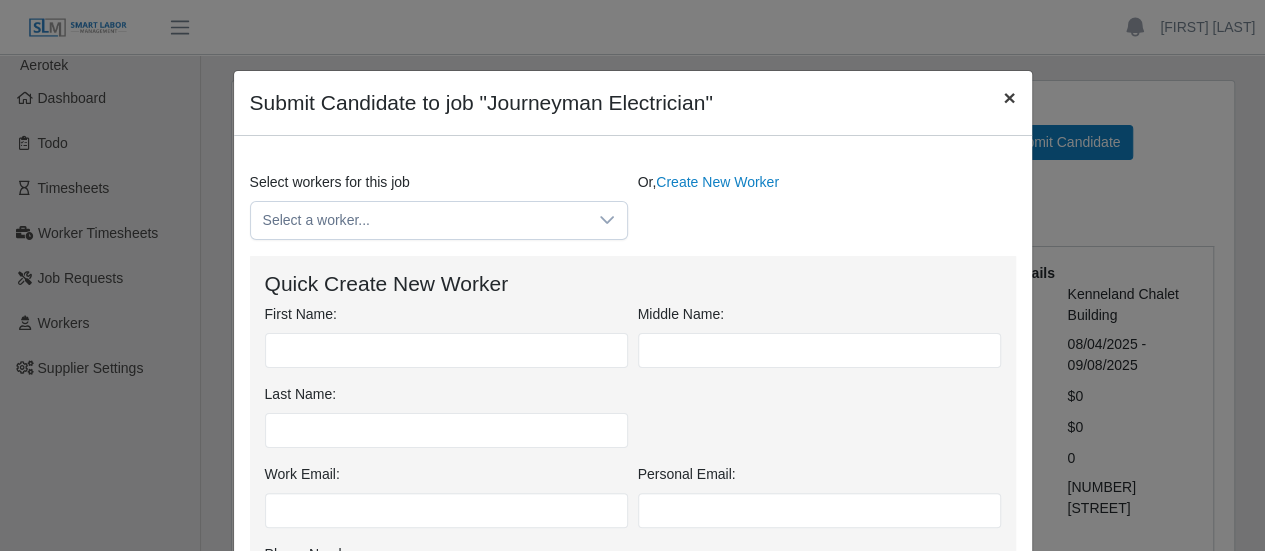 click on "×" at bounding box center (1009, 97) 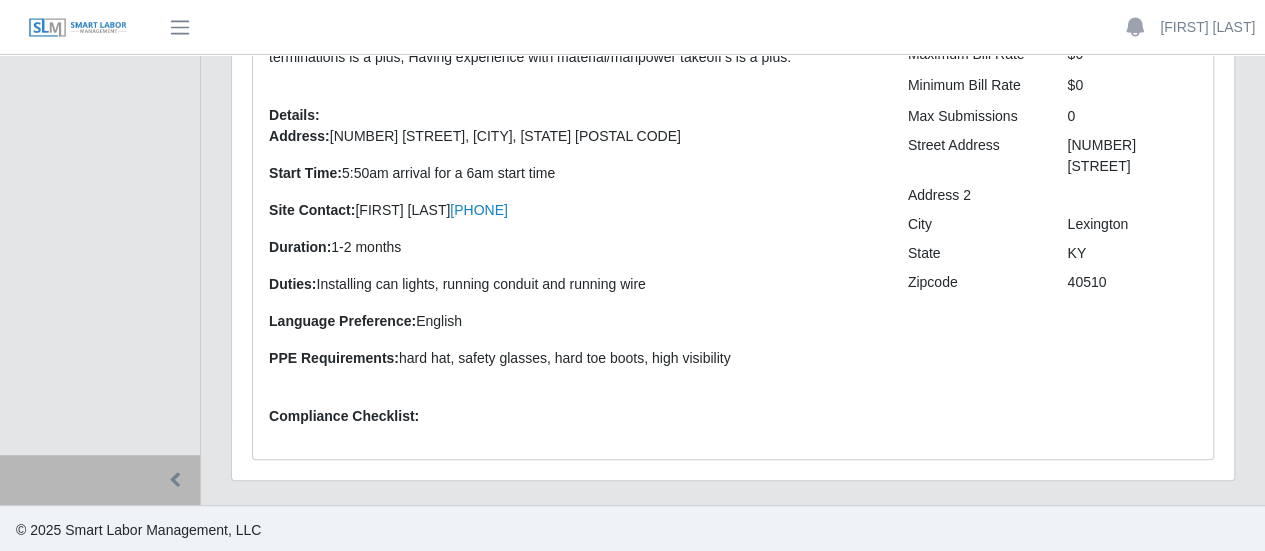 scroll, scrollTop: 0, scrollLeft: 0, axis: both 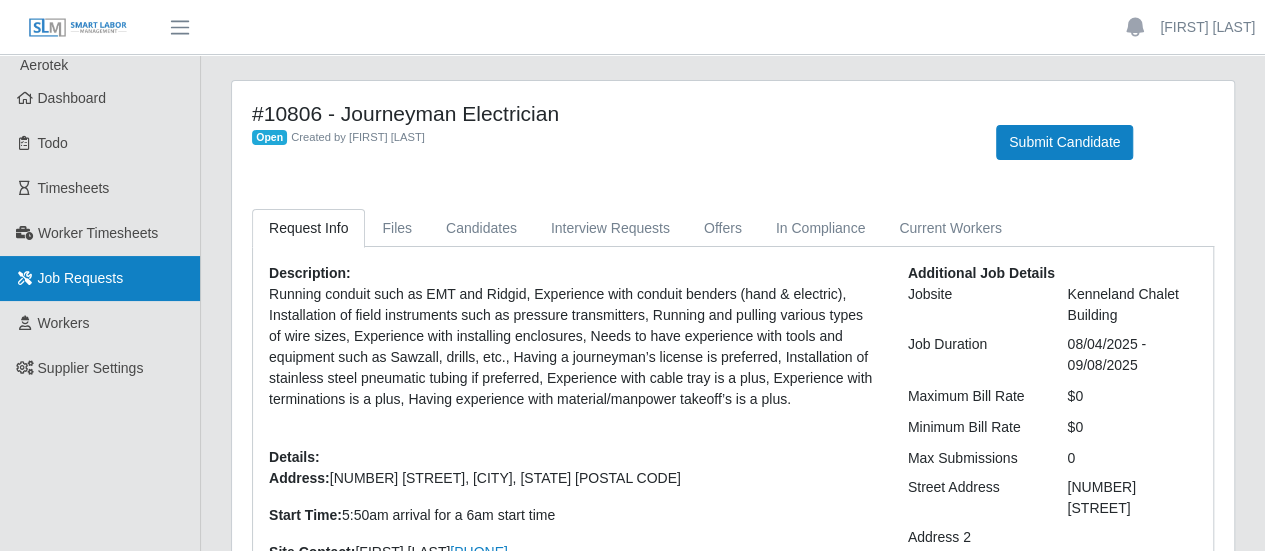 click on "Job Requests" at bounding box center (81, 278) 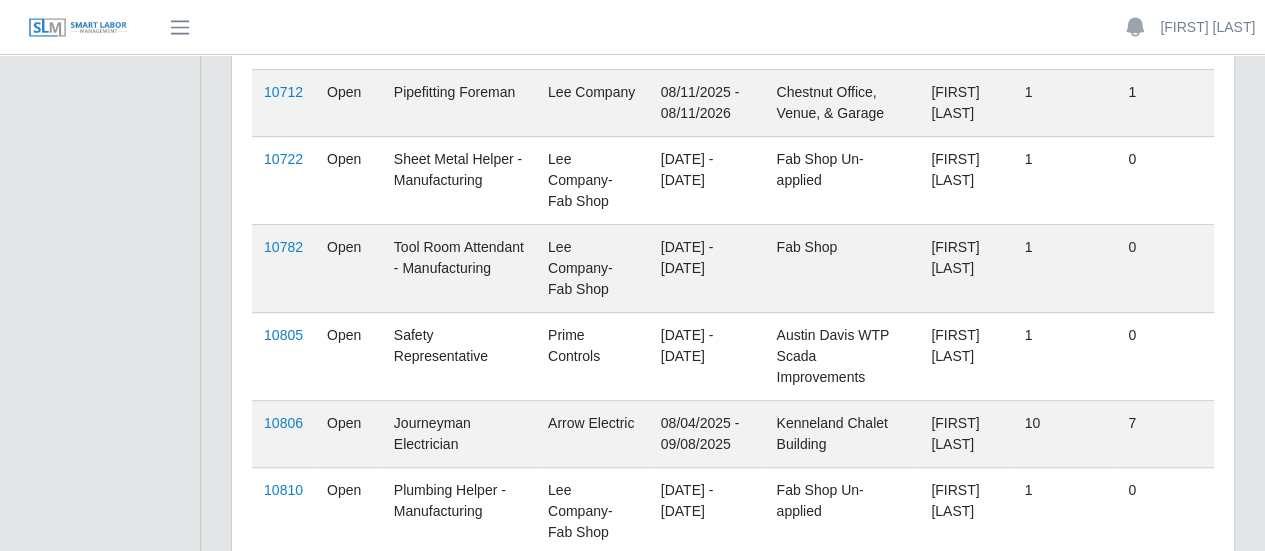 scroll, scrollTop: 466, scrollLeft: 0, axis: vertical 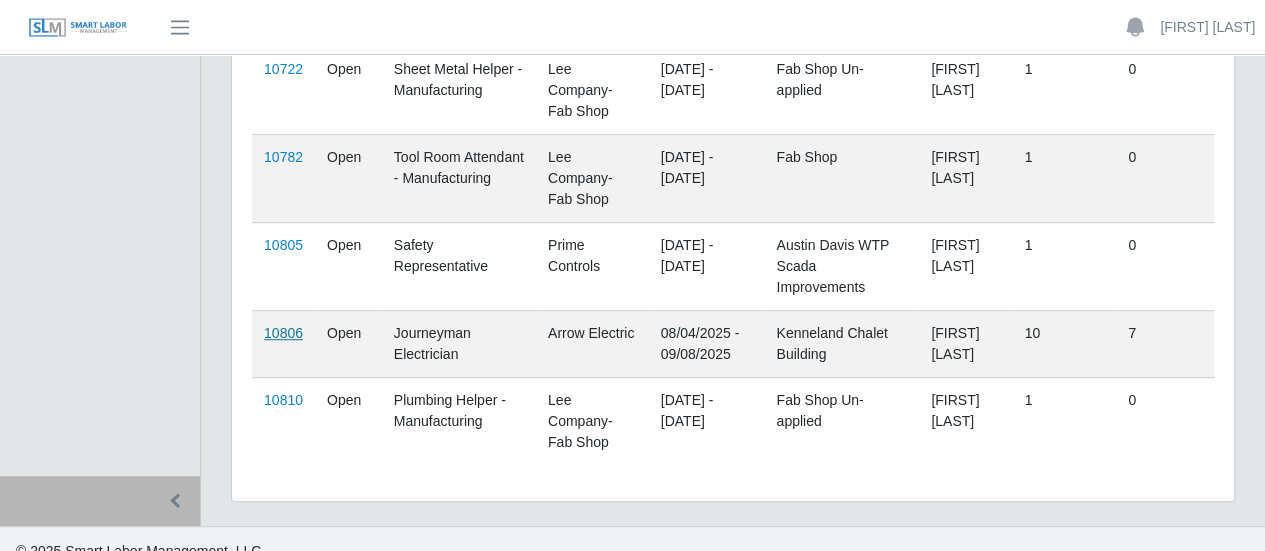 click on "10806" at bounding box center (283, 333) 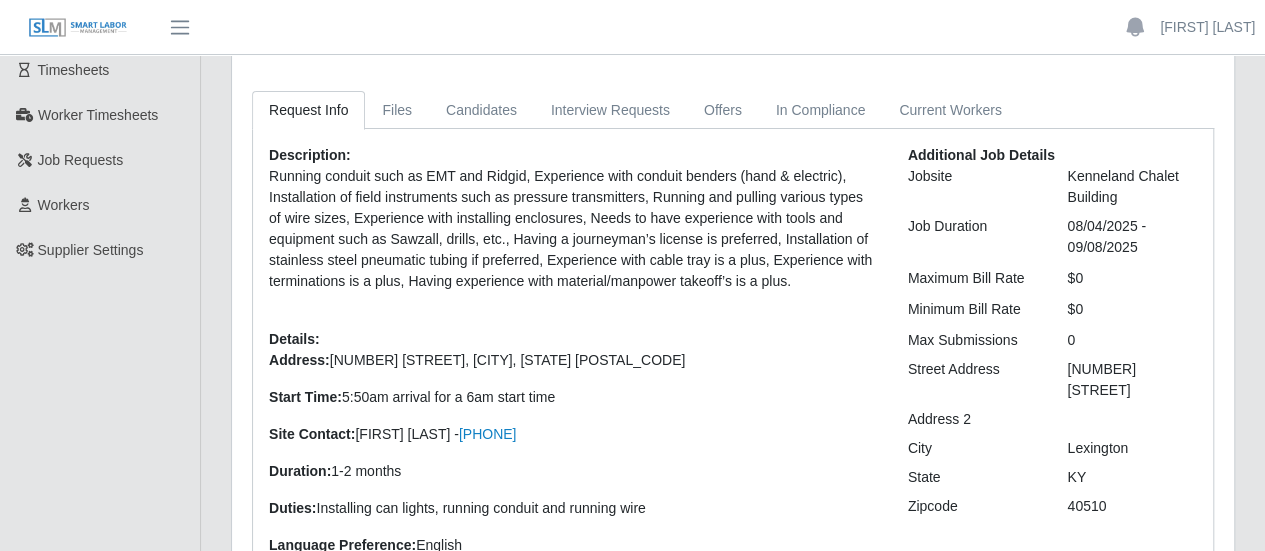 scroll, scrollTop: 0, scrollLeft: 0, axis: both 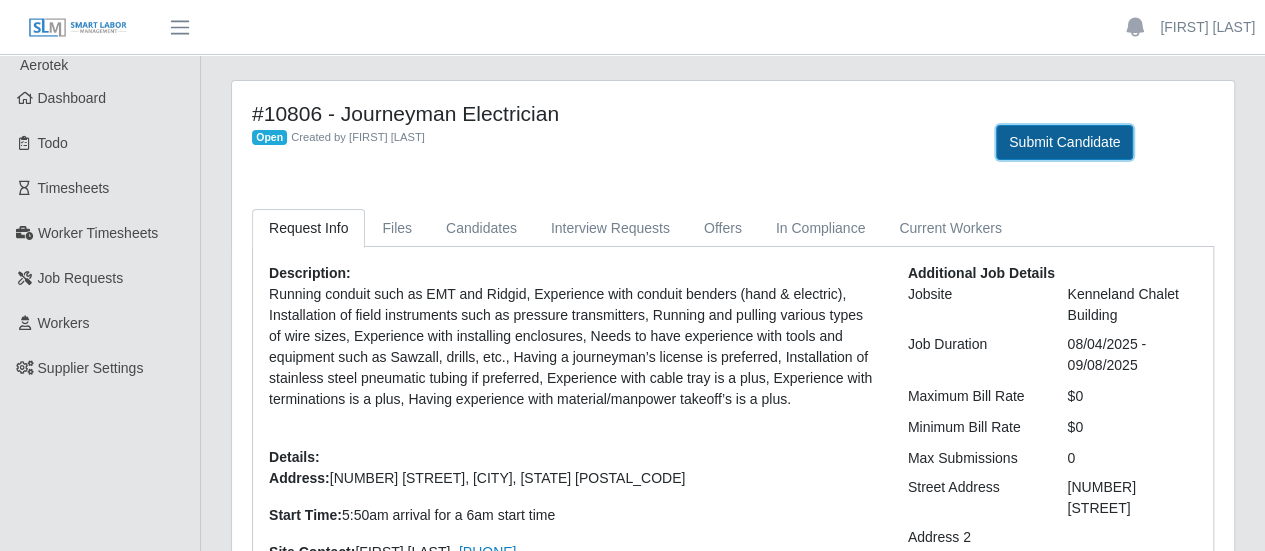 click on "Submit Candidate" at bounding box center [1064, 142] 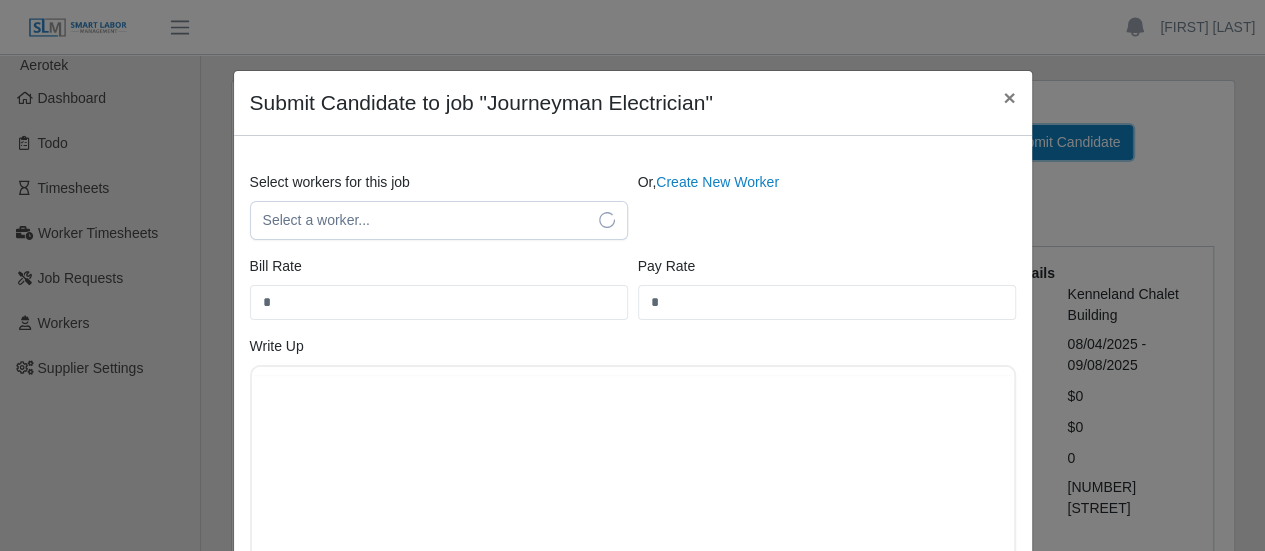 scroll, scrollTop: 0, scrollLeft: 0, axis: both 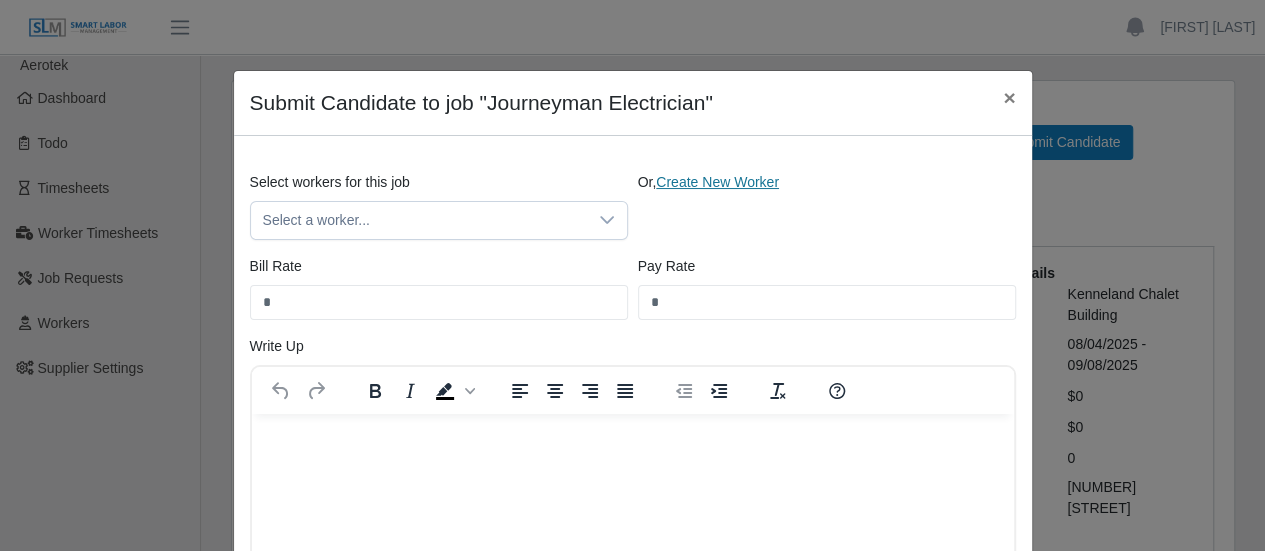 click on "Create New Worker" at bounding box center (717, 182) 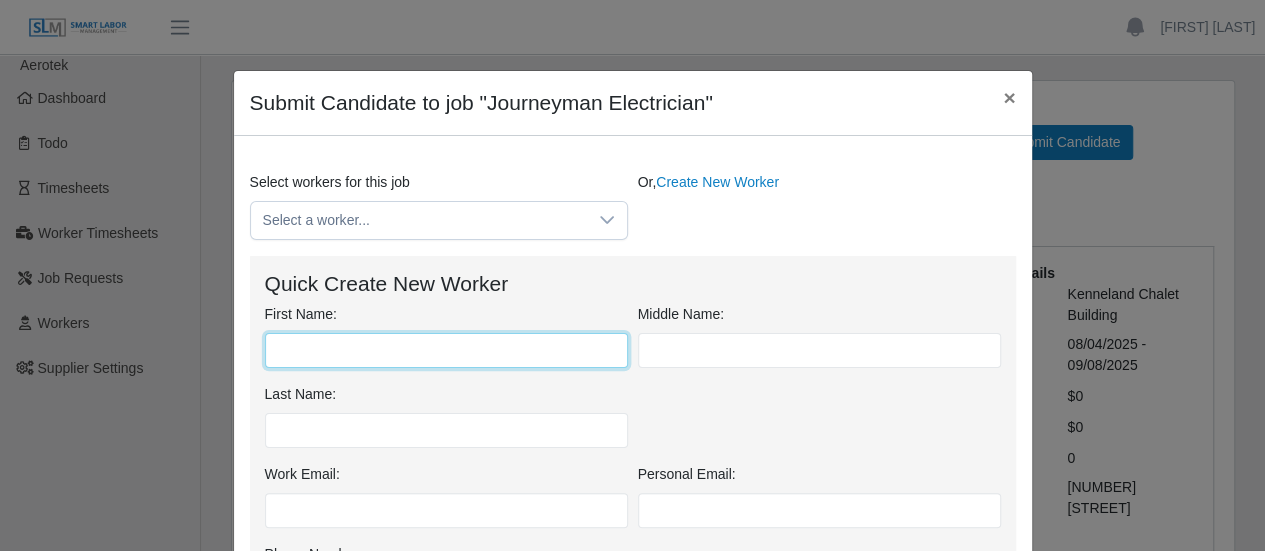 click on "First Name:" at bounding box center [446, 350] 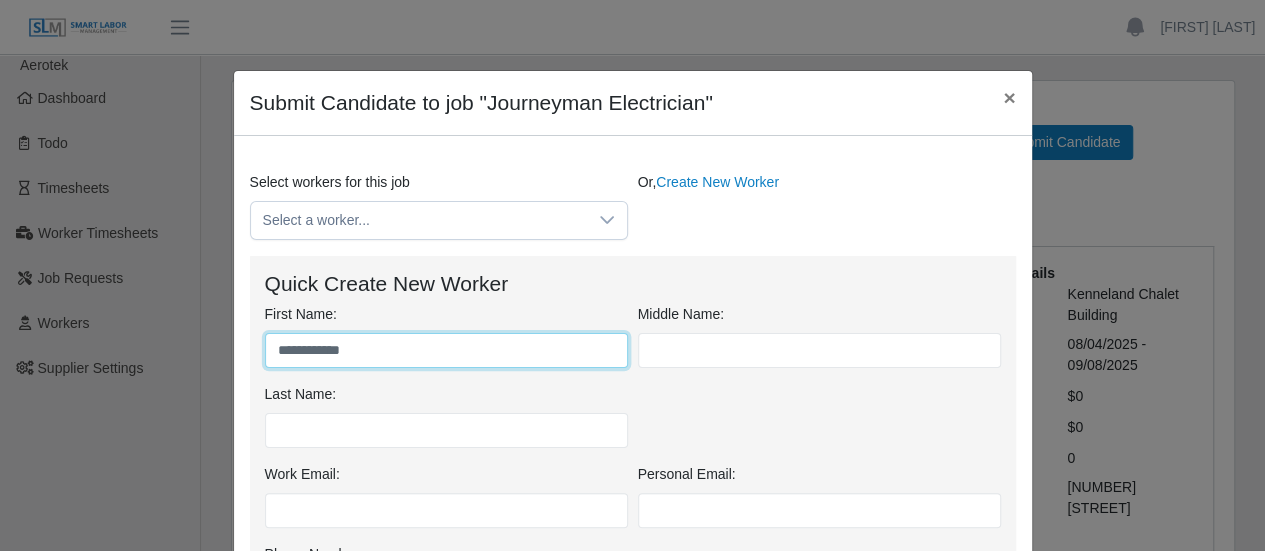 type on "**********" 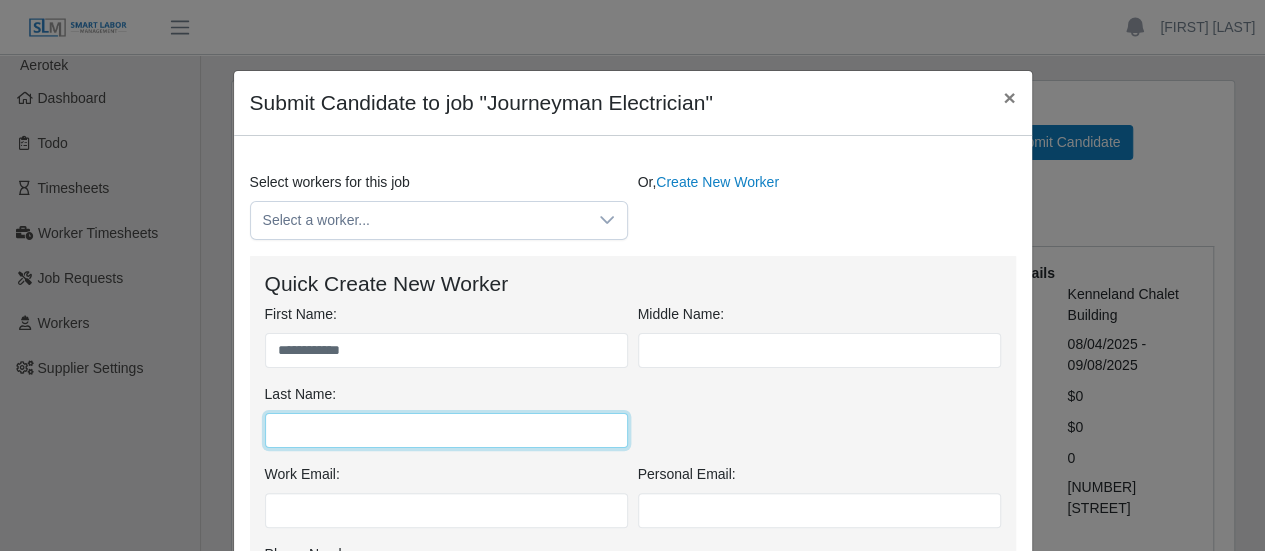 click on "Last Name:" at bounding box center (446, 430) 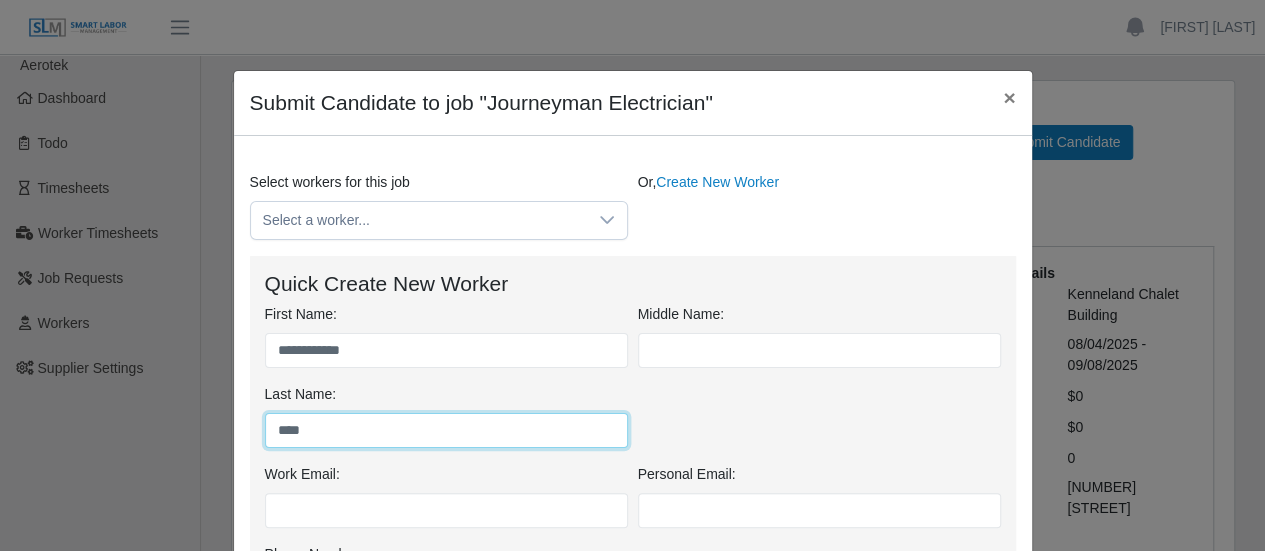 scroll, scrollTop: 100, scrollLeft: 0, axis: vertical 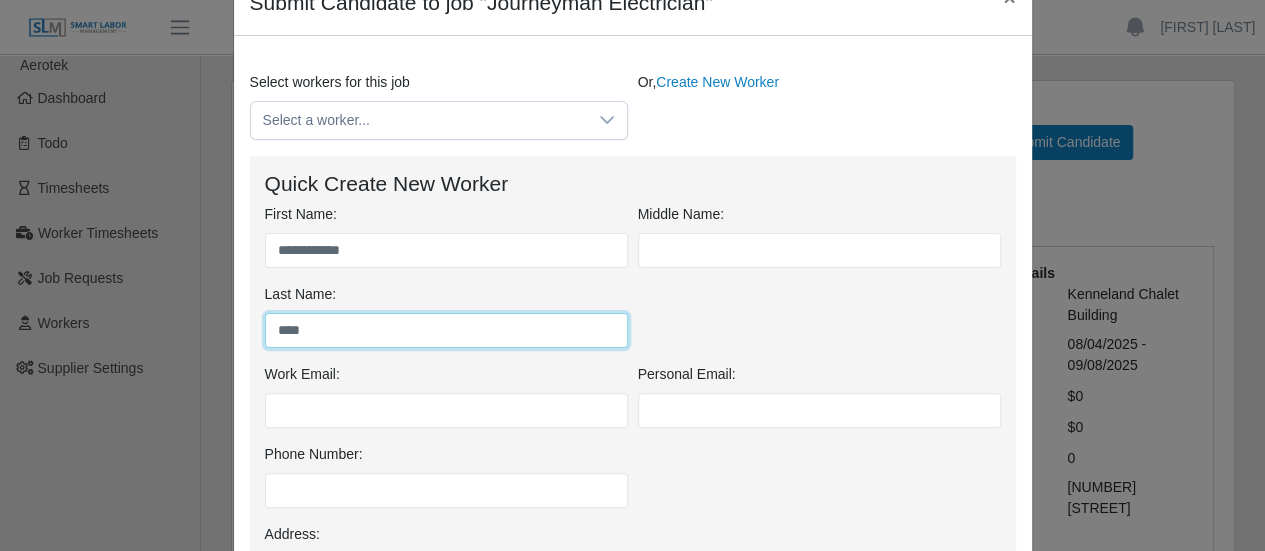 type on "****" 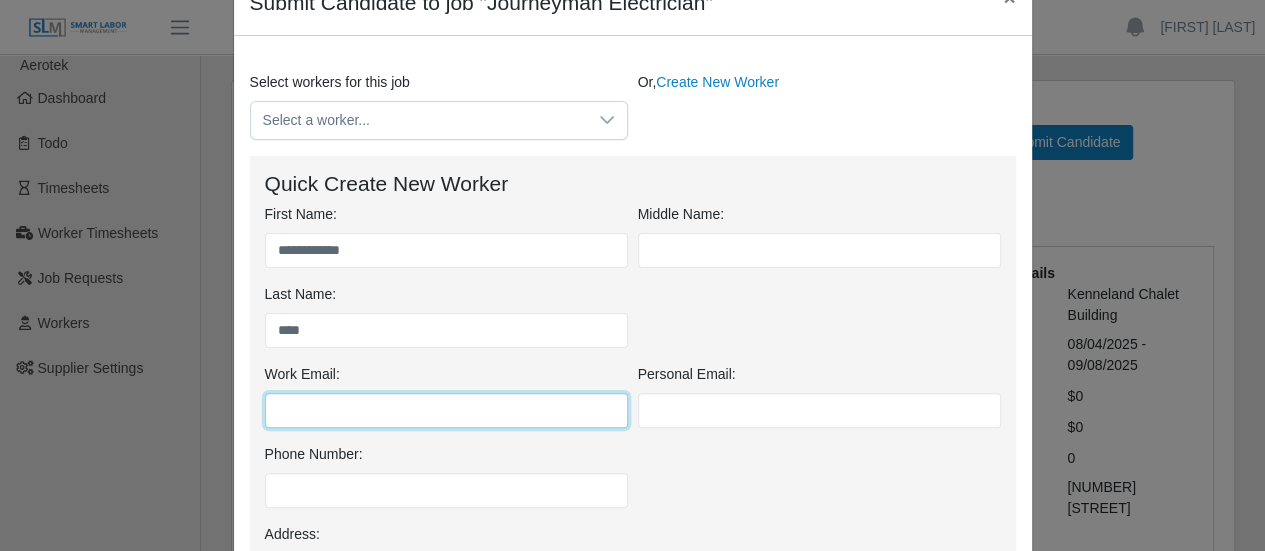 click on "Work Email:" at bounding box center [446, 410] 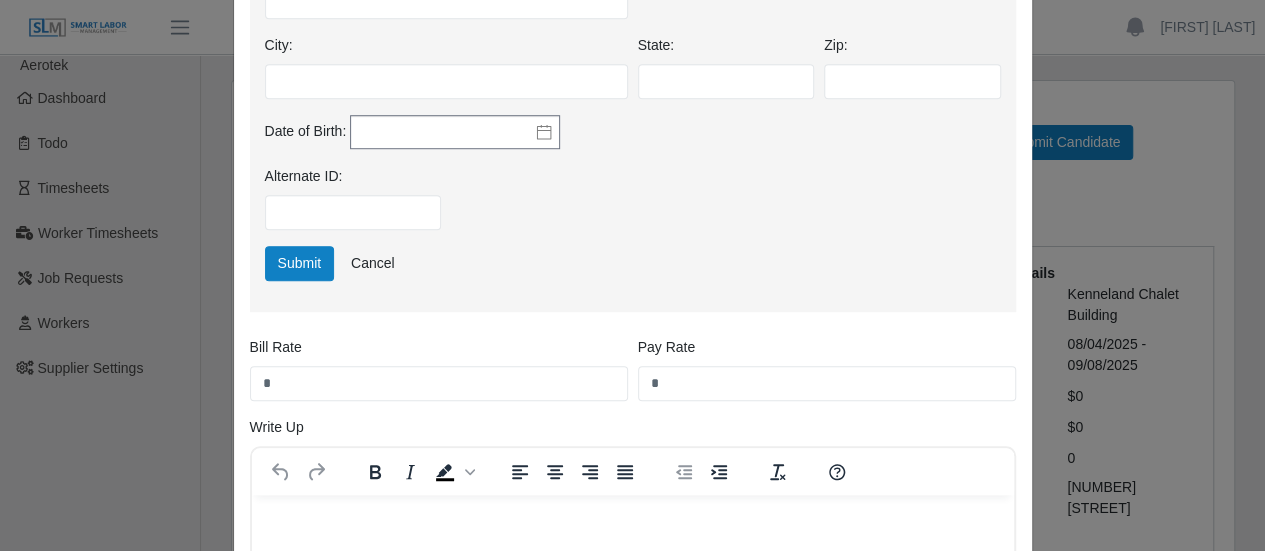 scroll, scrollTop: 700, scrollLeft: 0, axis: vertical 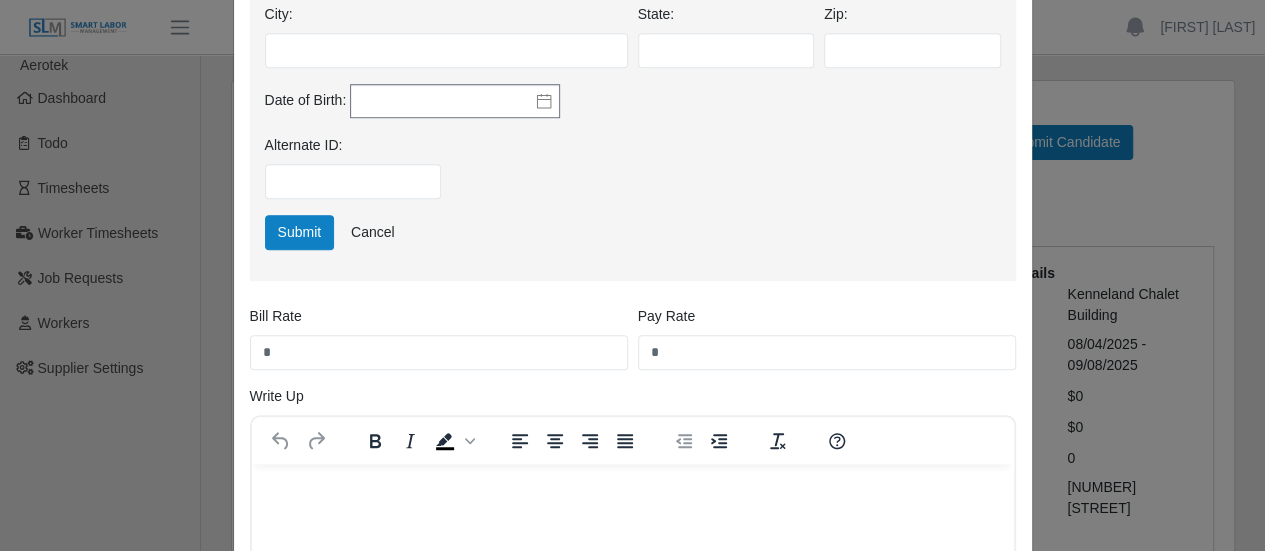 type on "**********" 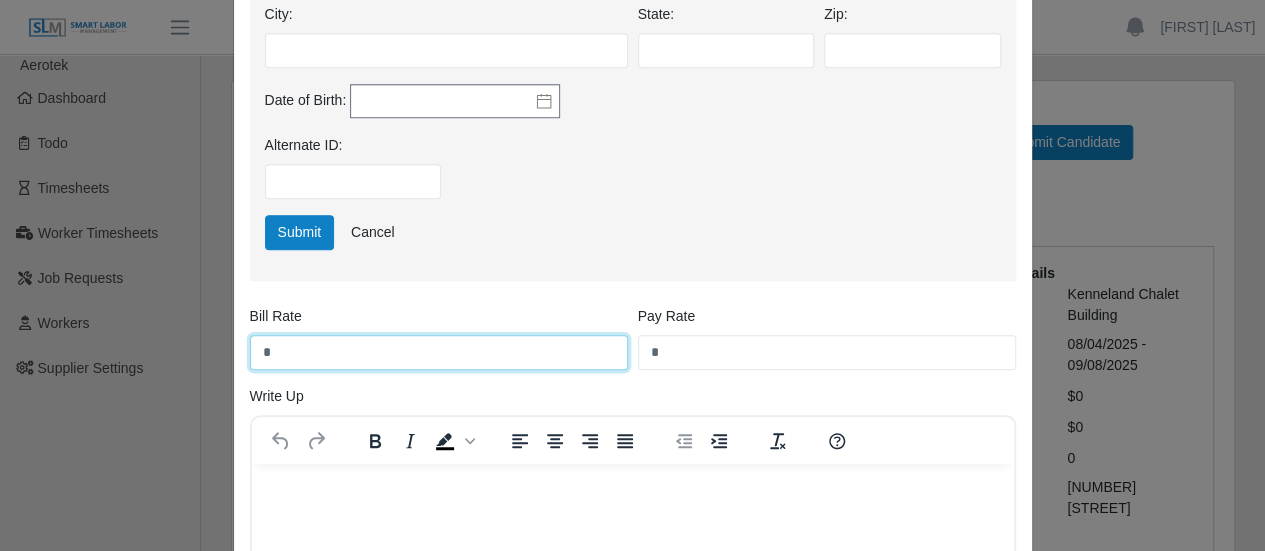 click on "*" at bounding box center (439, 352) 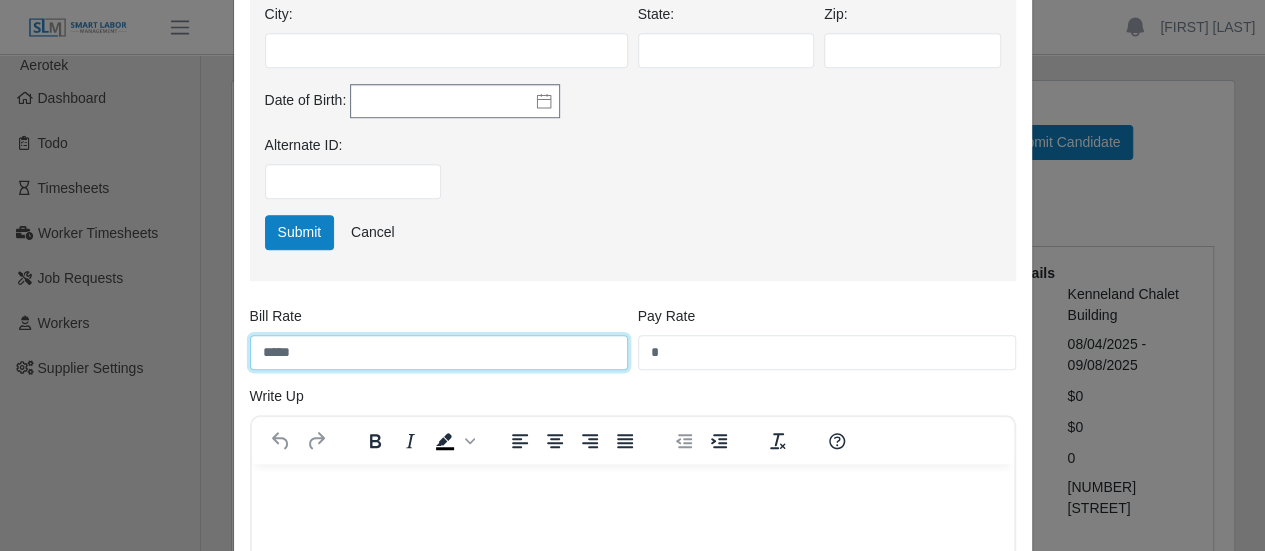 type on "*****" 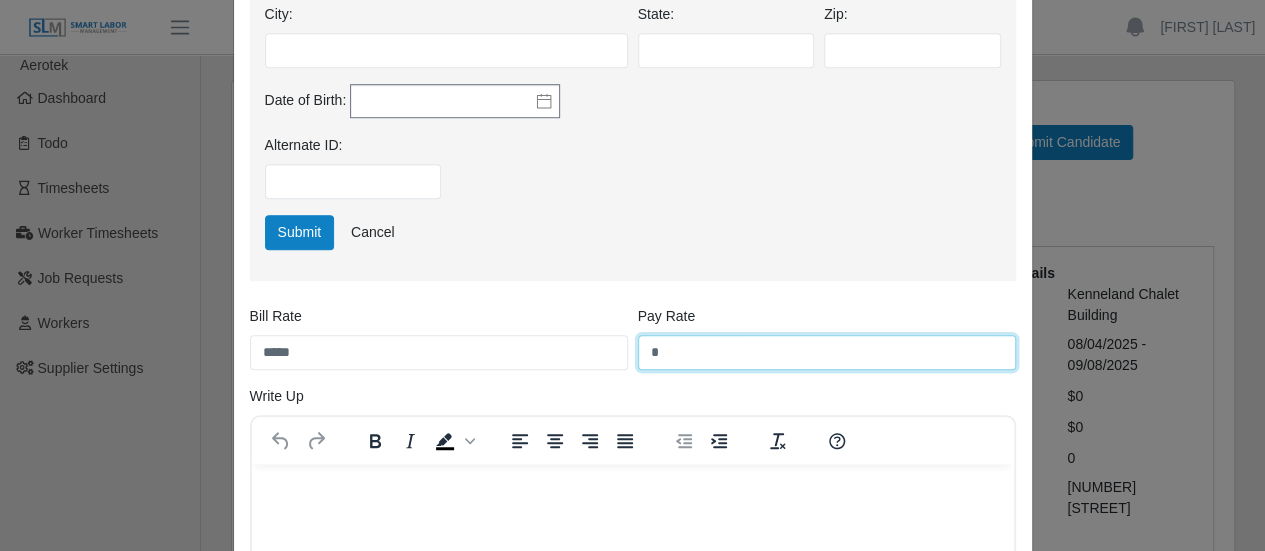 click on "*" at bounding box center [827, 352] 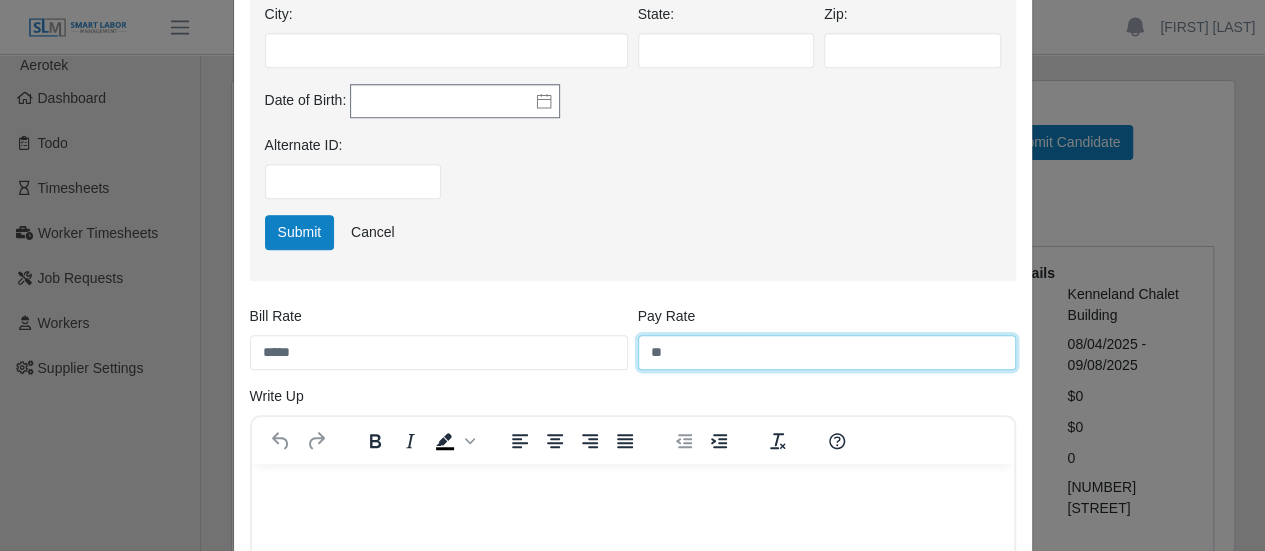 type on "**" 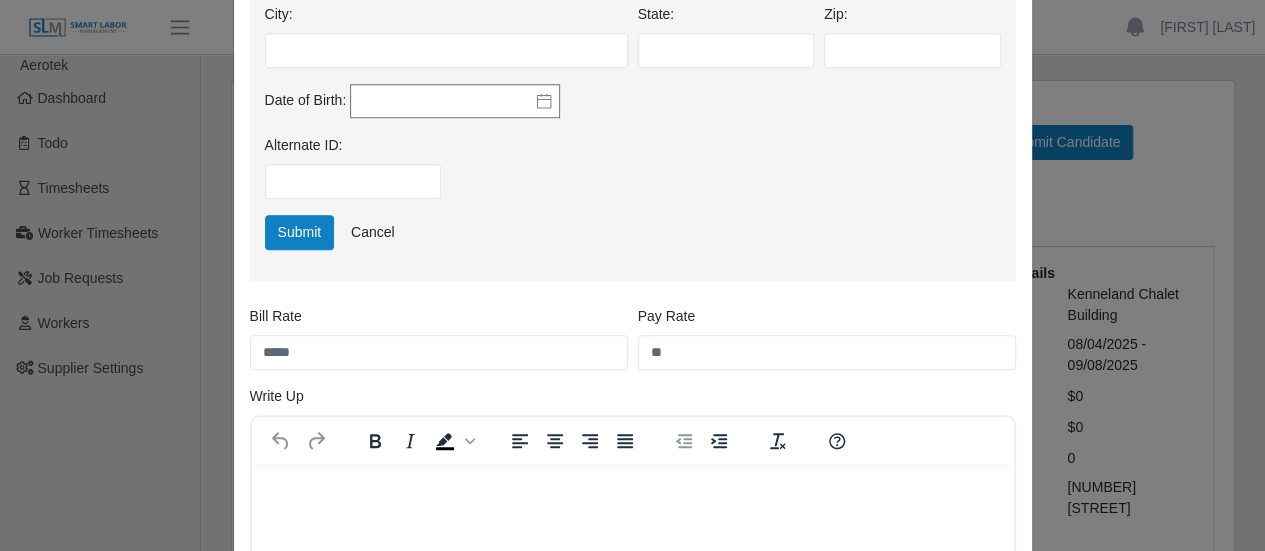 click on "**********" at bounding box center [633, 127] 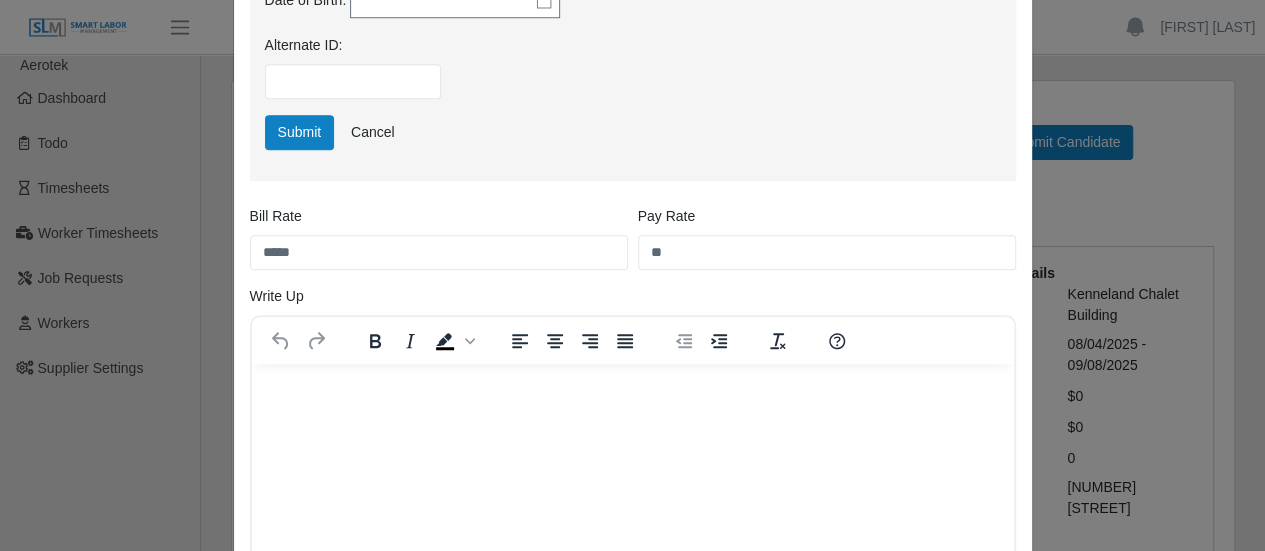 scroll, scrollTop: 900, scrollLeft: 0, axis: vertical 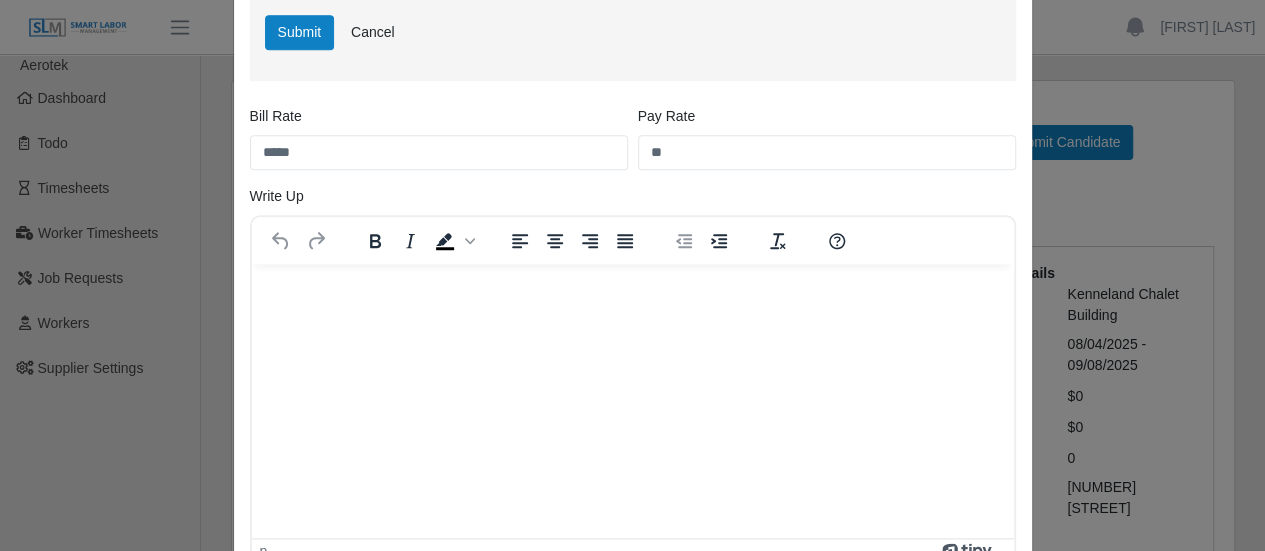 click at bounding box center (632, 291) 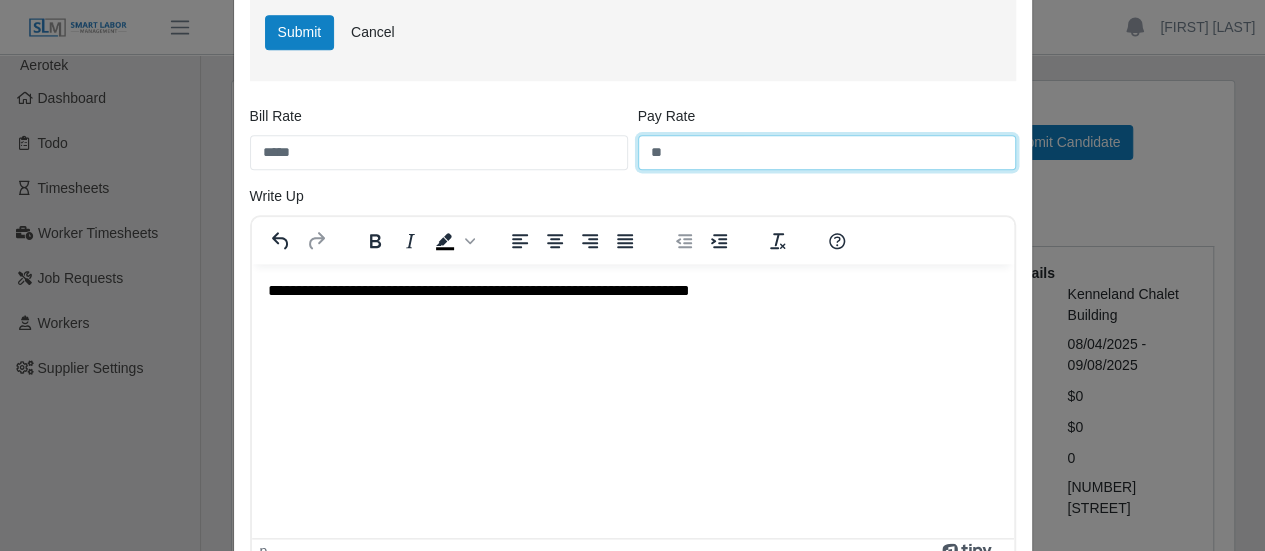 click on "**" at bounding box center [827, 152] 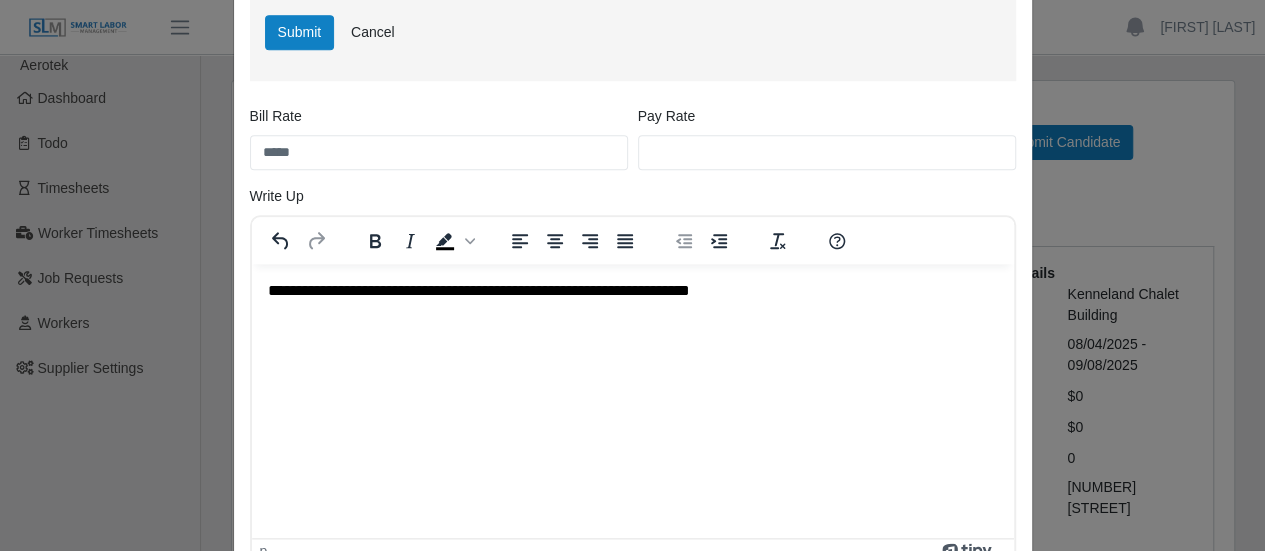 click on "Bill Rate   *****" at bounding box center (439, 138) 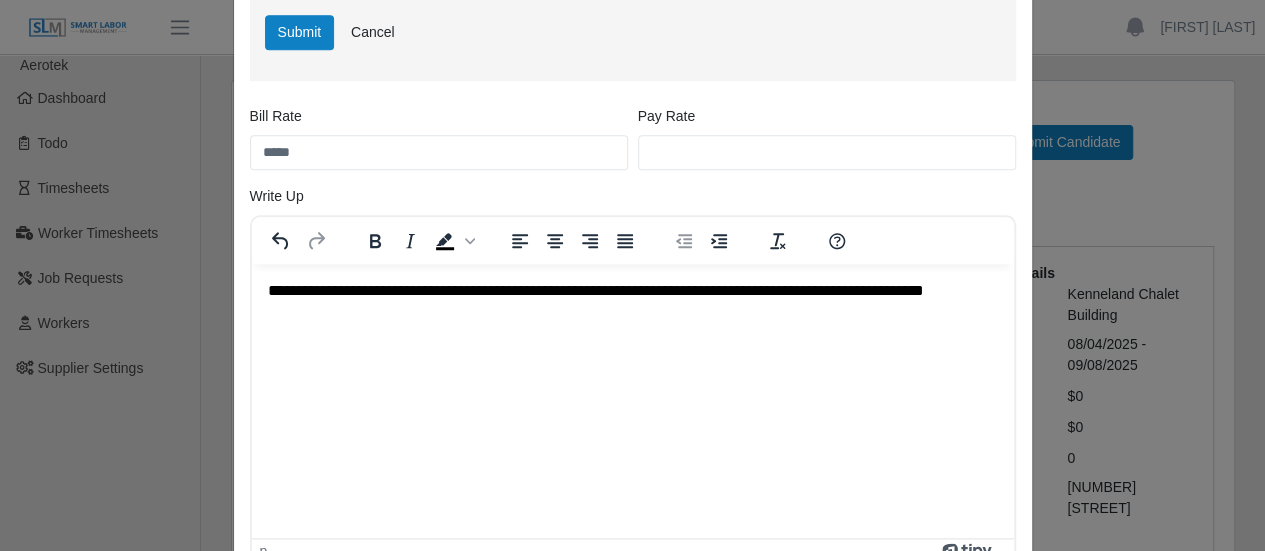 click on "**********" at bounding box center (632, 302) 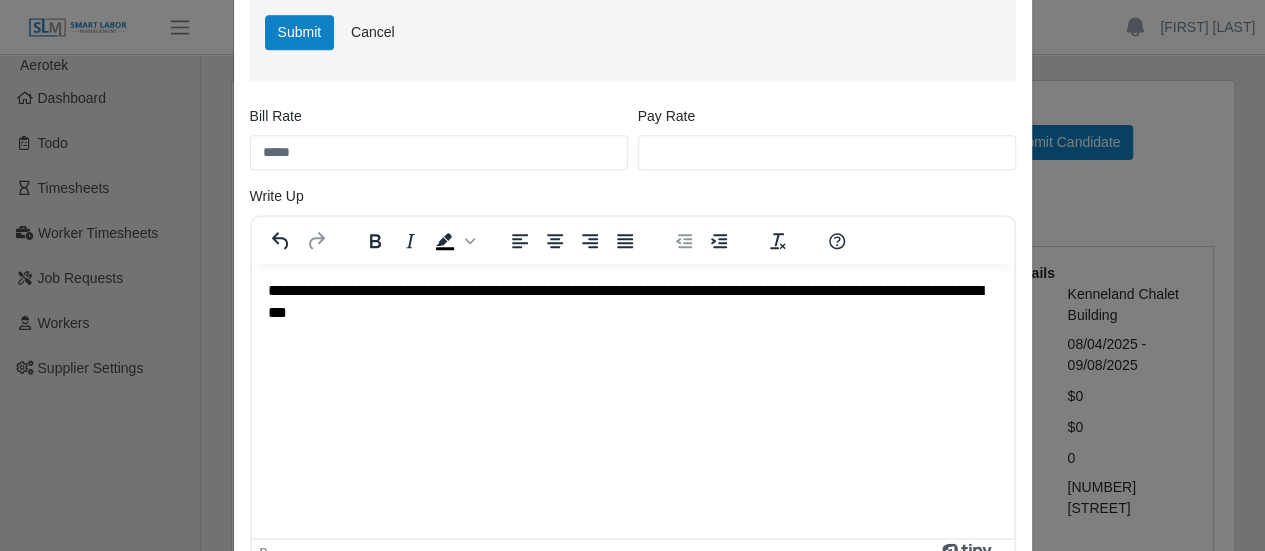 click on "**********" at bounding box center [632, 302] 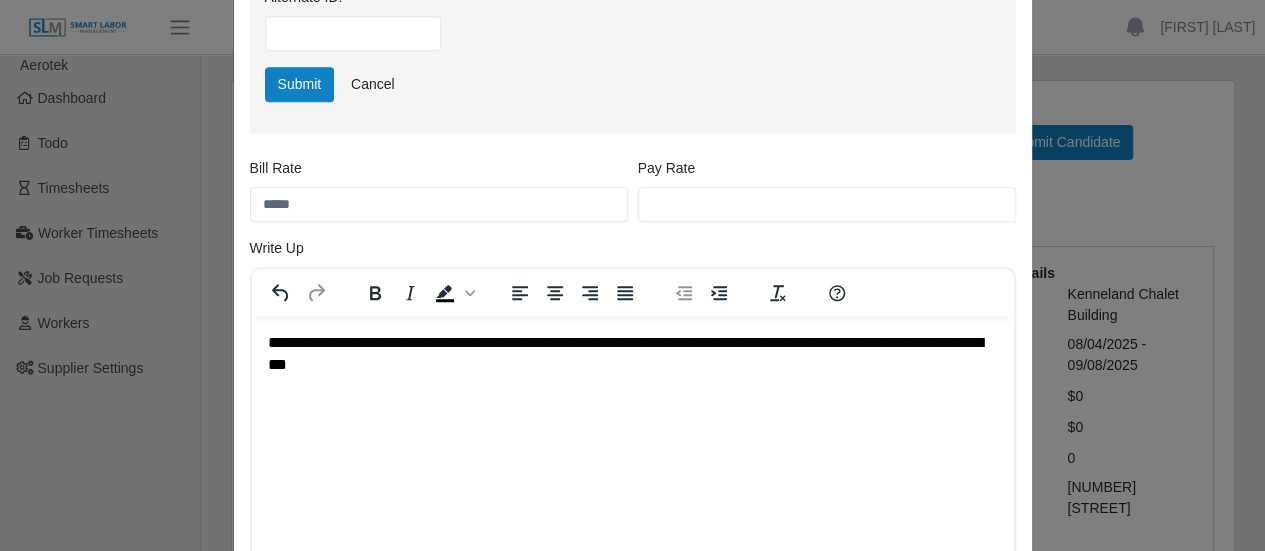 scroll, scrollTop: 1048, scrollLeft: 0, axis: vertical 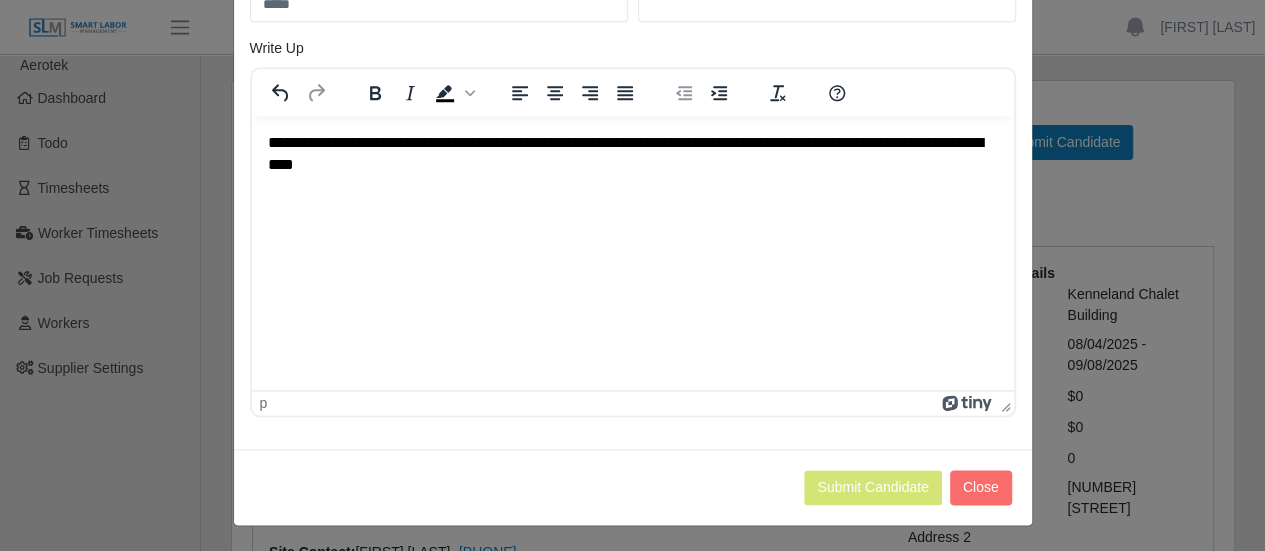 click on "**********" at bounding box center [632, 193] 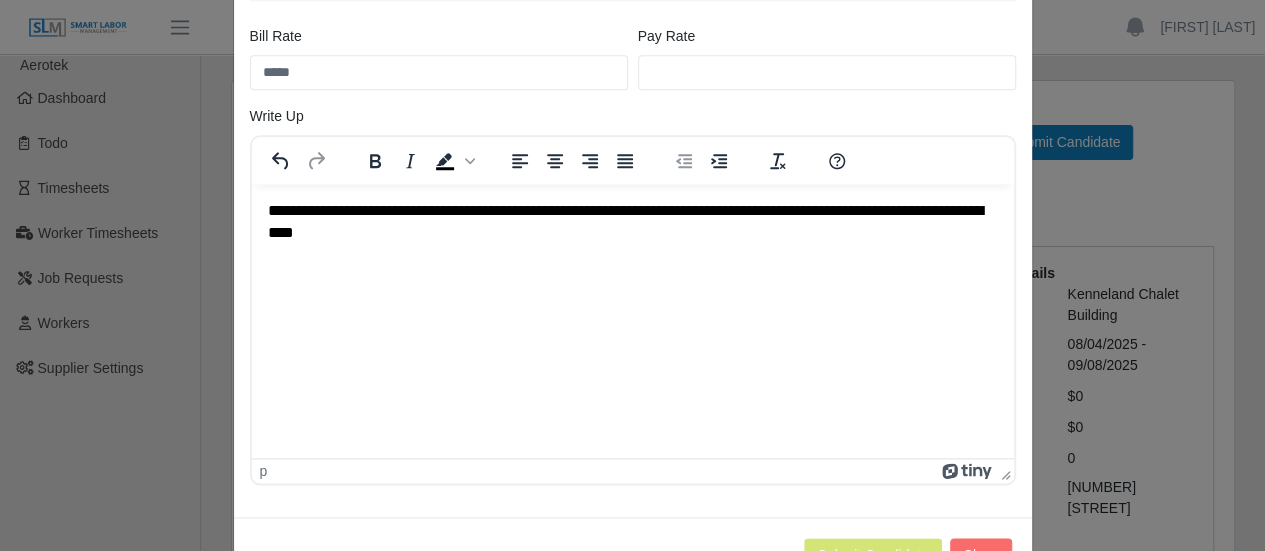 scroll, scrollTop: 948, scrollLeft: 0, axis: vertical 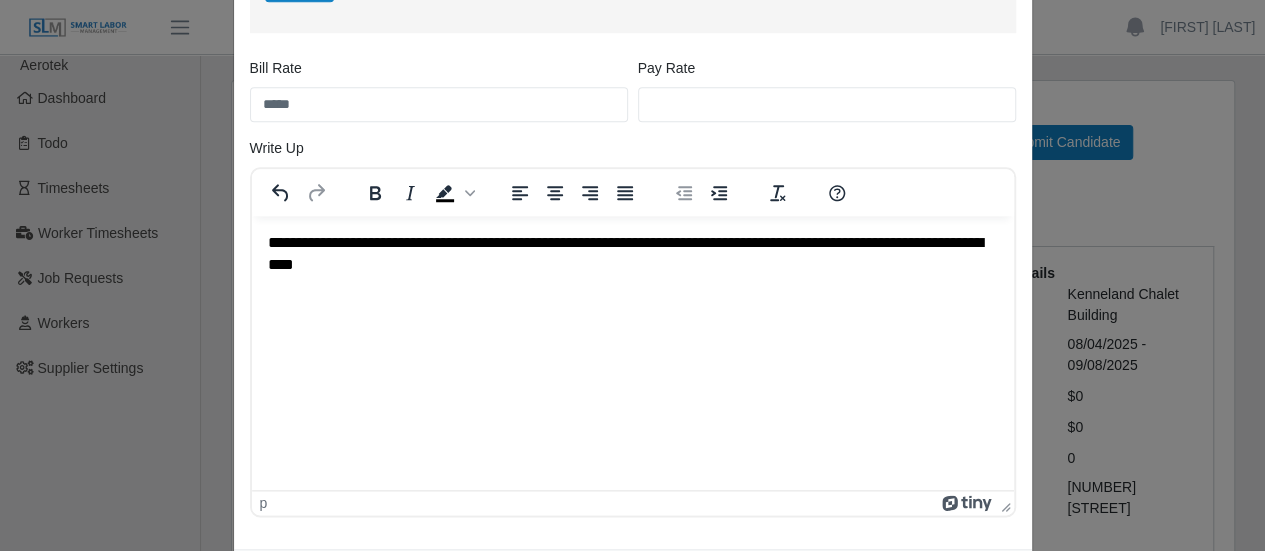 click on "**********" at bounding box center (632, 254) 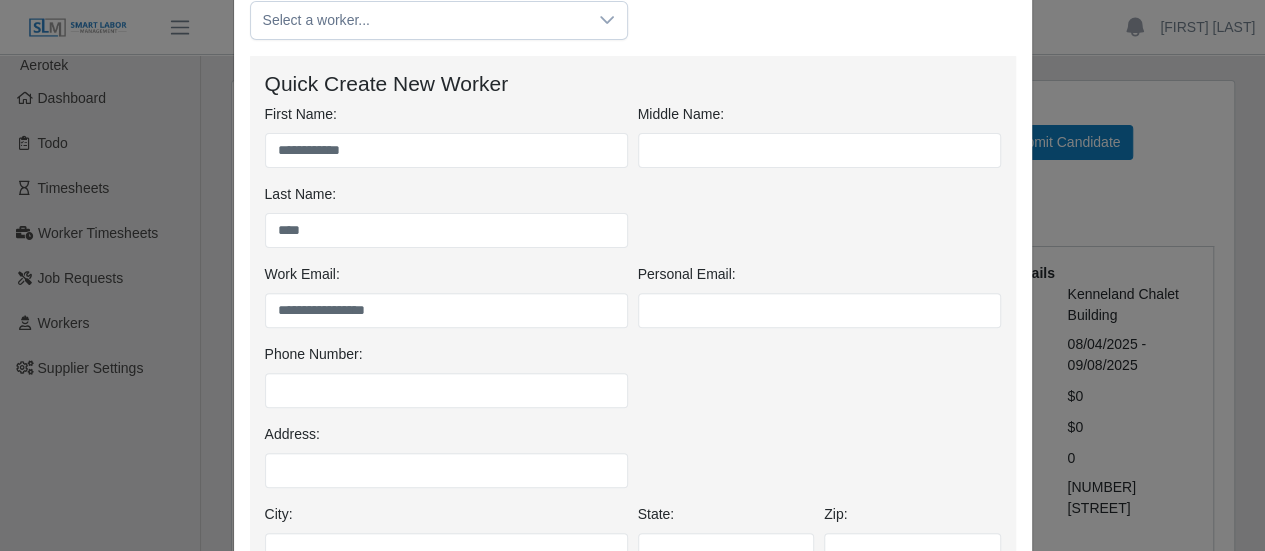 scroll, scrollTop: 0, scrollLeft: 0, axis: both 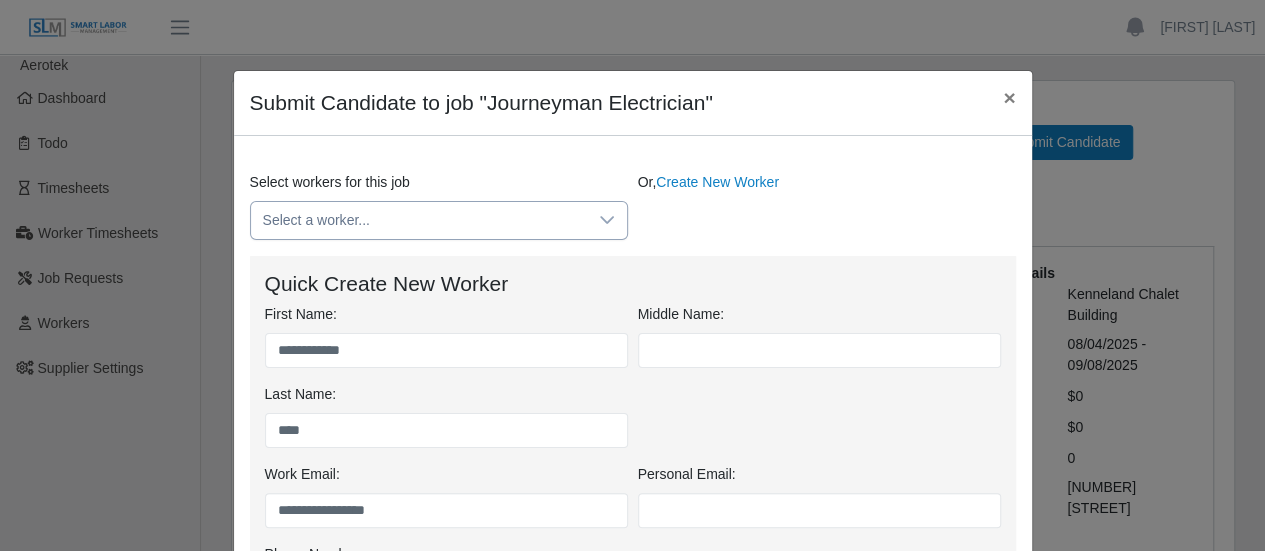 click on "Select a worker..." at bounding box center [419, 220] 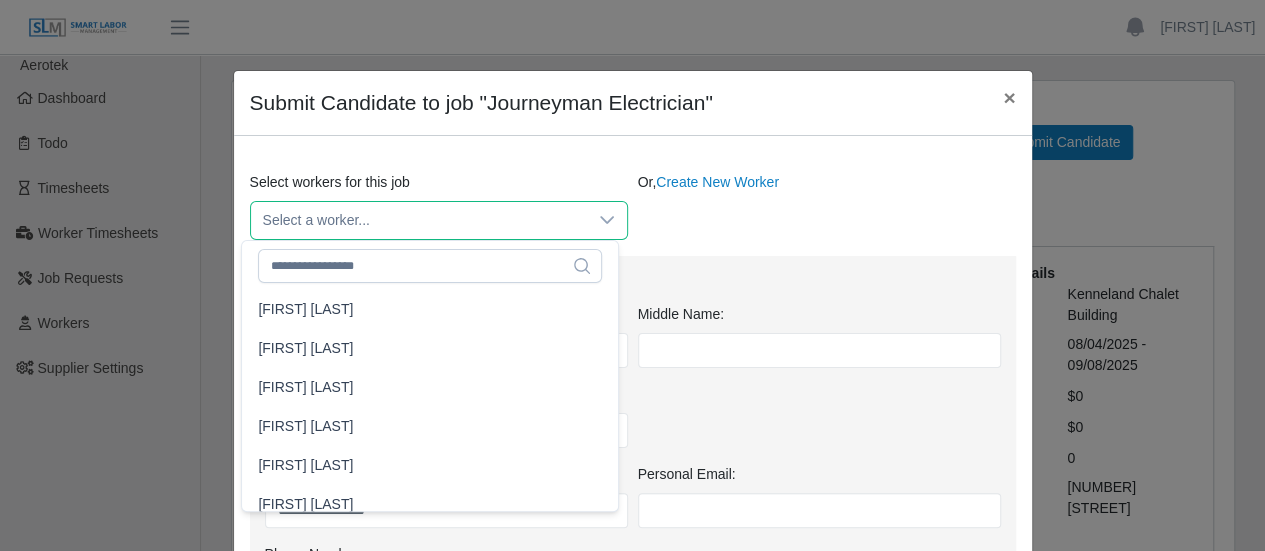 click on "Select a worker..." at bounding box center (419, 220) 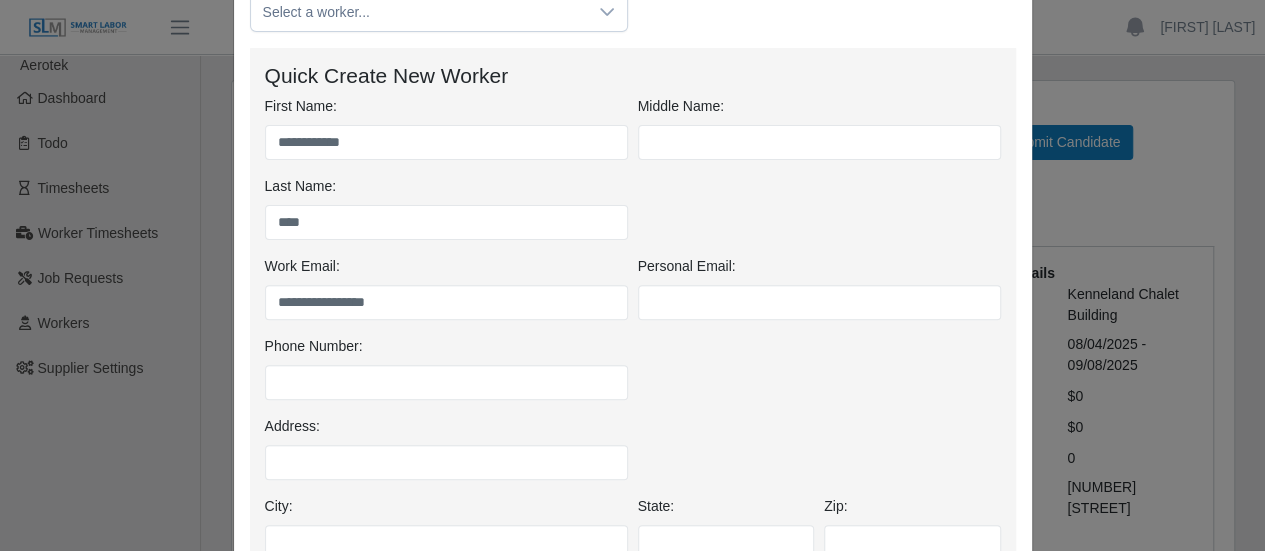 scroll, scrollTop: 500, scrollLeft: 0, axis: vertical 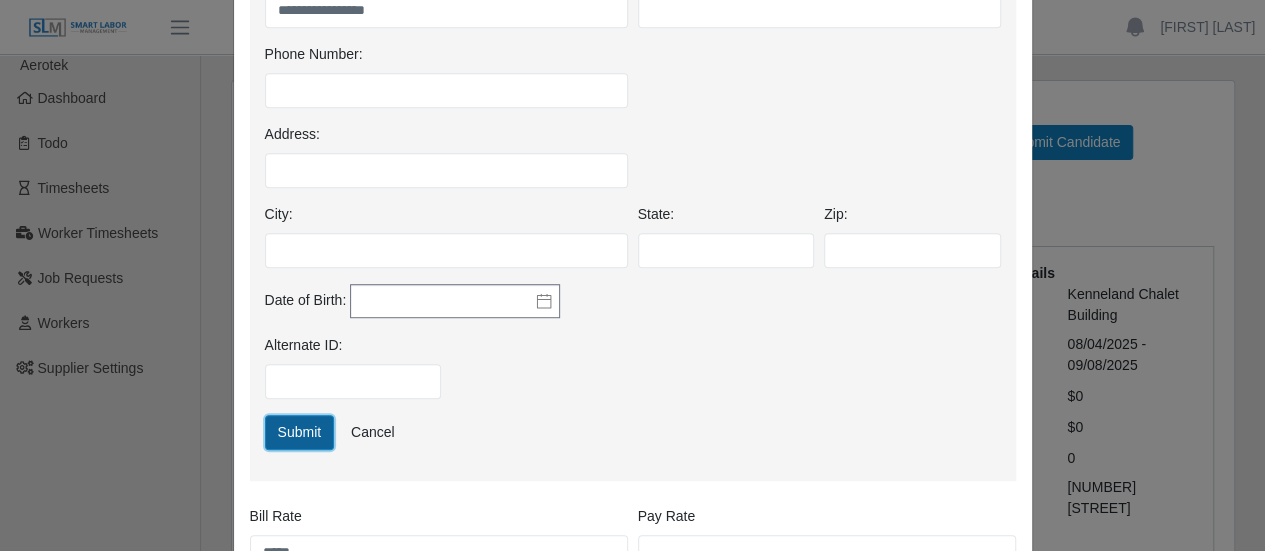 click on "Submit" at bounding box center [300, 432] 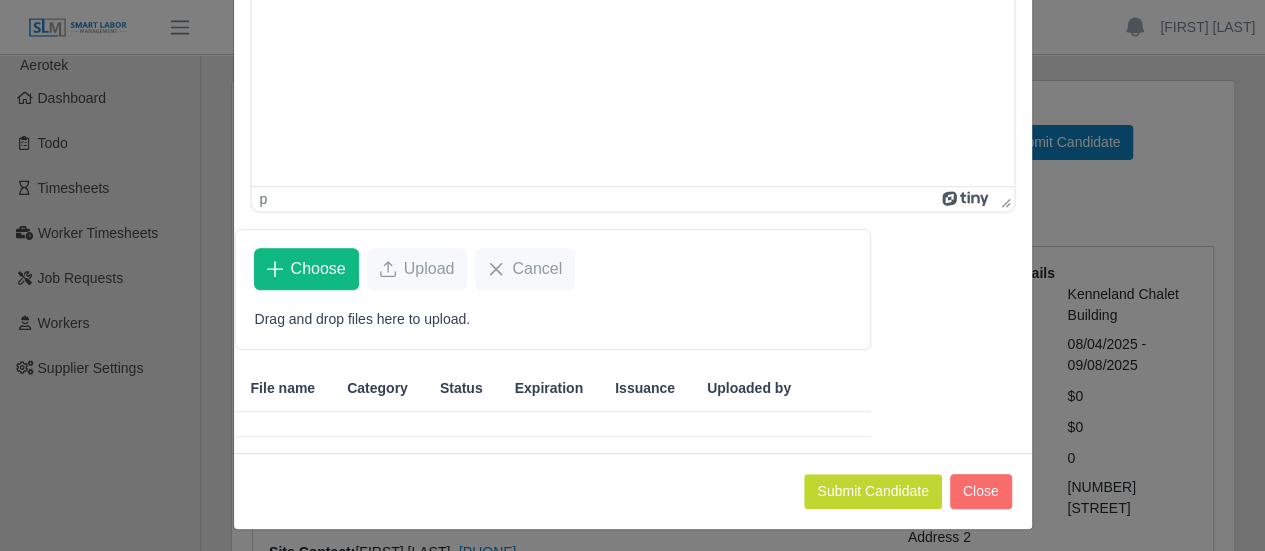 scroll, scrollTop: 502, scrollLeft: 0, axis: vertical 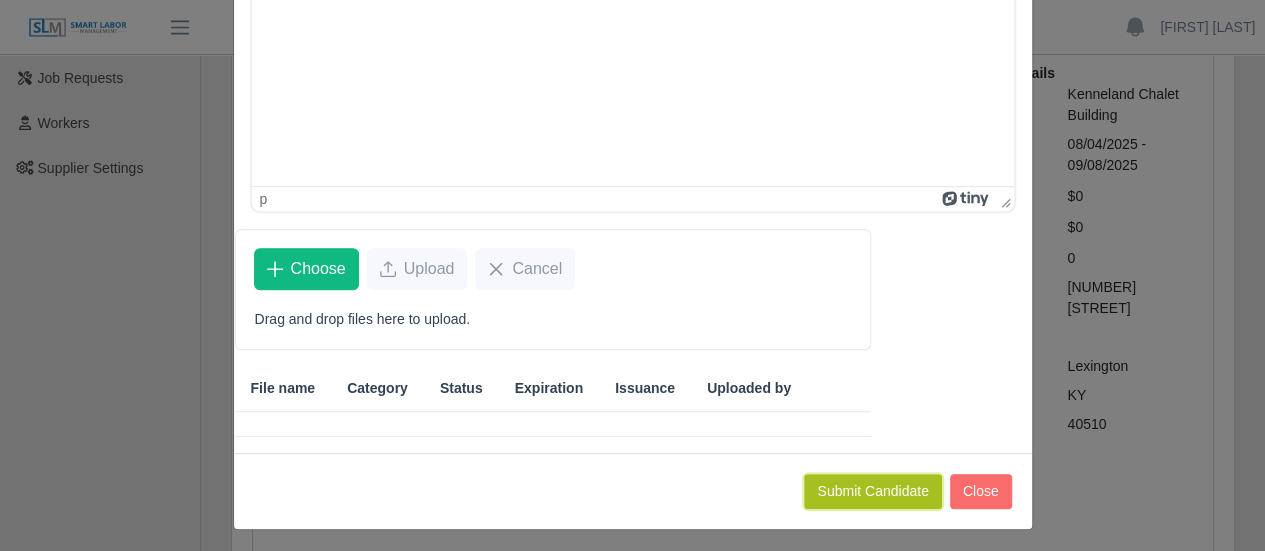 click on "Submit Candidate" 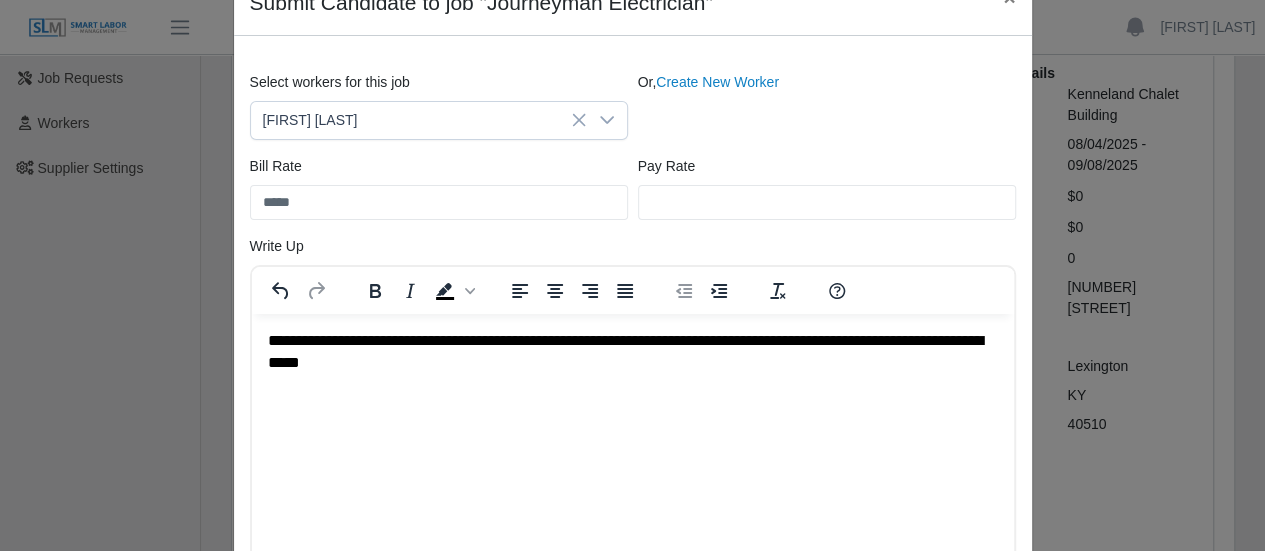 scroll, scrollTop: 0, scrollLeft: 0, axis: both 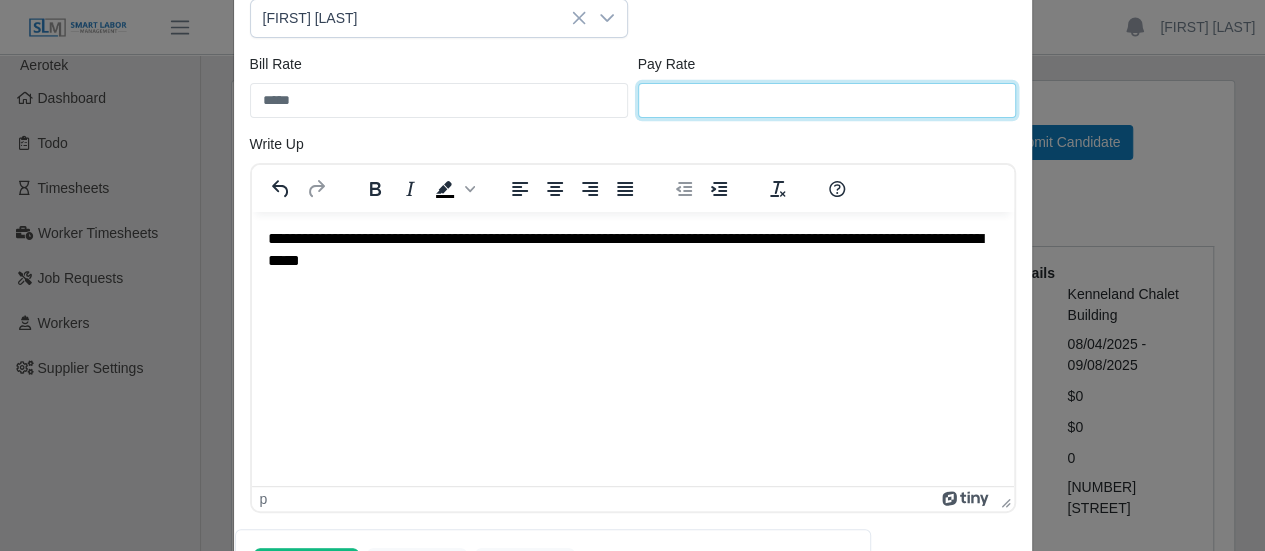 click on "Pay Rate" at bounding box center [827, 100] 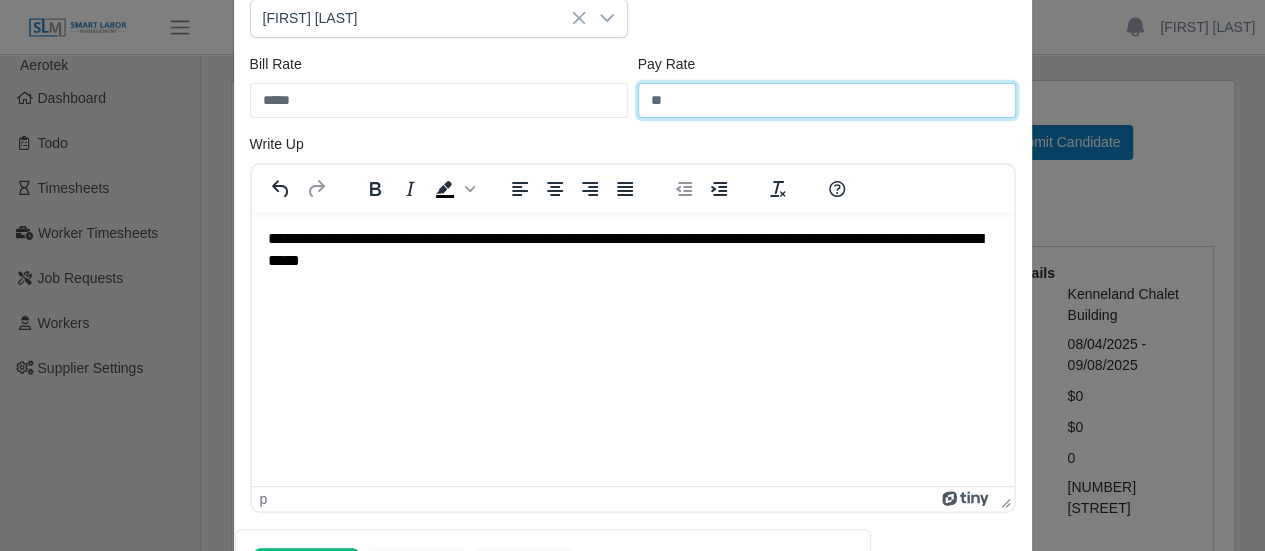 type on "**" 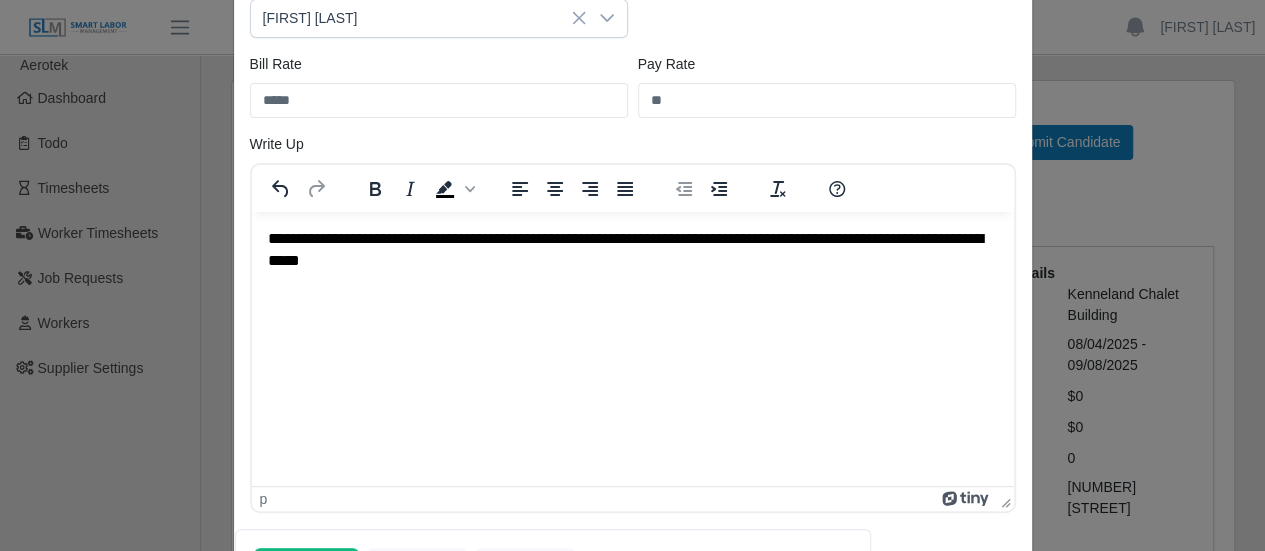 click on "Write Up   To open the popup, press Shift+Enter p" at bounding box center [633, 323] 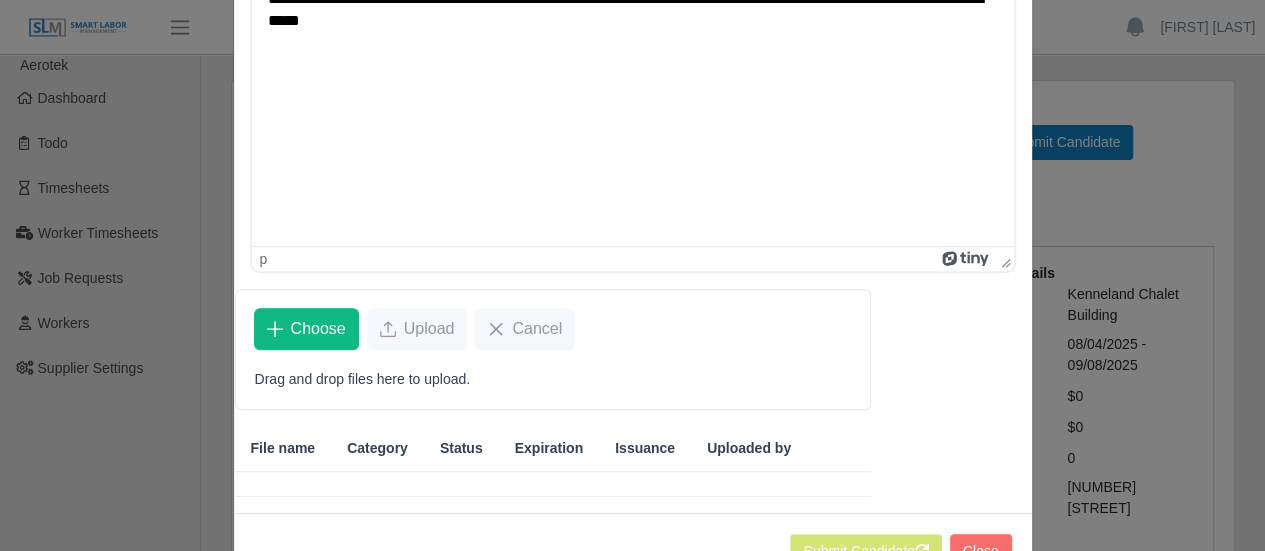 scroll, scrollTop: 502, scrollLeft: 0, axis: vertical 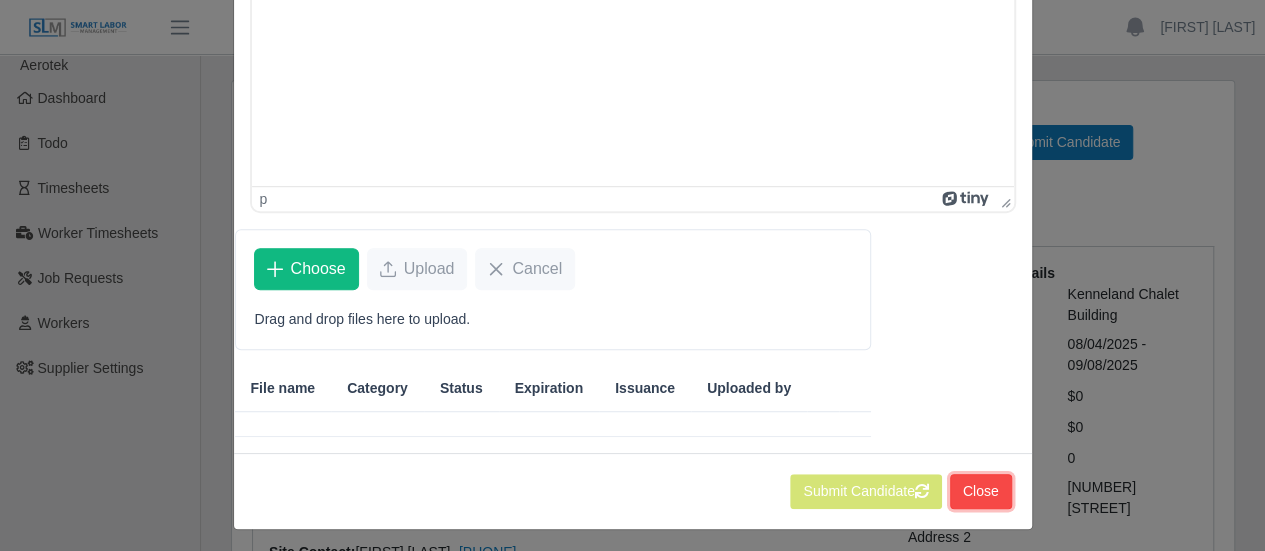 click on "Close" 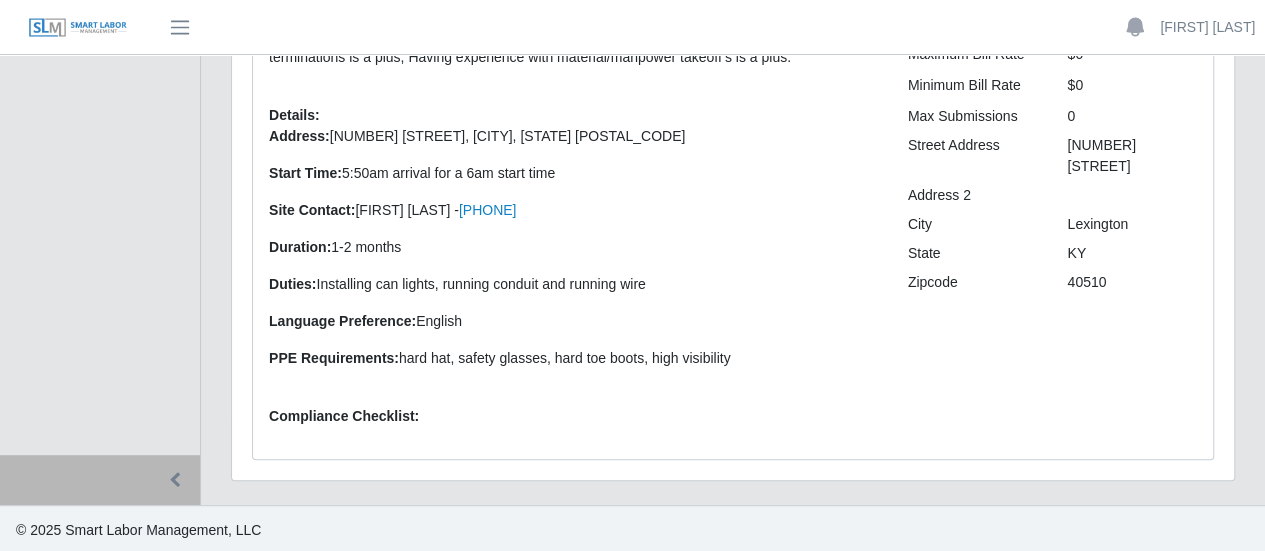 scroll, scrollTop: 42, scrollLeft: 0, axis: vertical 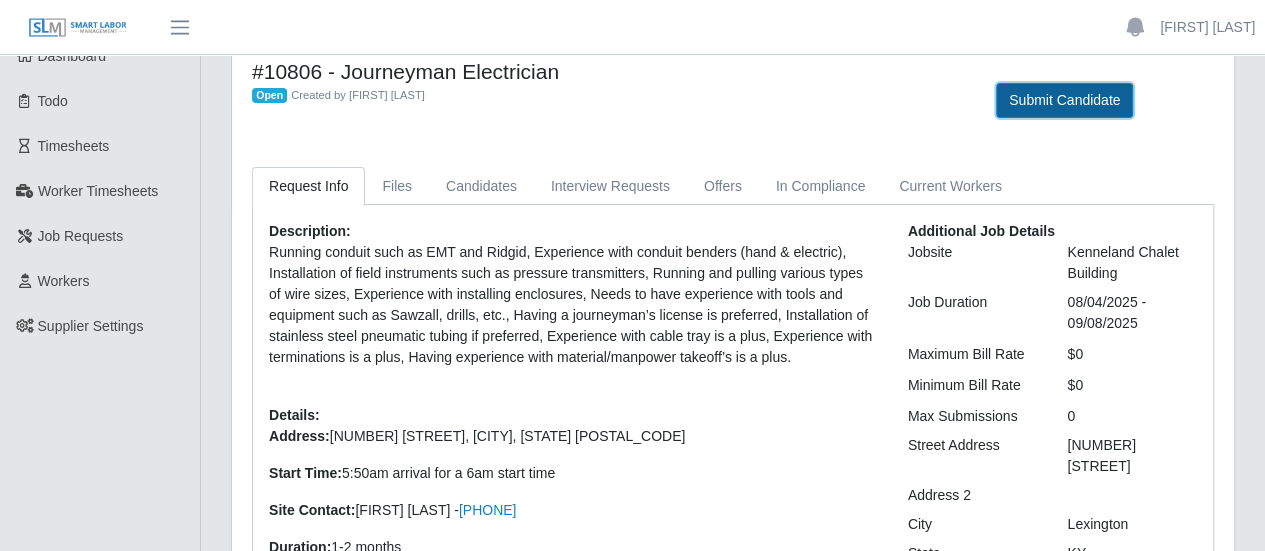 click on "Submit Candidate" at bounding box center (1064, 100) 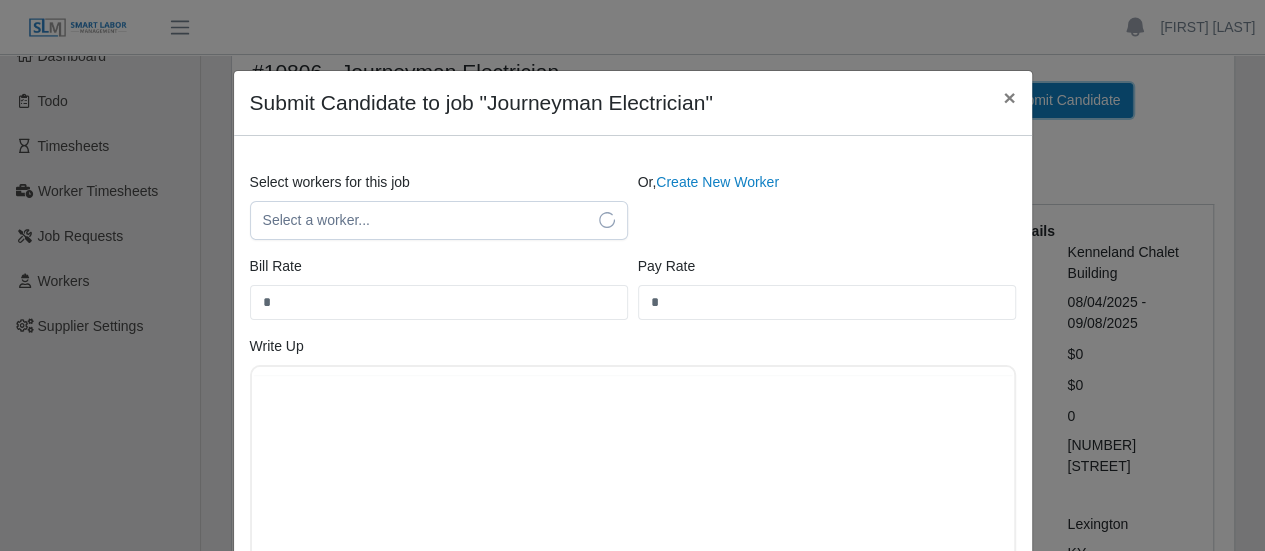 scroll, scrollTop: 0, scrollLeft: 0, axis: both 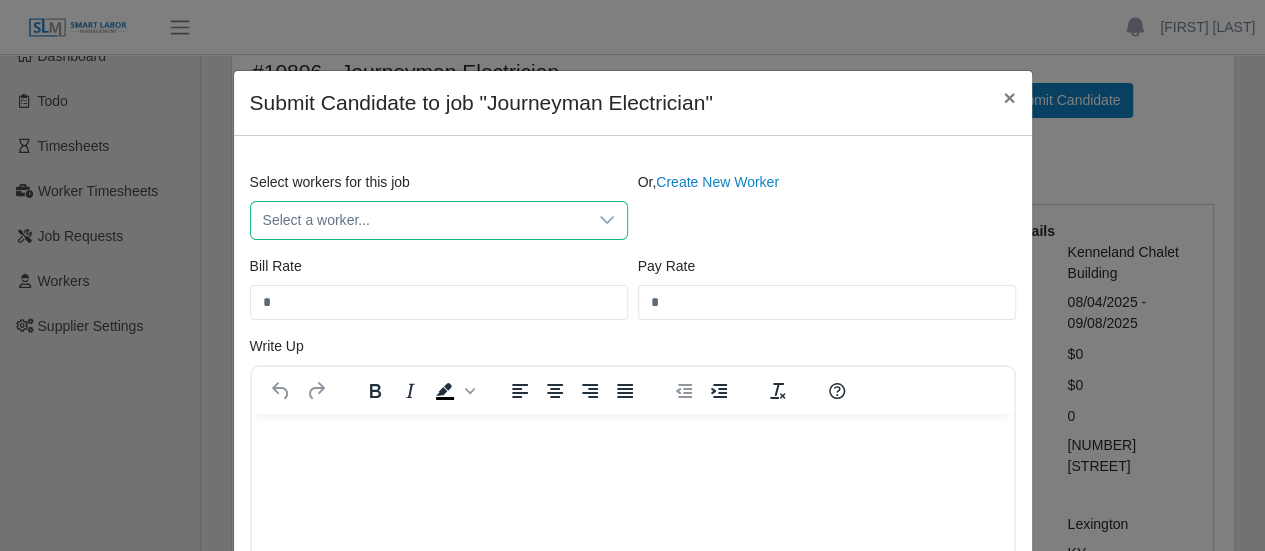 click on "Select a worker..." at bounding box center [419, 220] 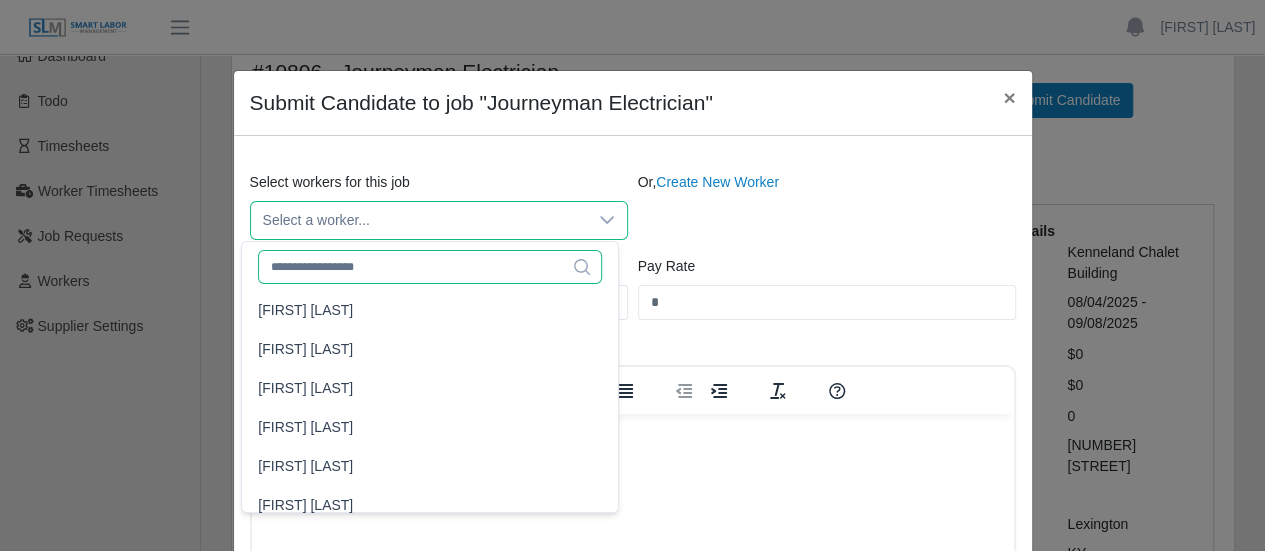 click 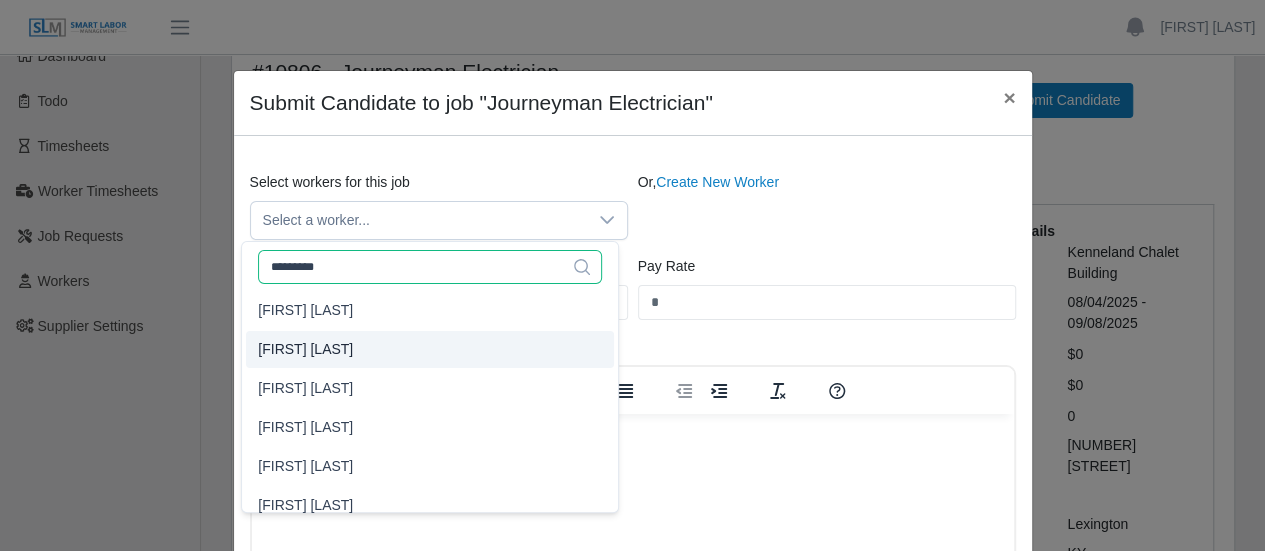 type on "*********" 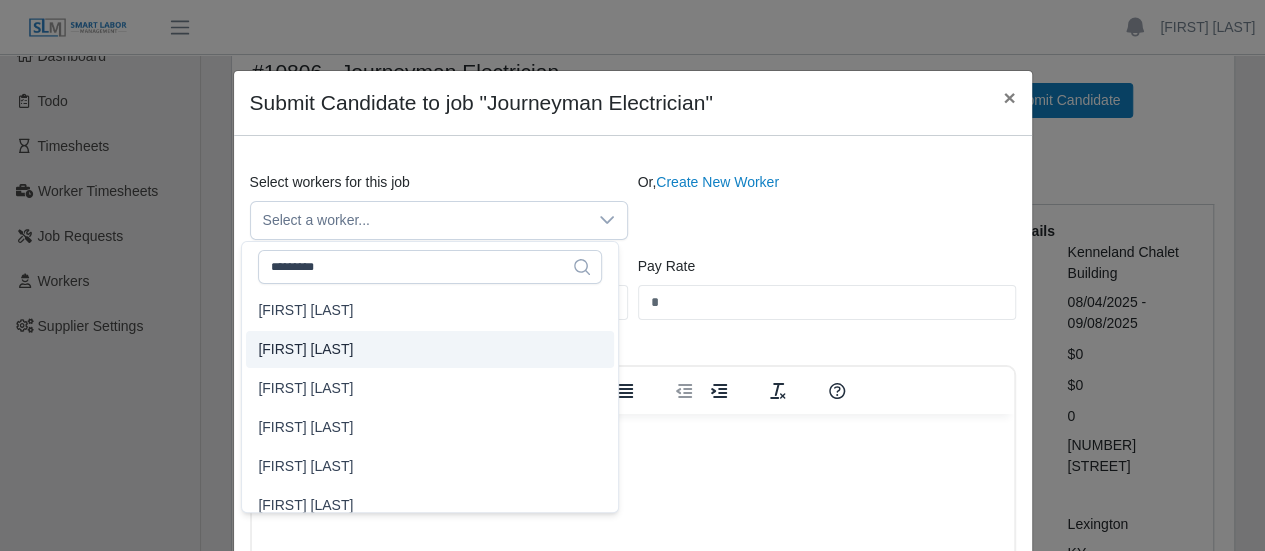 click on "[FIRST] [LAST]" 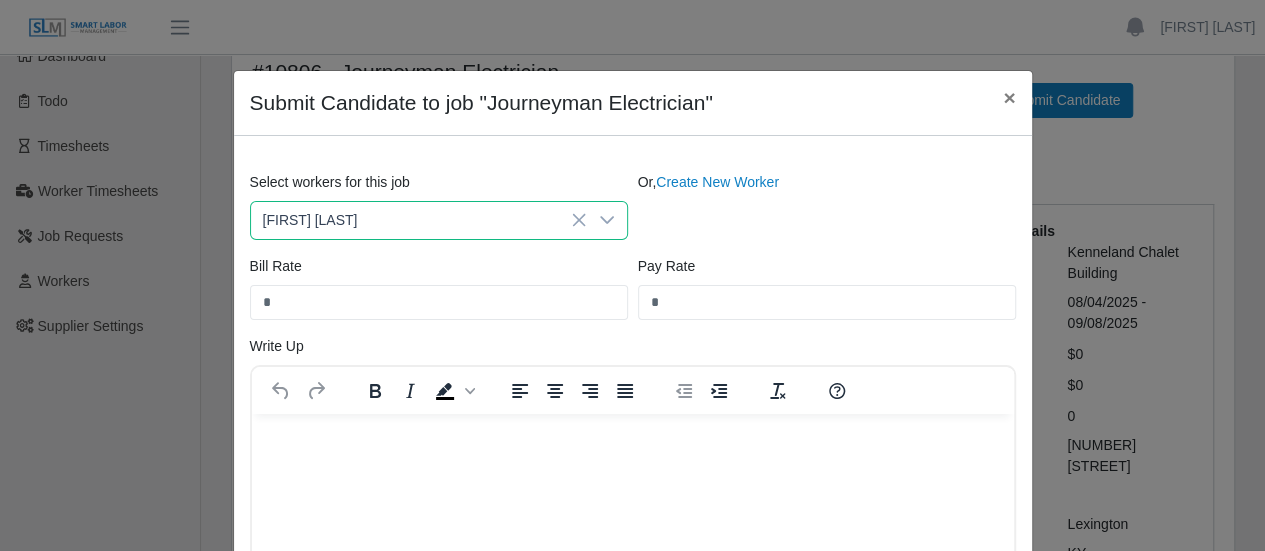 click on "Select workers for this job   Christopher Duke
Or,
Create New Worker" at bounding box center [633, 214] 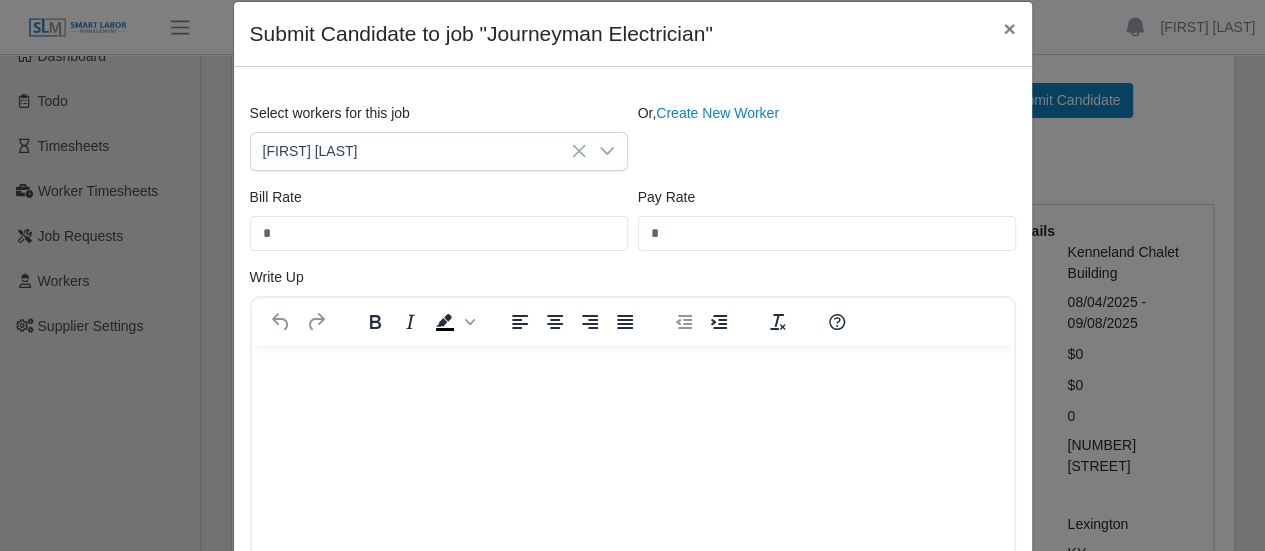 scroll, scrollTop: 100, scrollLeft: 0, axis: vertical 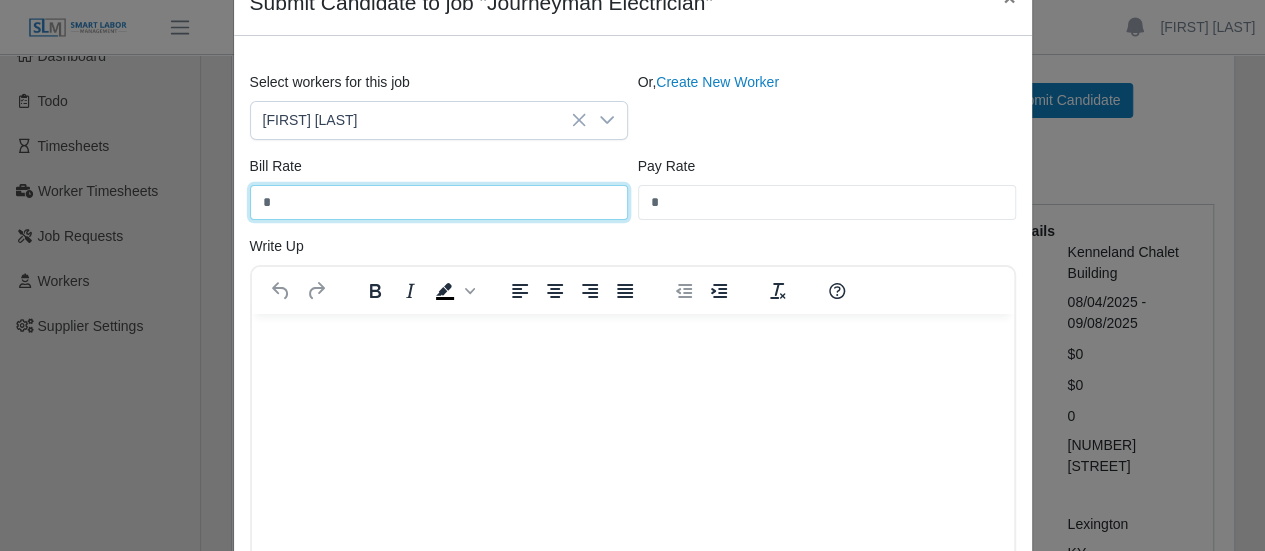click on "*" at bounding box center (439, 202) 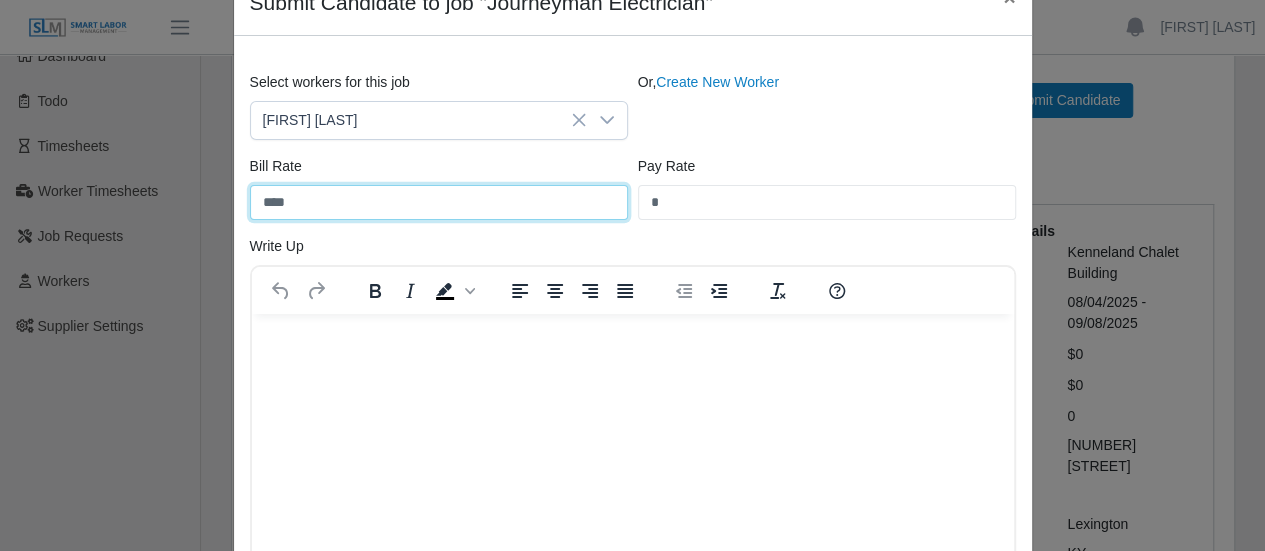 type on "*****" 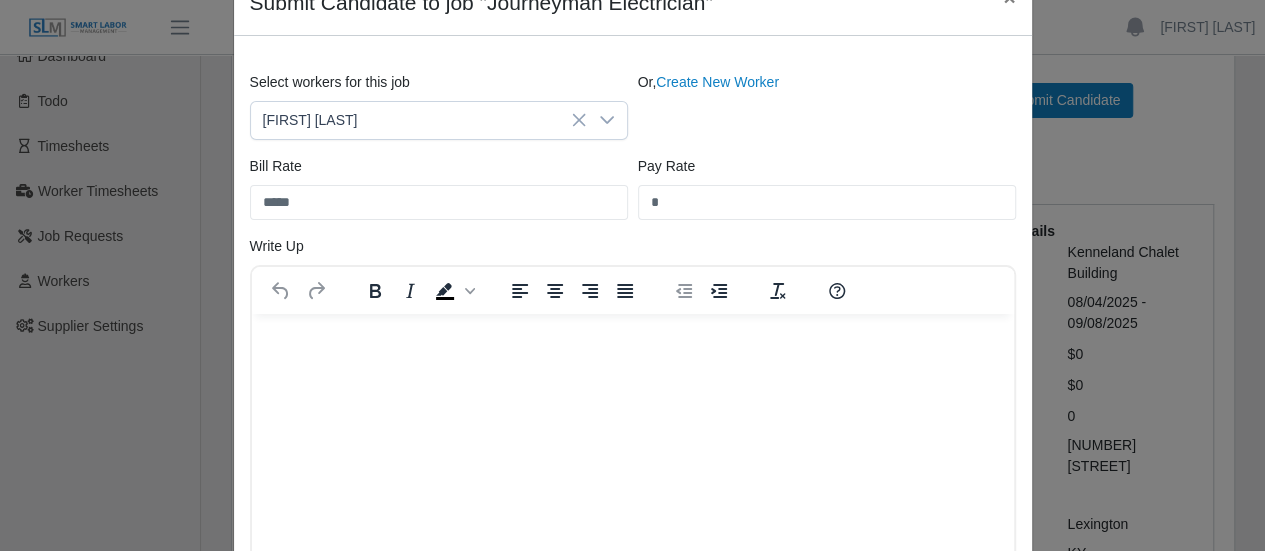 click at bounding box center [632, 340] 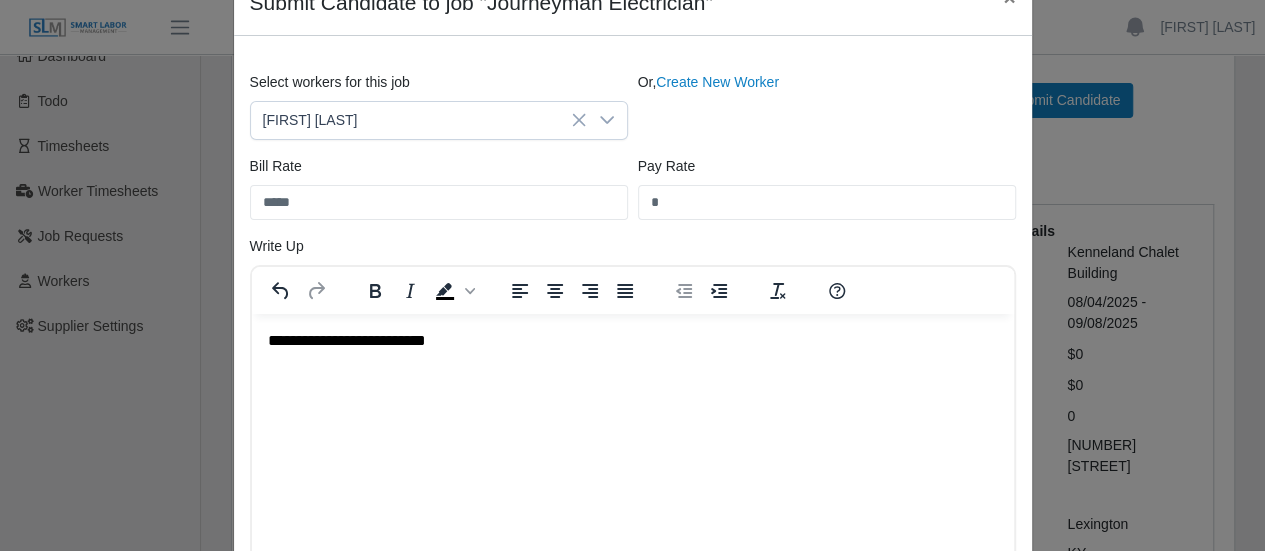 click on "**********" at bounding box center (632, 340) 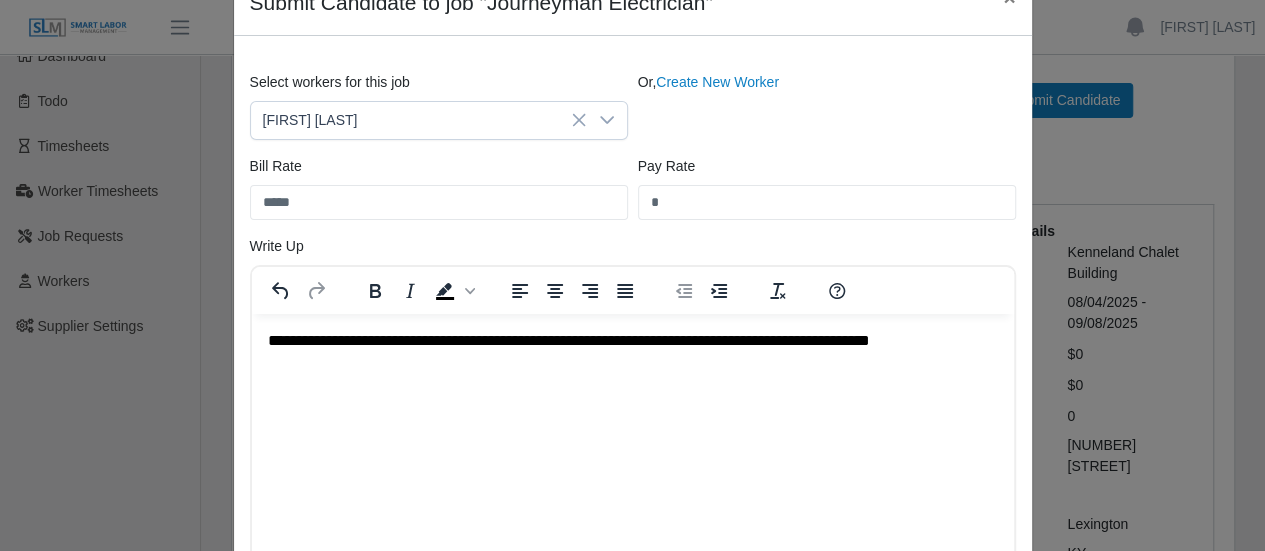 click on "**********" at bounding box center (632, 340) 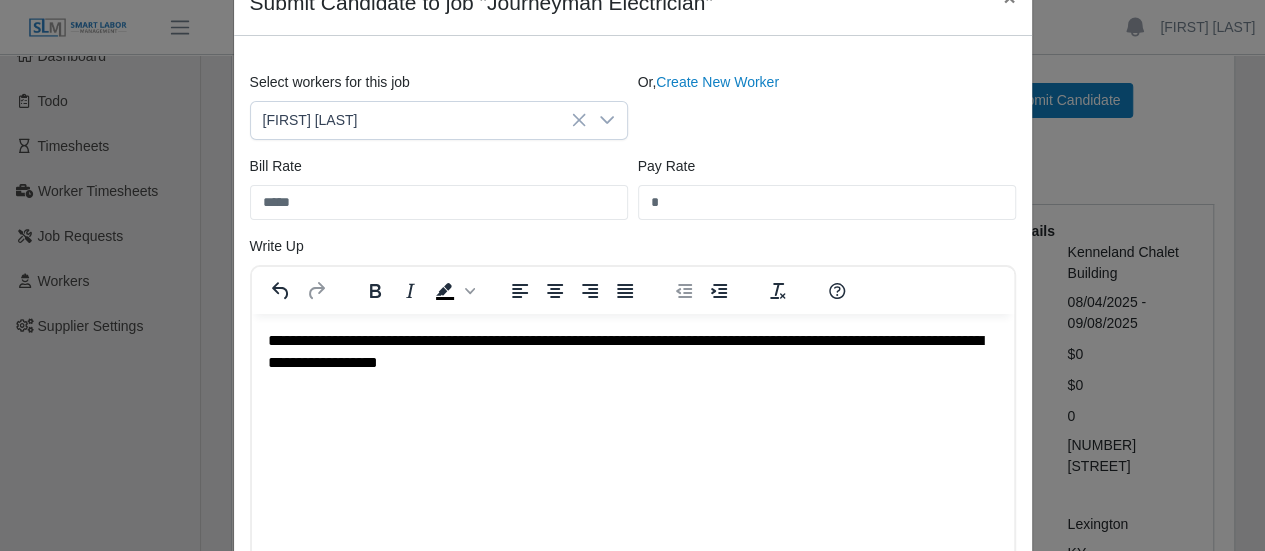 scroll, scrollTop: 502, scrollLeft: 0, axis: vertical 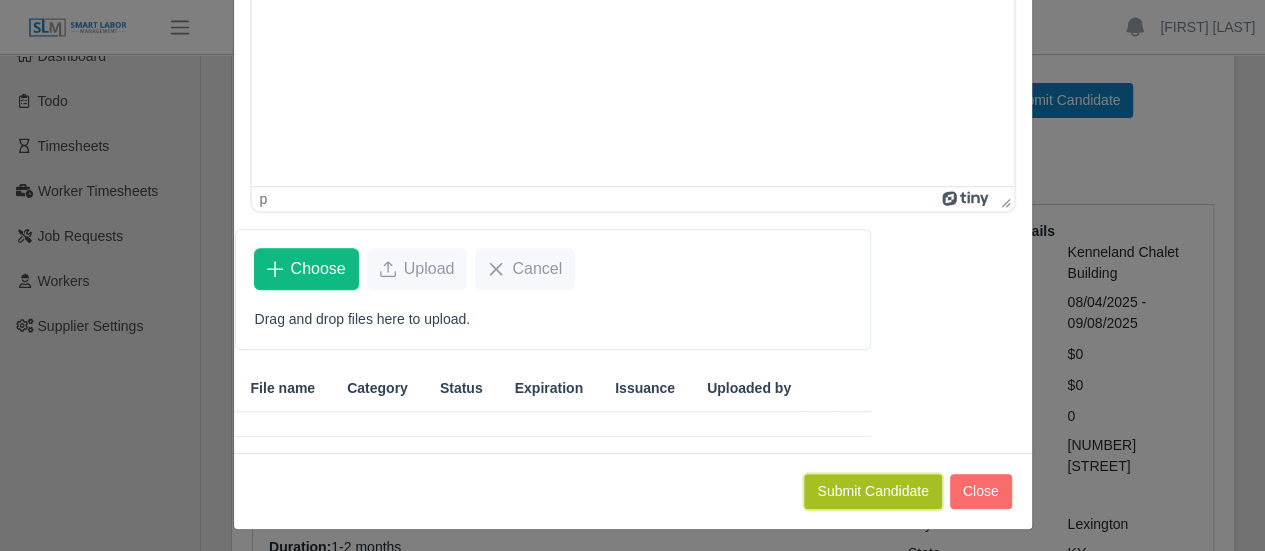 click on "Submit Candidate" 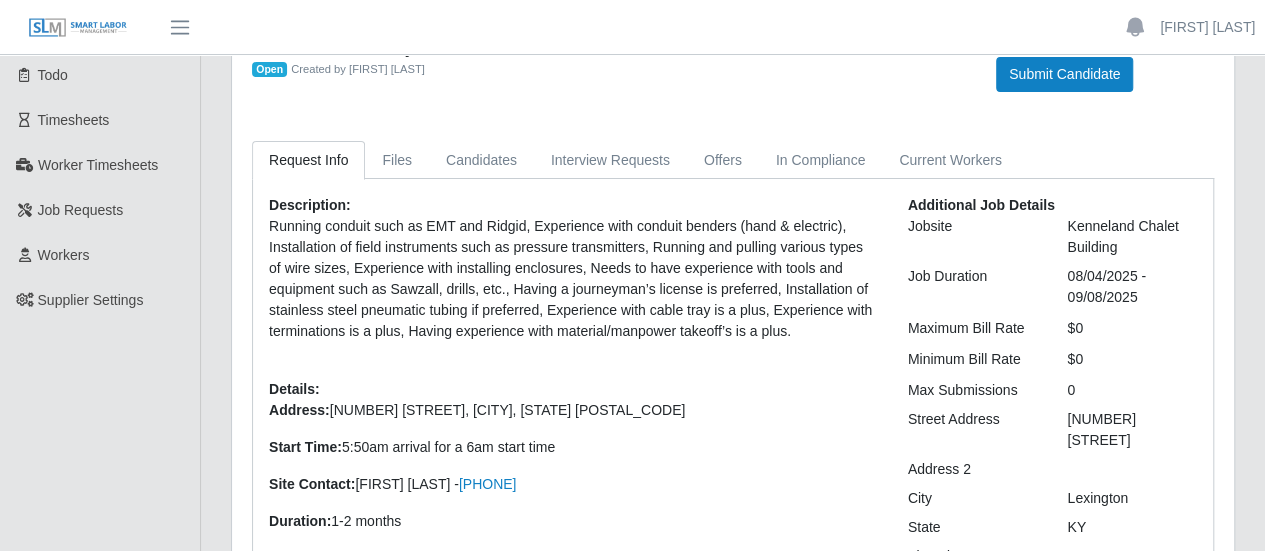 scroll, scrollTop: 100, scrollLeft: 0, axis: vertical 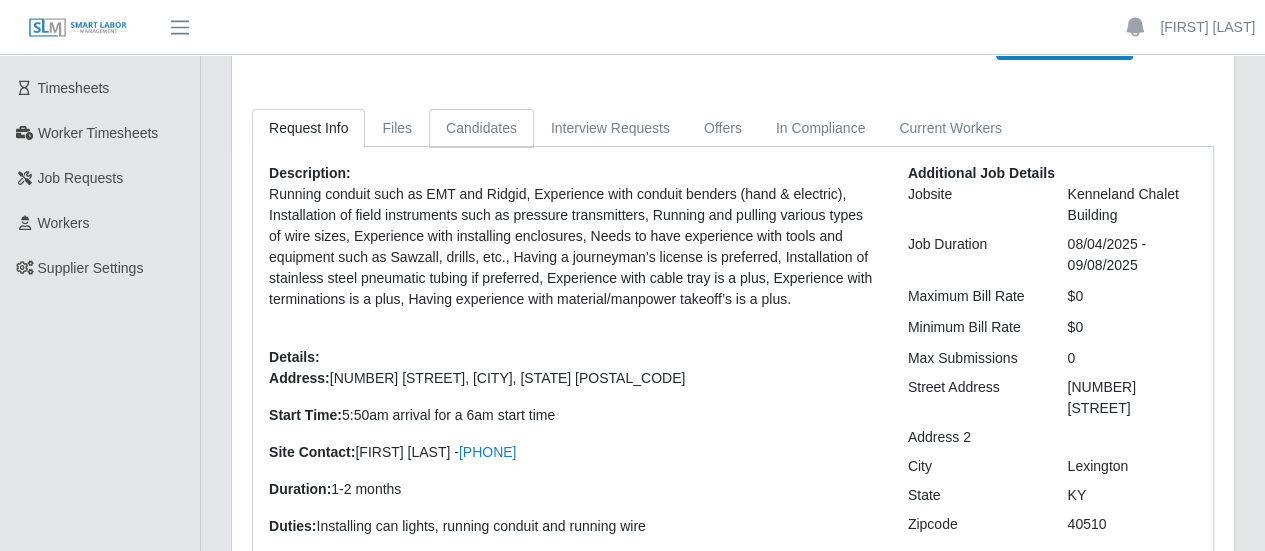 click on "Candidates" at bounding box center [481, 128] 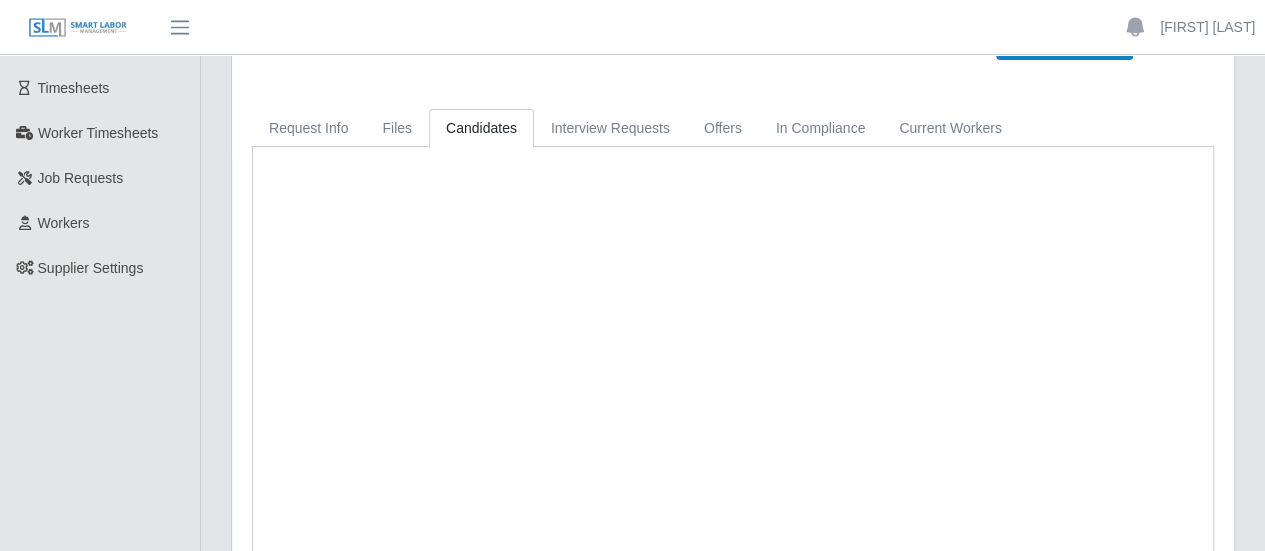 scroll, scrollTop: 0, scrollLeft: 0, axis: both 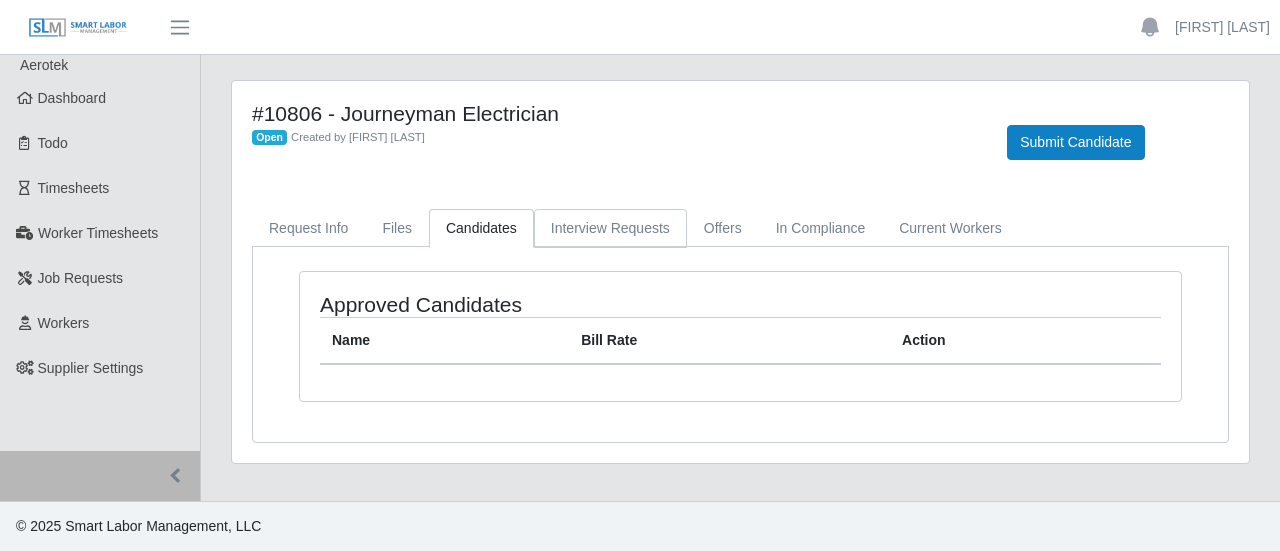 click on "Interview Requests" at bounding box center [610, 228] 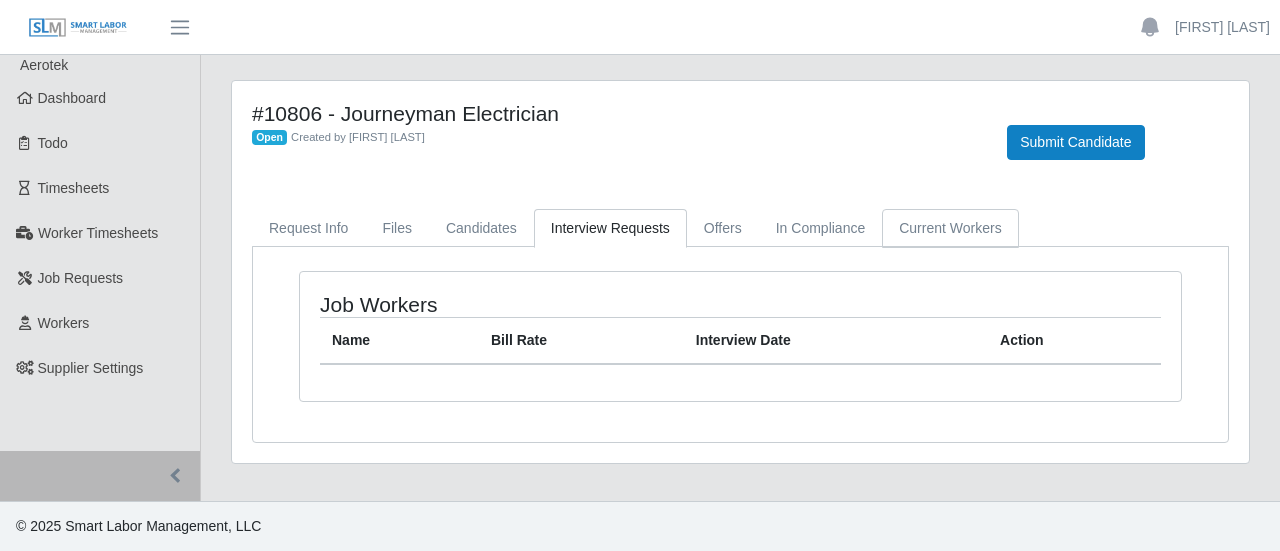 click on "Current Workers" at bounding box center (950, 228) 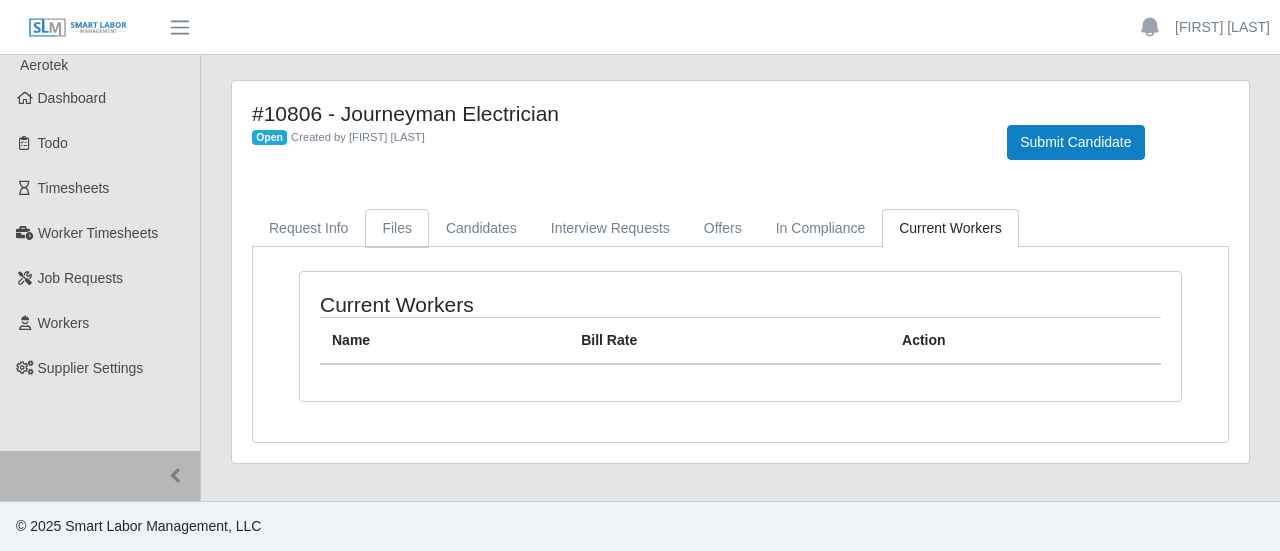 click on "Files" at bounding box center [397, 228] 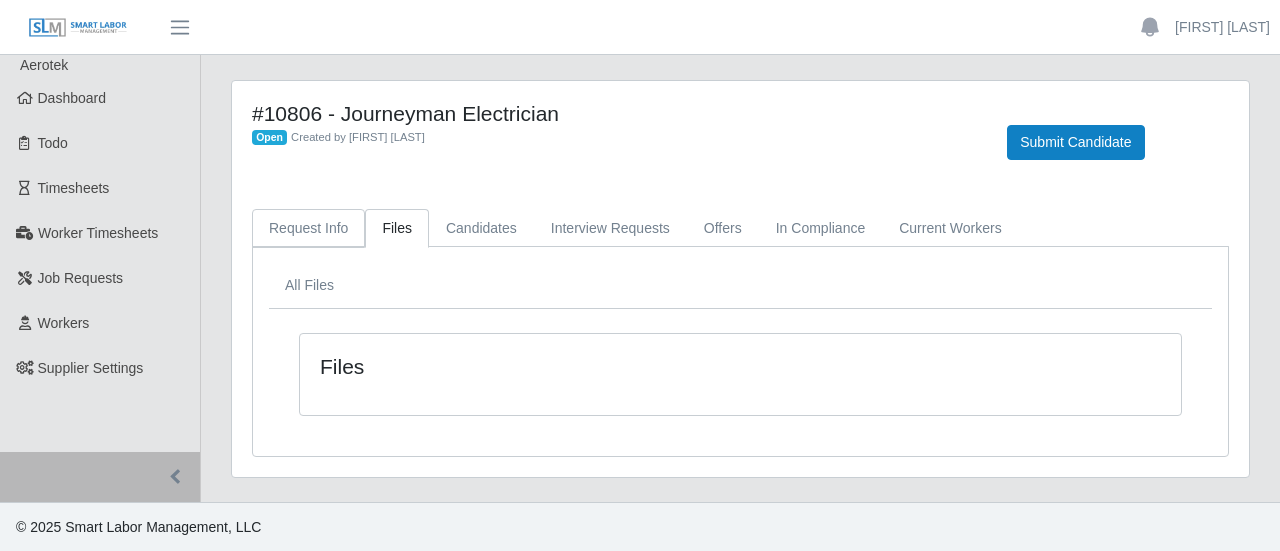 click on "Request Info" at bounding box center [308, 228] 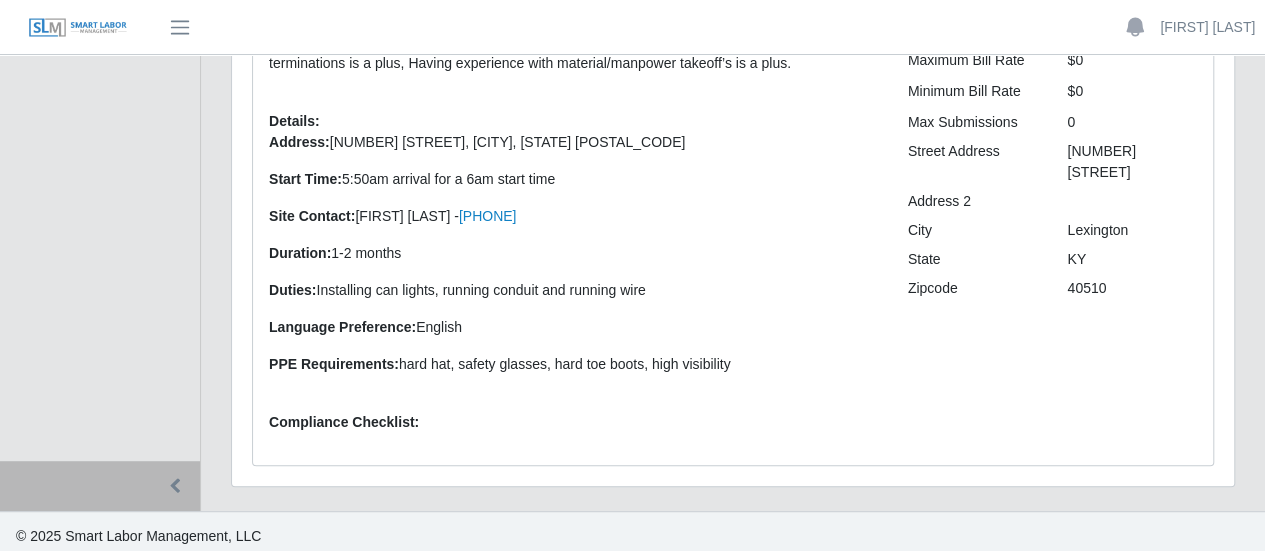 scroll, scrollTop: 0, scrollLeft: 0, axis: both 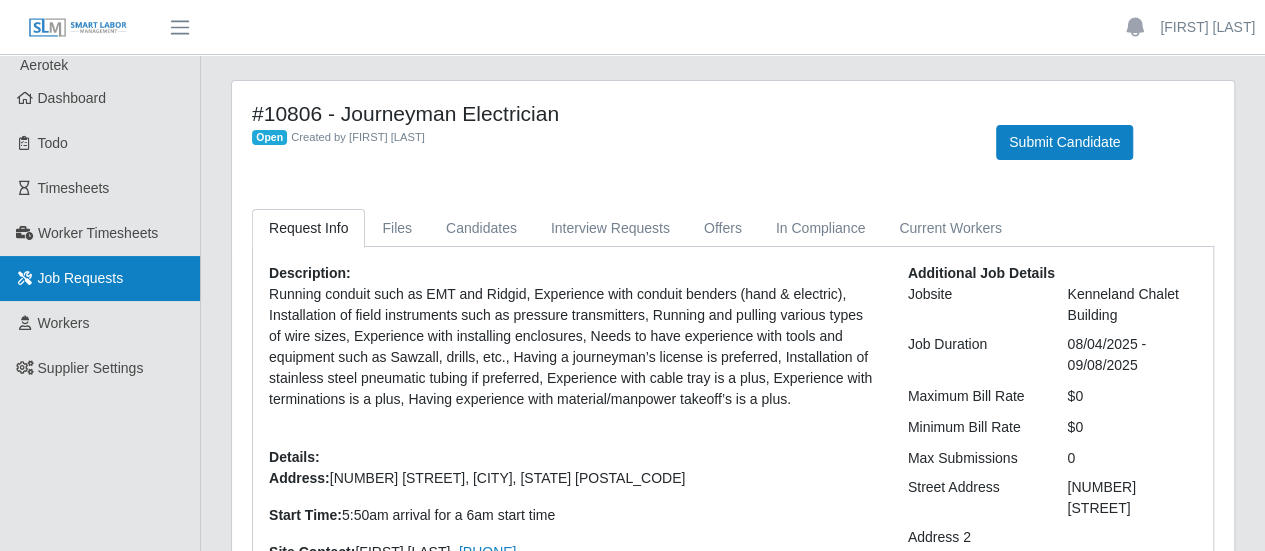 click on "Job Requests" at bounding box center (100, 278) 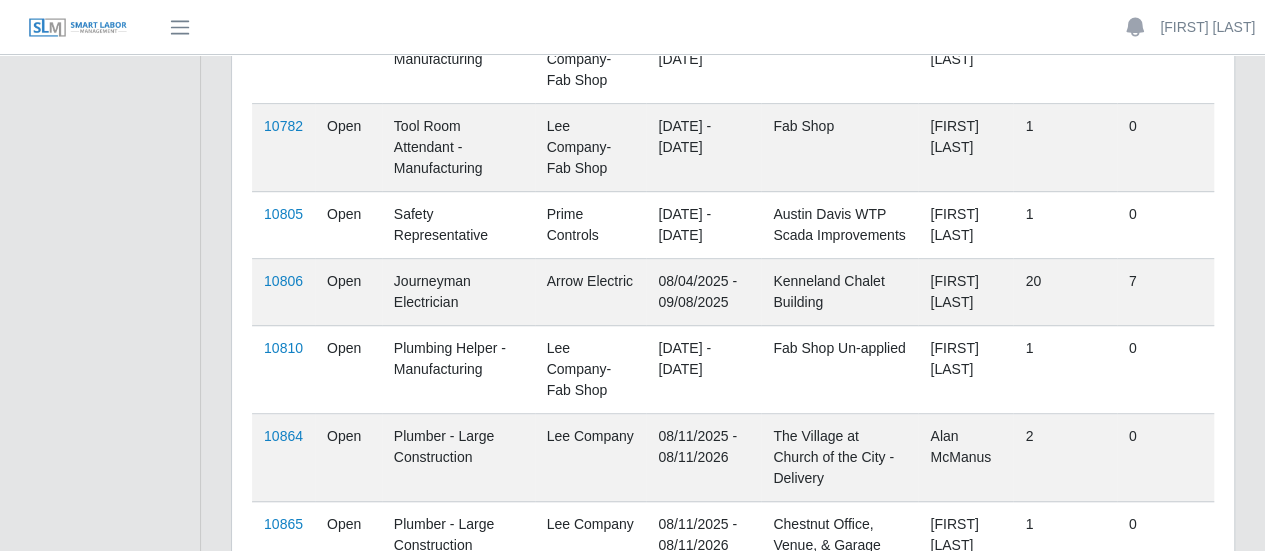 scroll, scrollTop: 500, scrollLeft: 0, axis: vertical 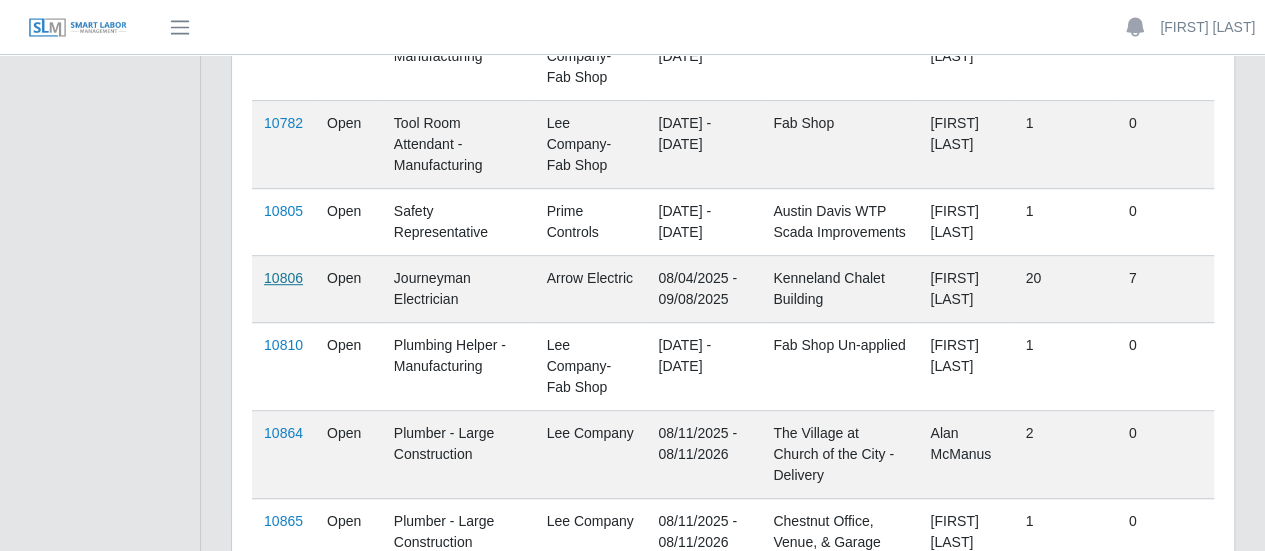 click on "10806" at bounding box center (283, 278) 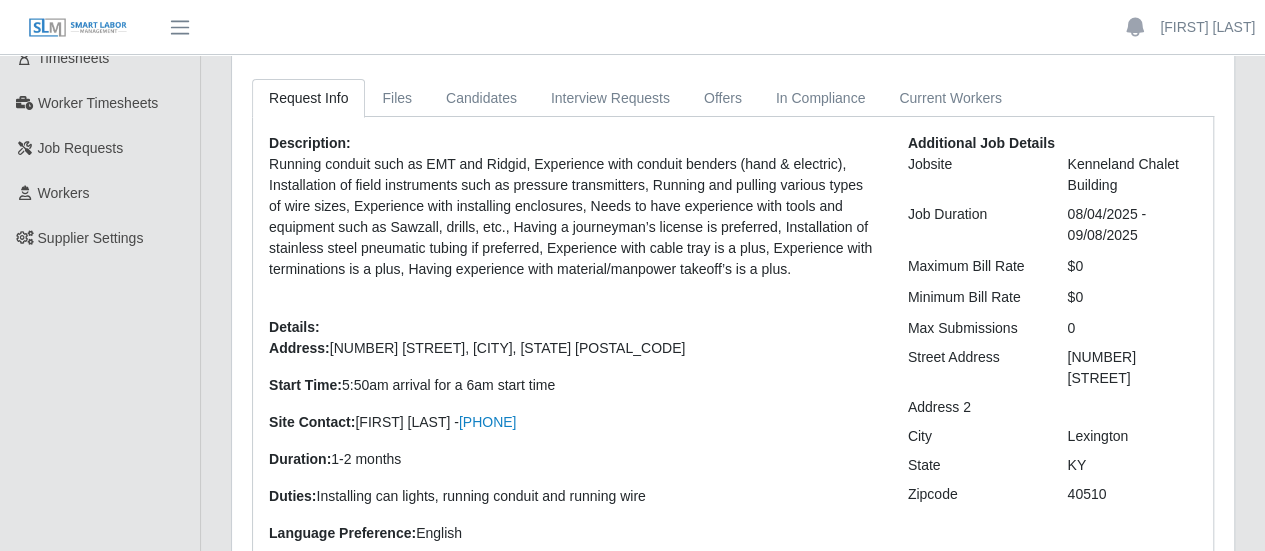scroll, scrollTop: 0, scrollLeft: 0, axis: both 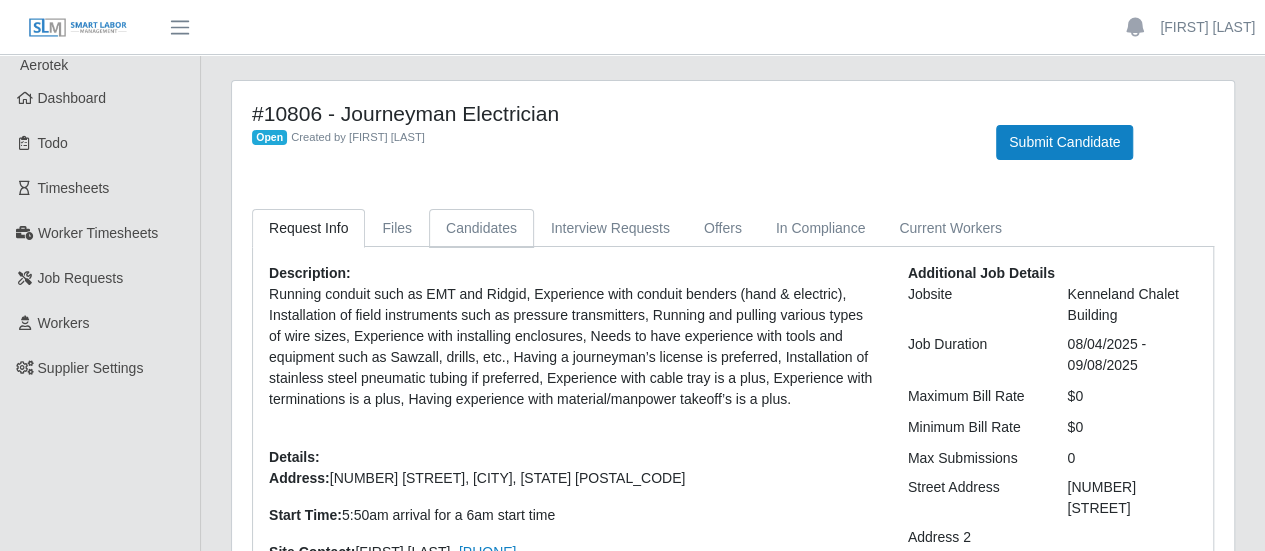 click on "Candidates" at bounding box center [481, 228] 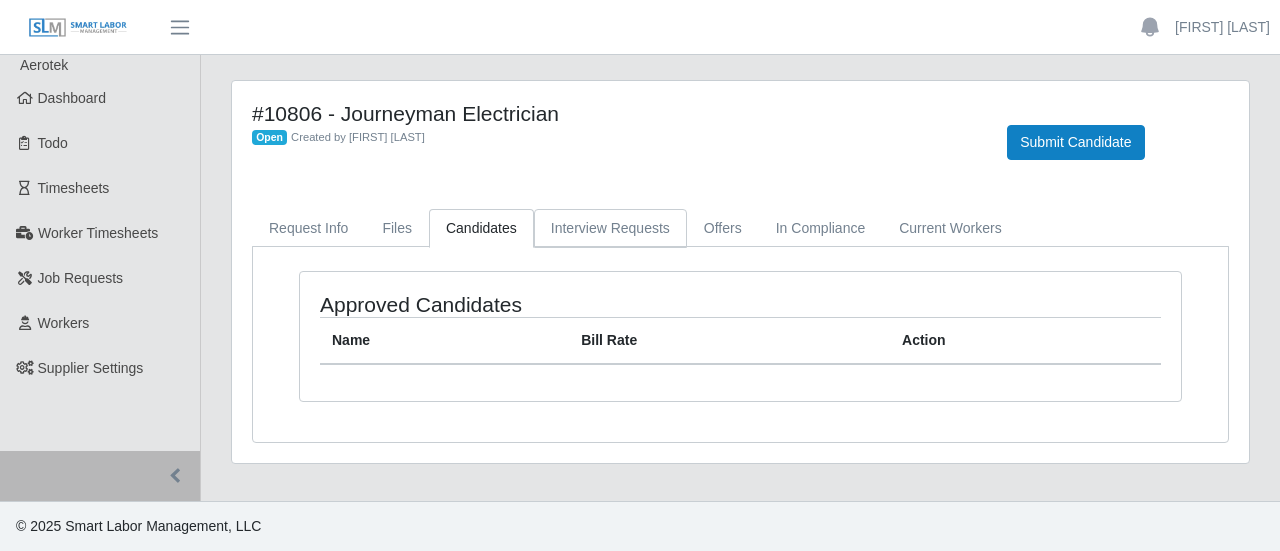 click on "Interview Requests" at bounding box center [610, 228] 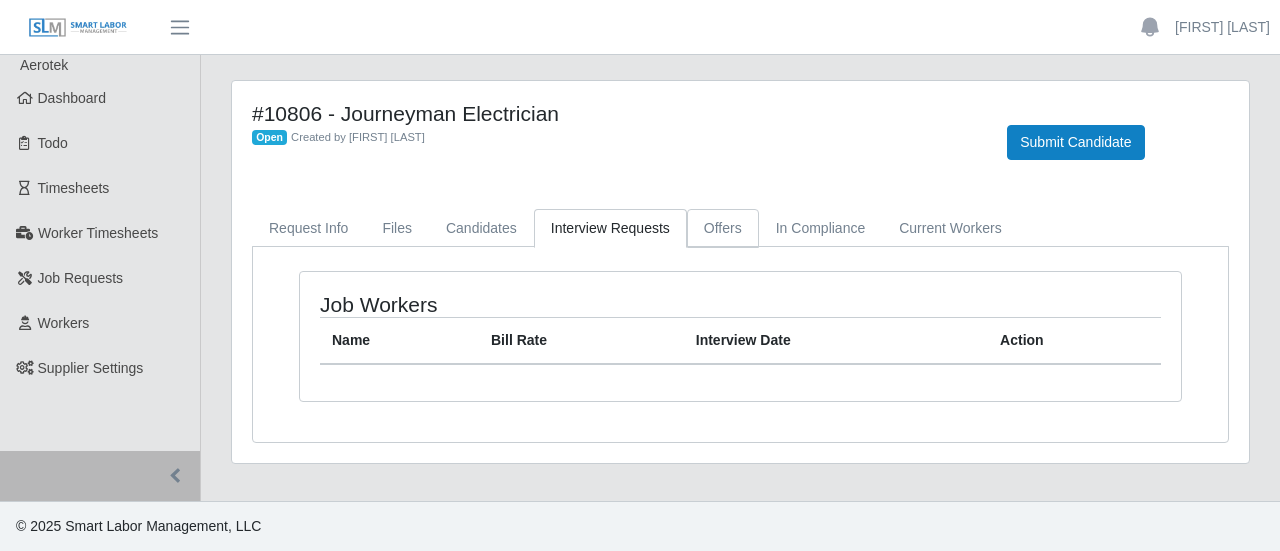 click on "Offers" at bounding box center (723, 228) 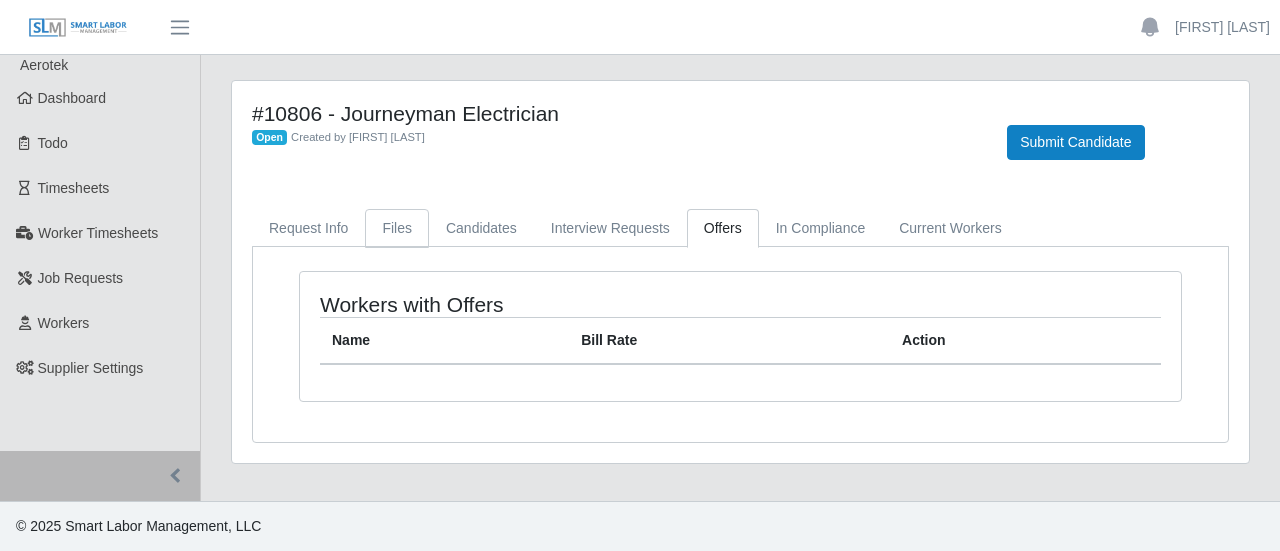 click on "Files" at bounding box center (397, 228) 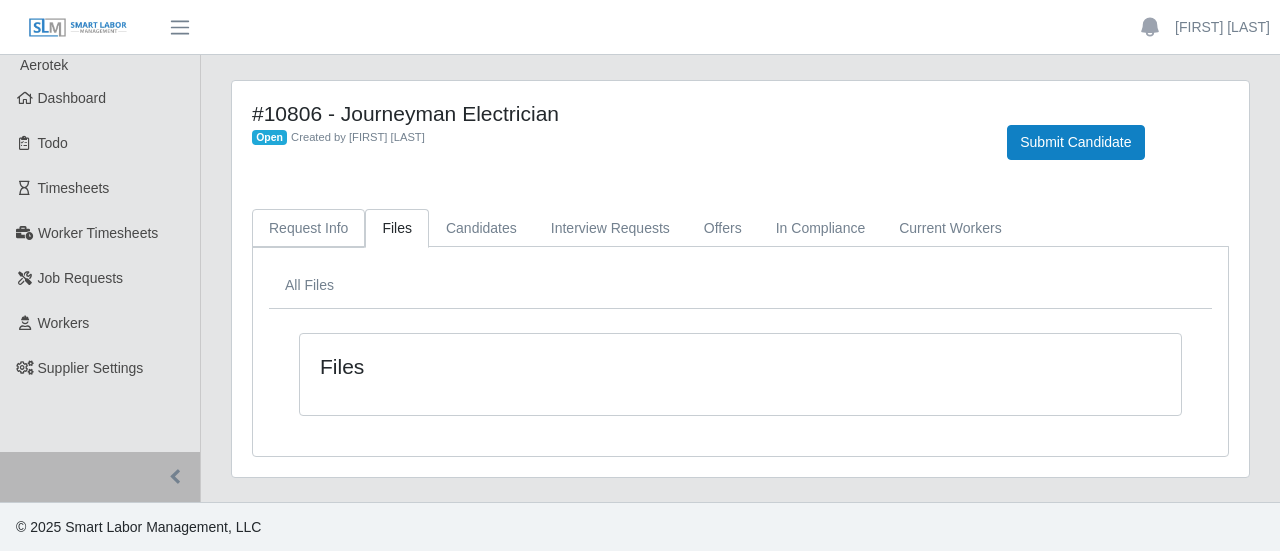 click on "Request Info" at bounding box center [308, 228] 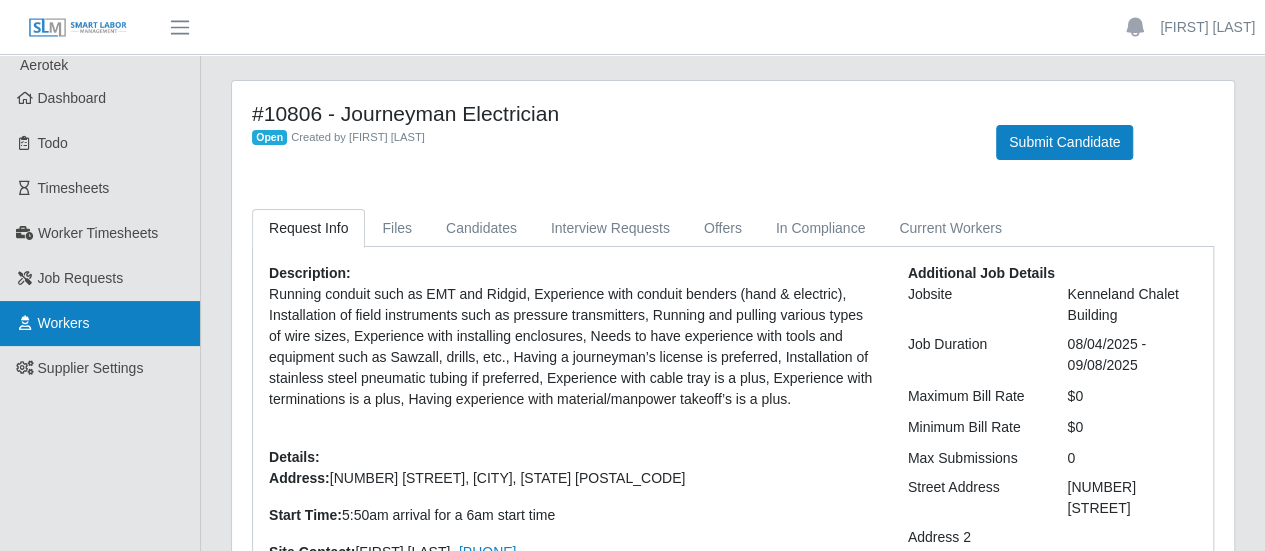 click on "Workers" at bounding box center [100, 323] 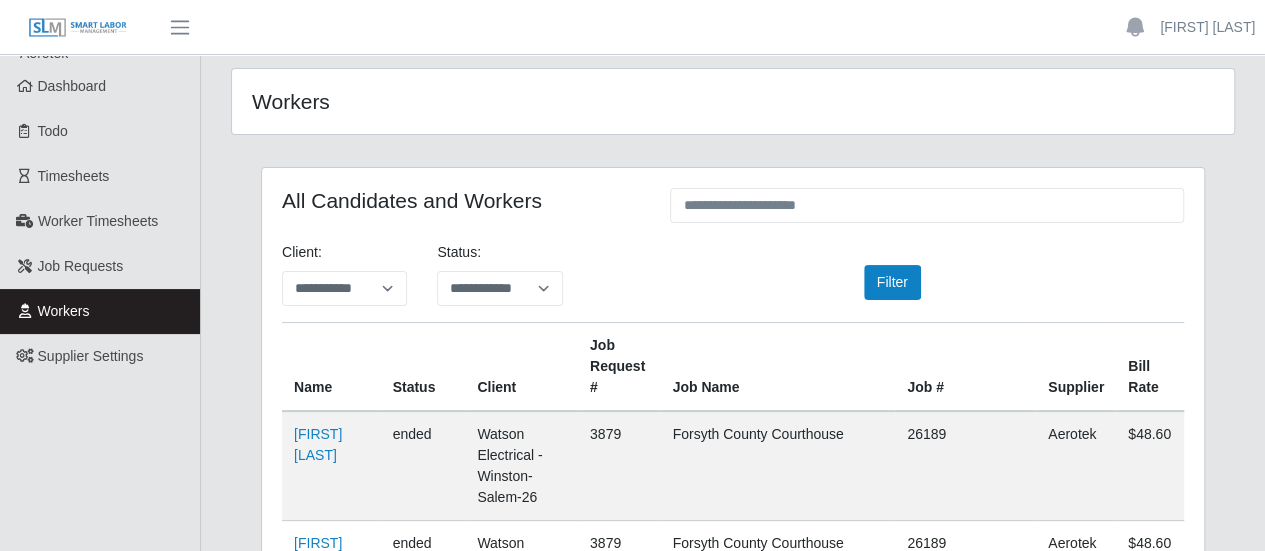 scroll, scrollTop: 0, scrollLeft: 0, axis: both 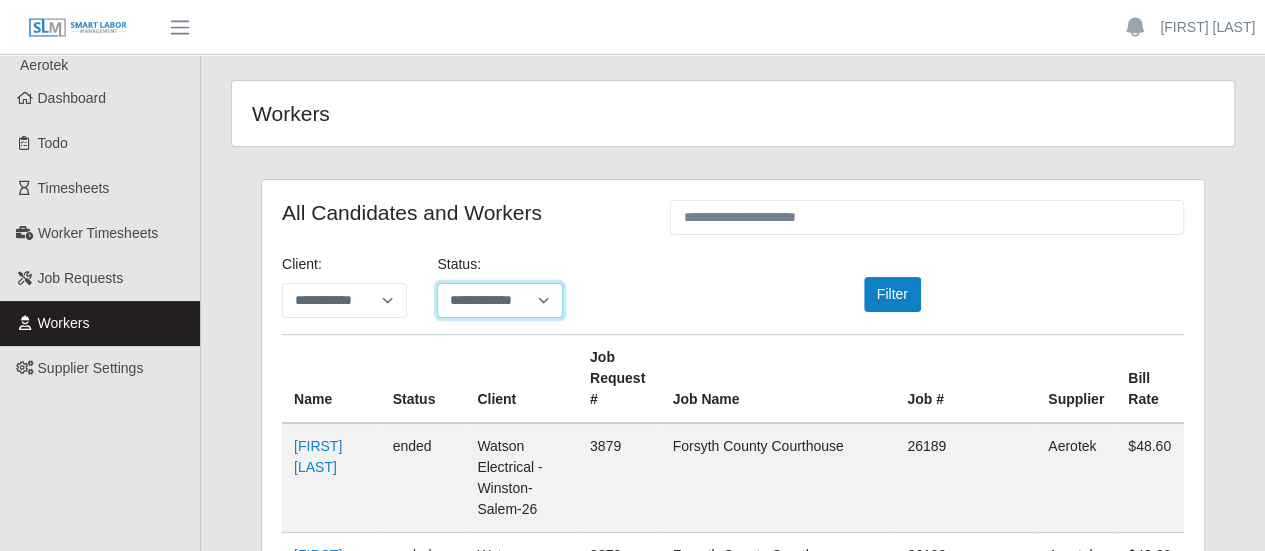 click on "**********" at bounding box center [499, 300] 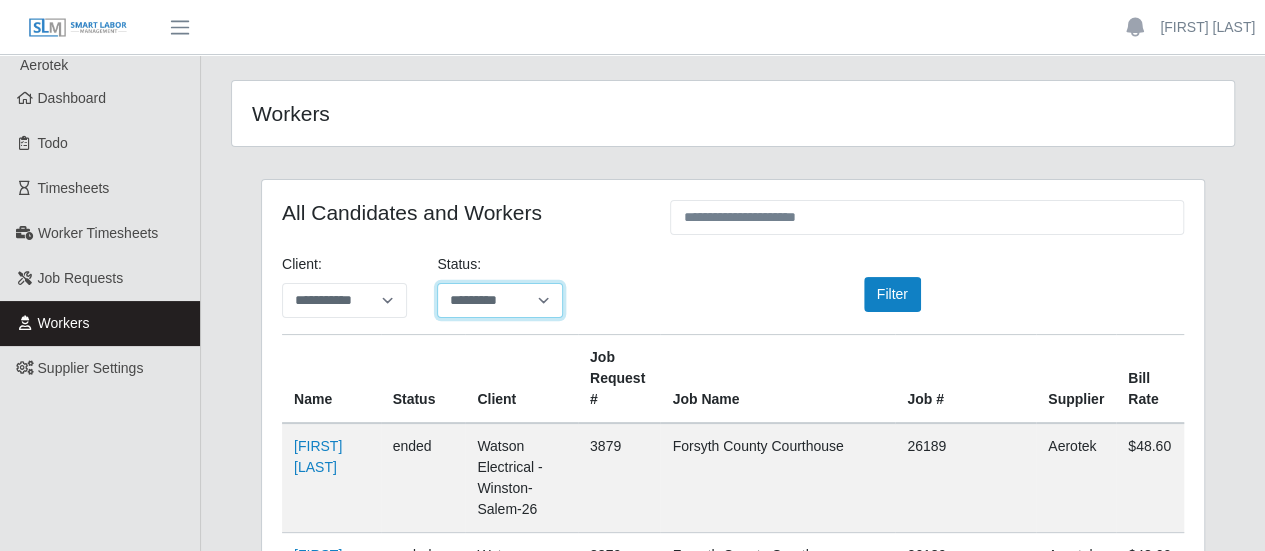 click on "**********" at bounding box center (499, 300) 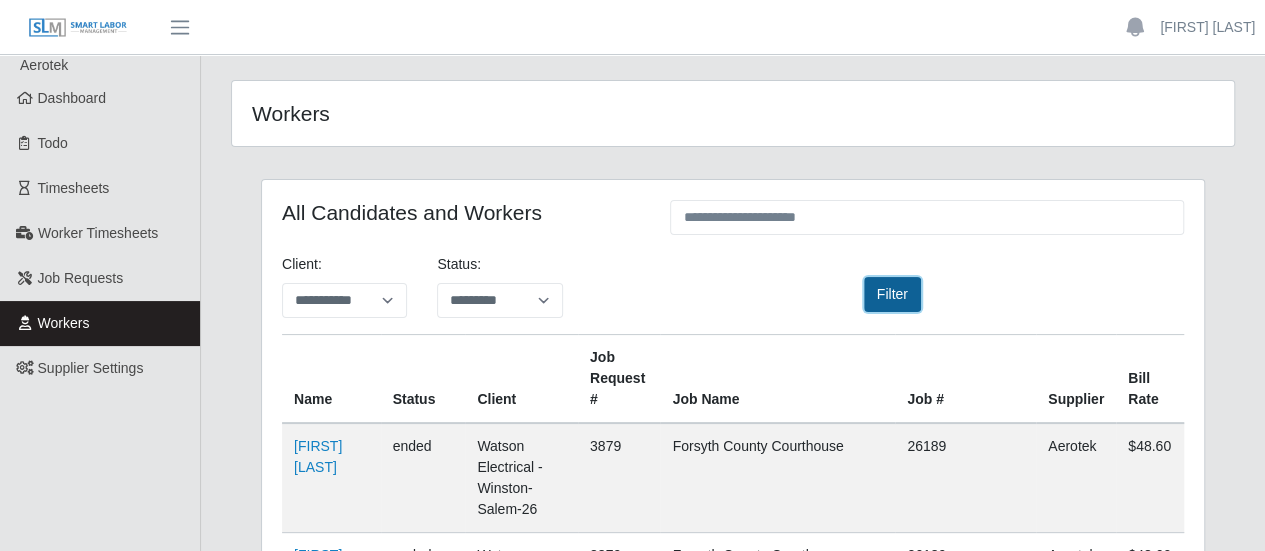 click on "Filter" at bounding box center [892, 294] 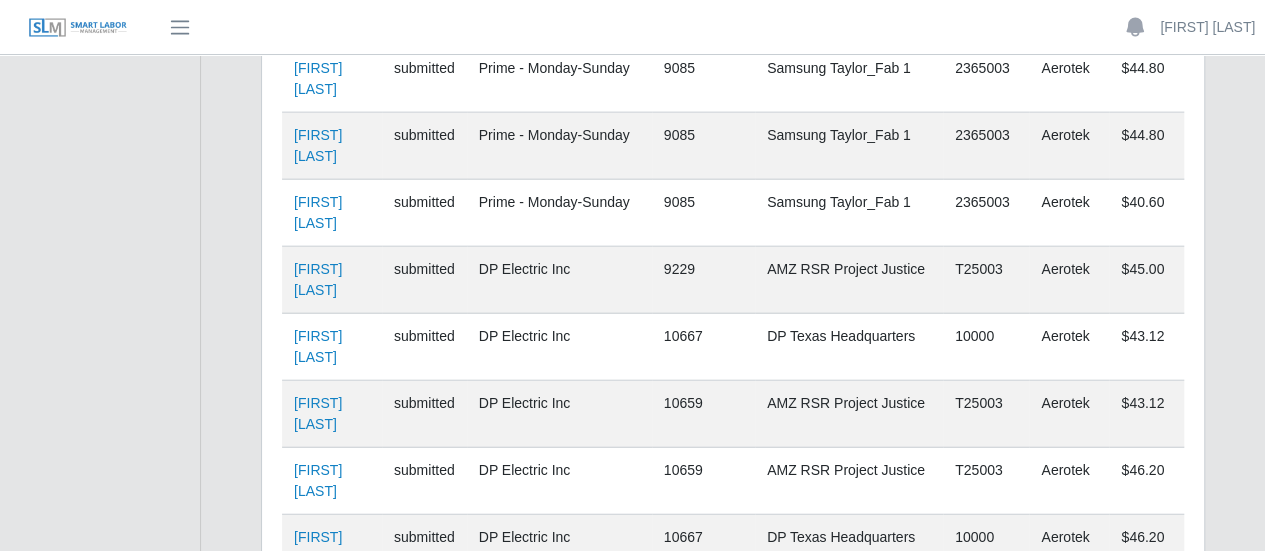 scroll, scrollTop: 2326, scrollLeft: 0, axis: vertical 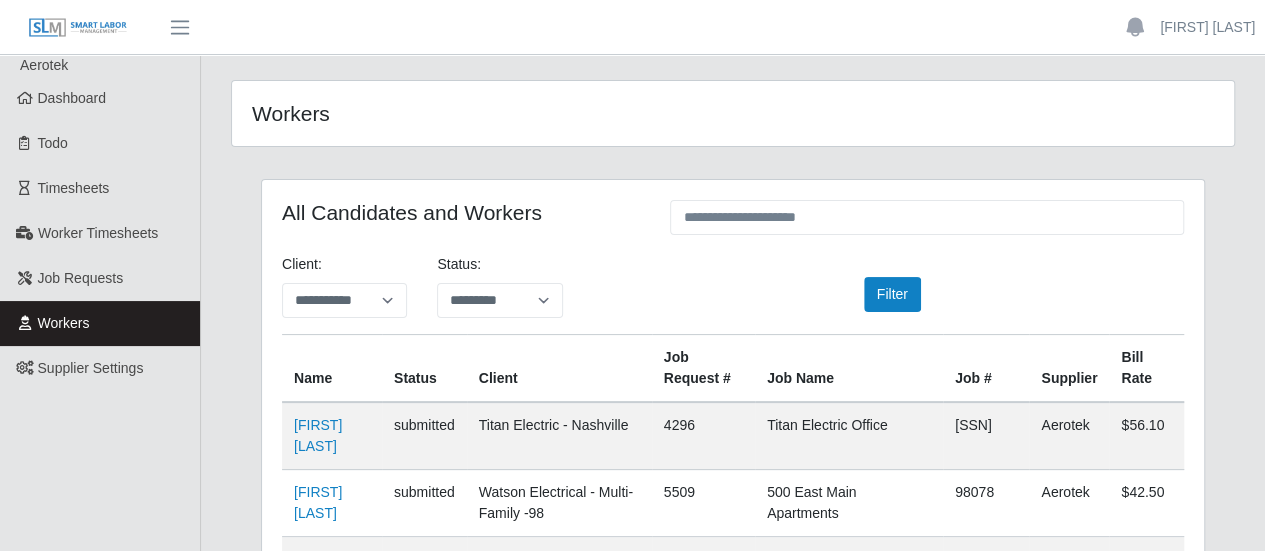 click on "Aerotek Dashboard Todo Timesheets Worker Timesheets Job Requests Workers Supplier Settings" at bounding box center [100, 1507] 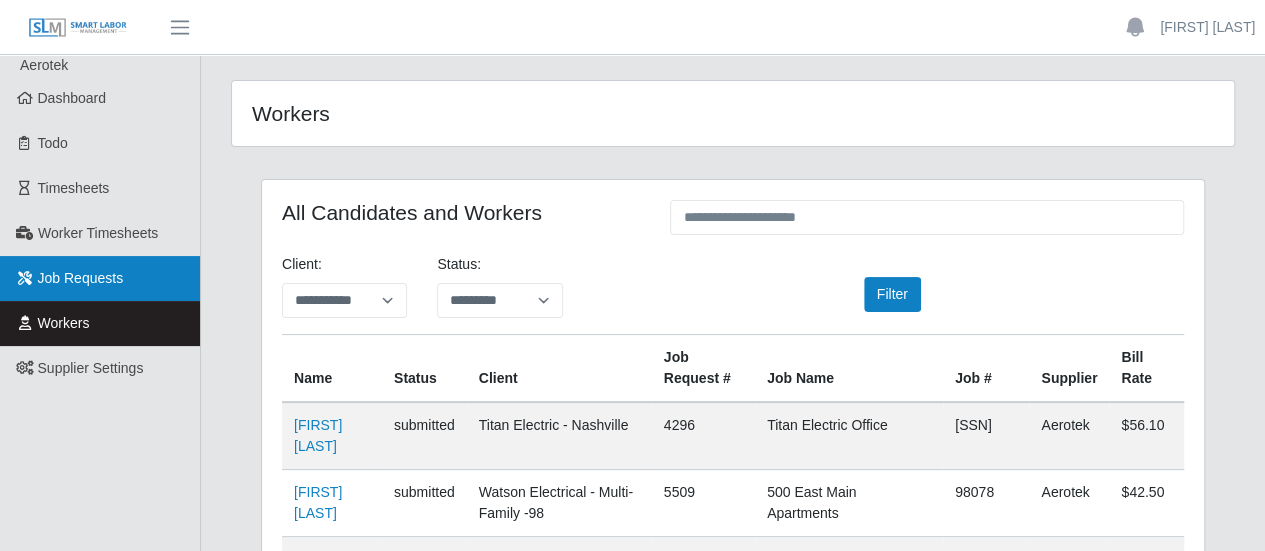 click on "Job Requests" at bounding box center (81, 278) 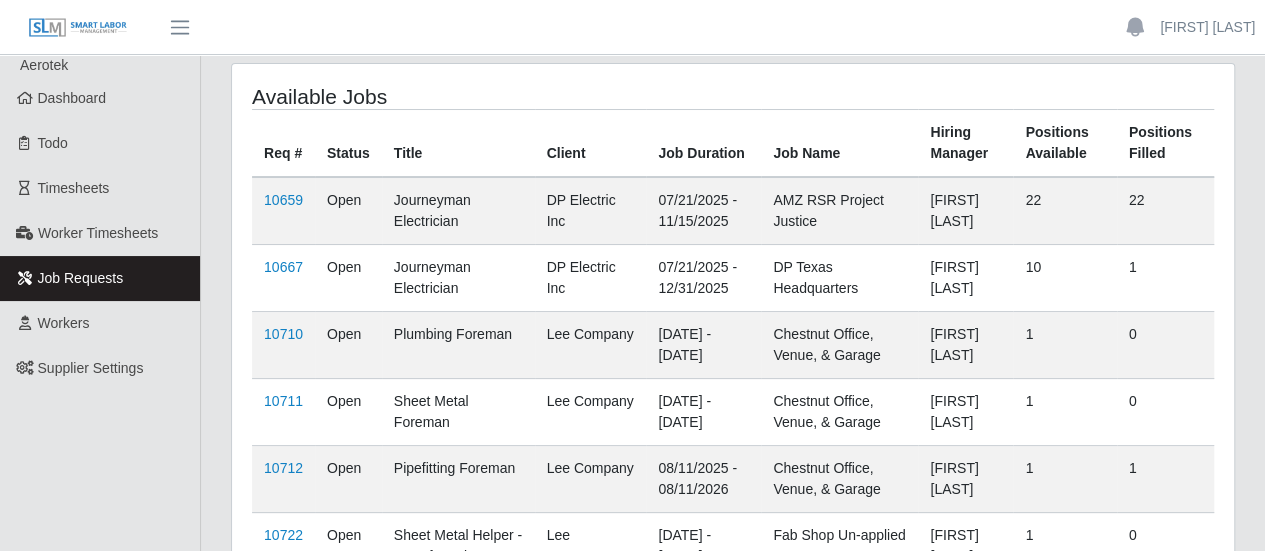 scroll, scrollTop: 0, scrollLeft: 0, axis: both 